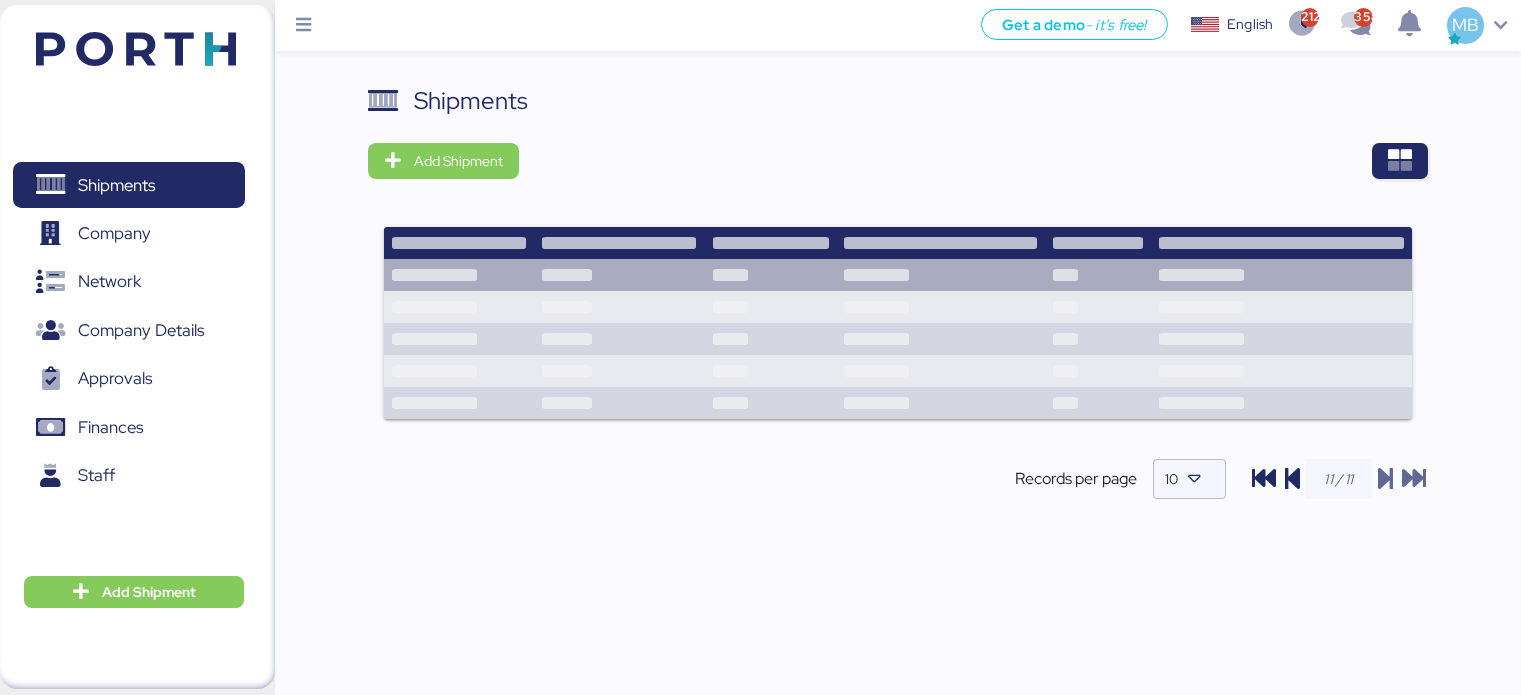 scroll, scrollTop: 0, scrollLeft: 0, axis: both 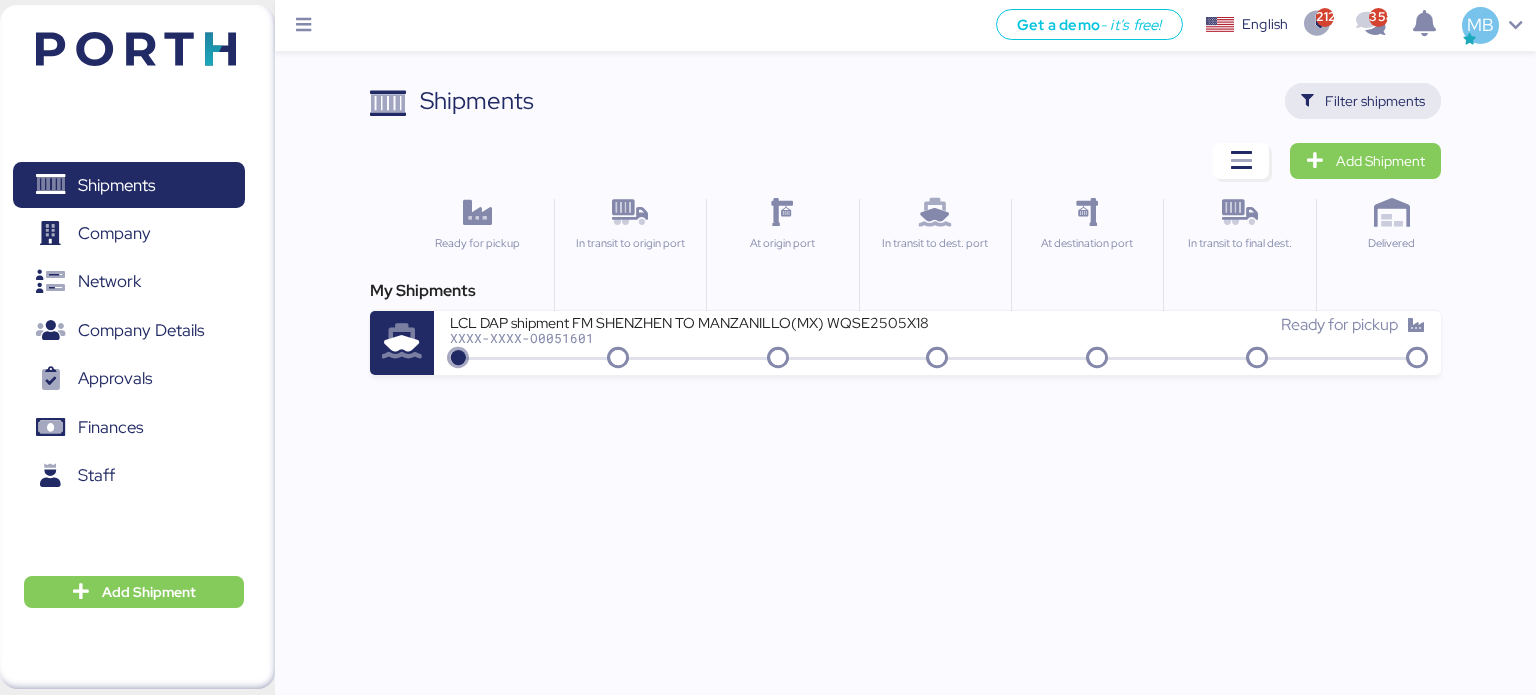 click on "Filter shipments" at bounding box center (1375, 101) 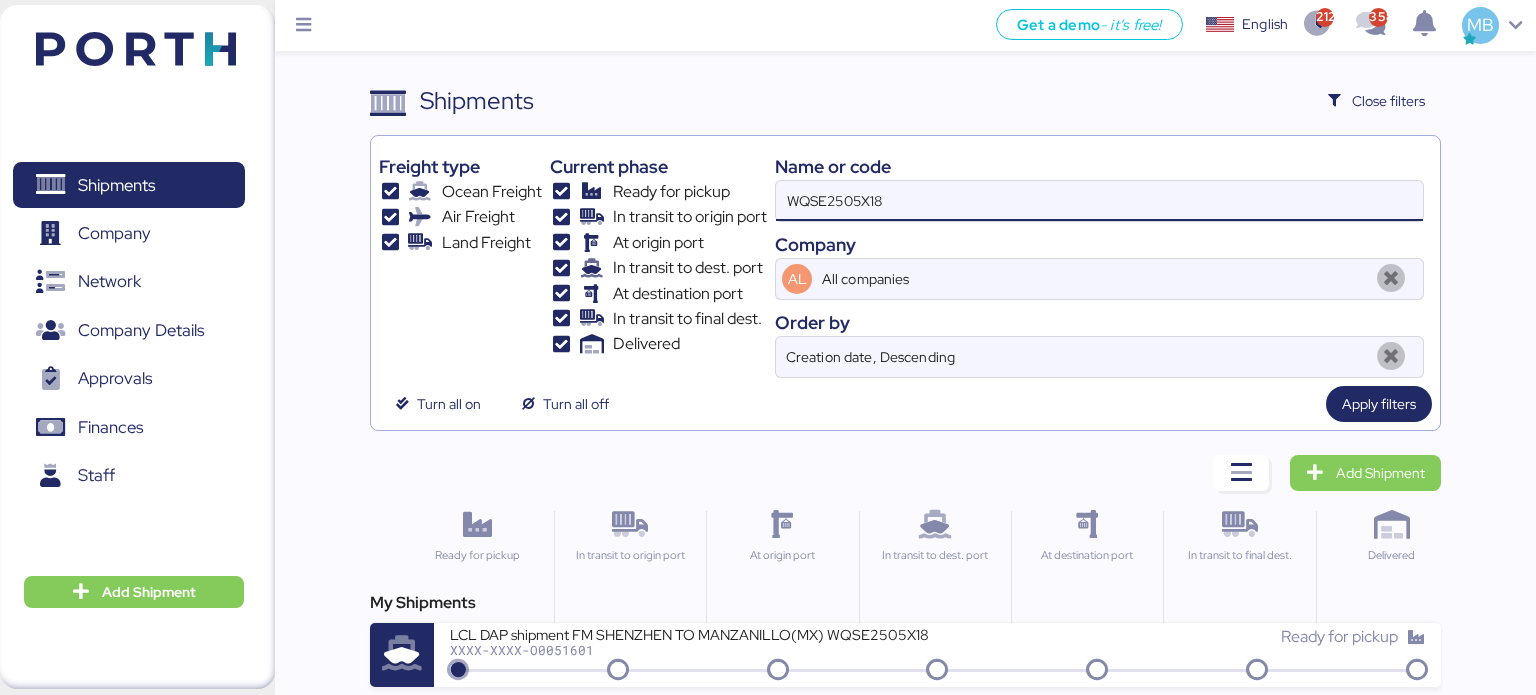 drag, startPoint x: 890, startPoint y: 189, endPoint x: 682, endPoint y: 187, distance: 208.00961 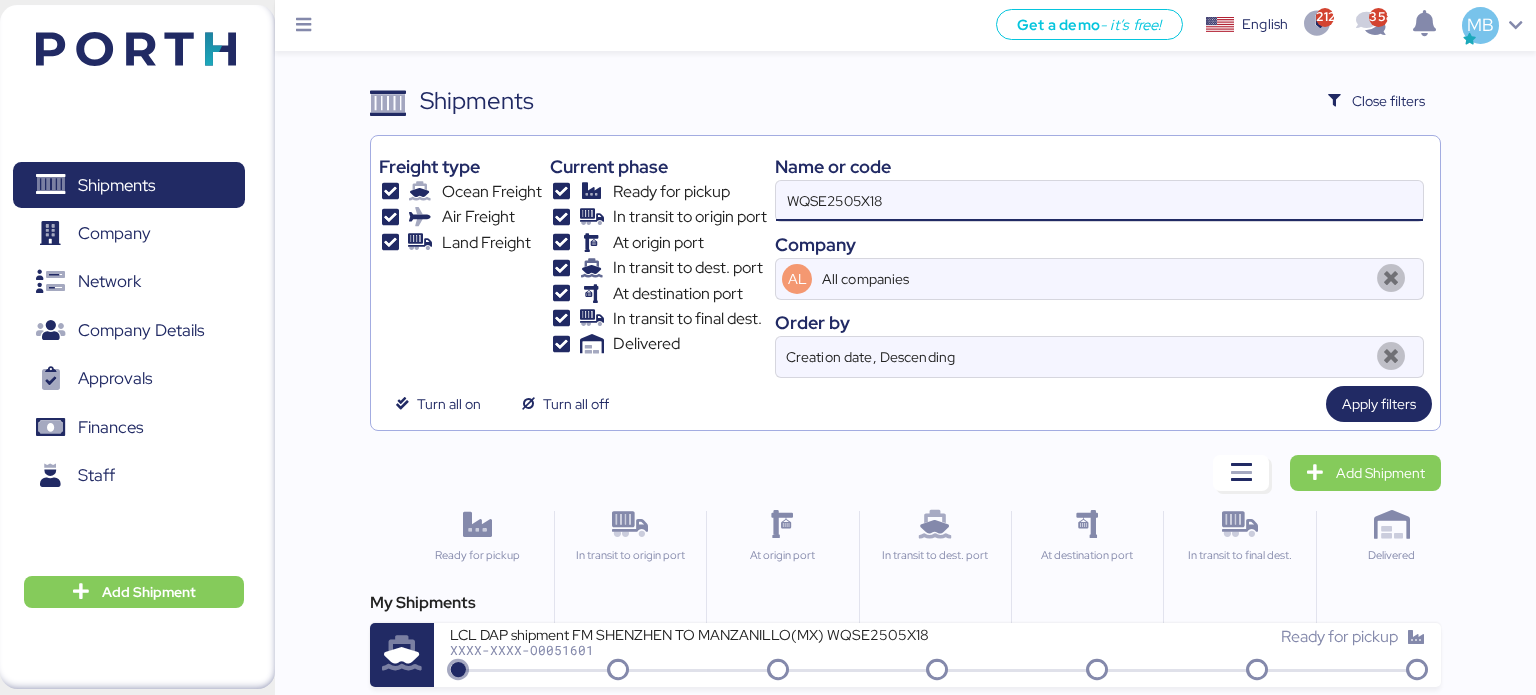 click on "Freight type   Ocean Freight   Air Freight   Land Freight Current phase   Ready for pickup   In transit to origin port   At origin port   In transit to dest. port   At destination port   In transit to final dest.   Delivered Name or code WQSE2505X18 Company AL All companies   Order by Creation date, Descending" at bounding box center [906, 261] 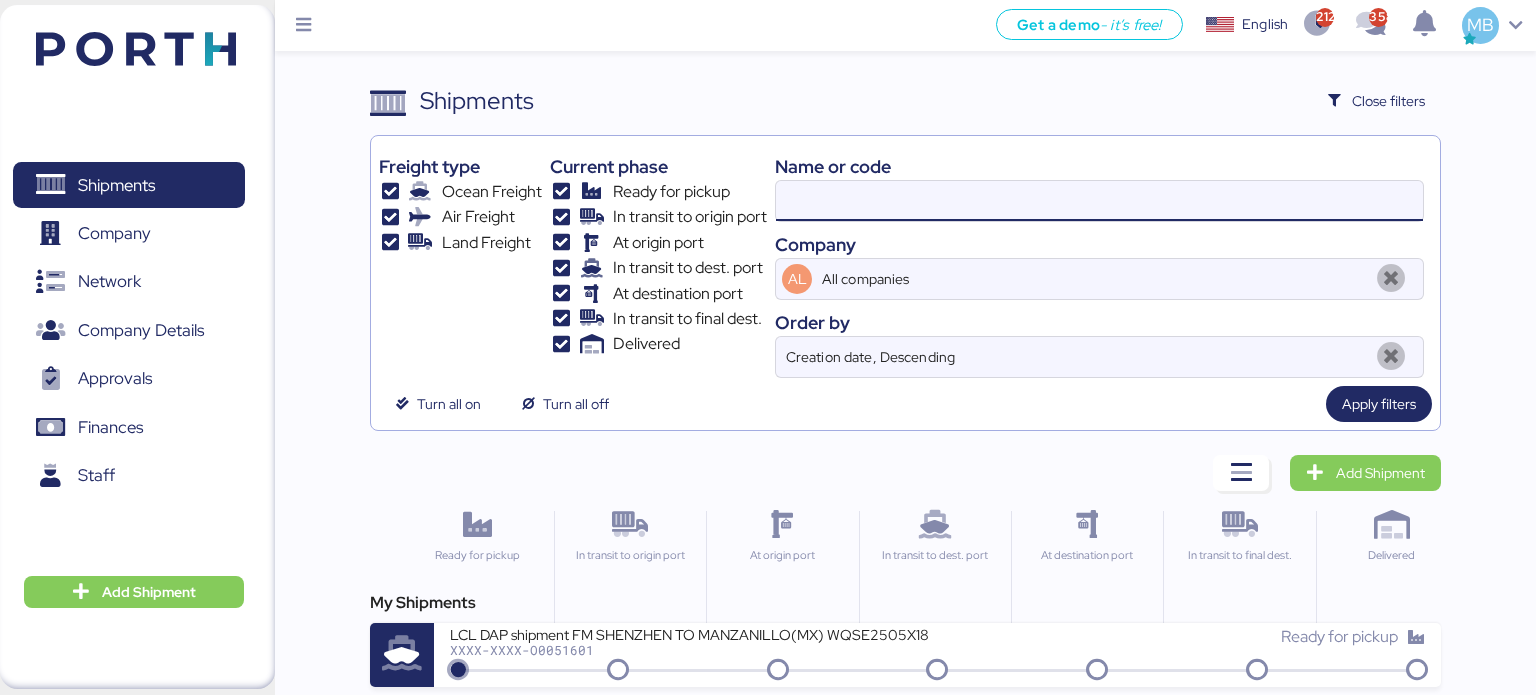 paste on "O0051431" 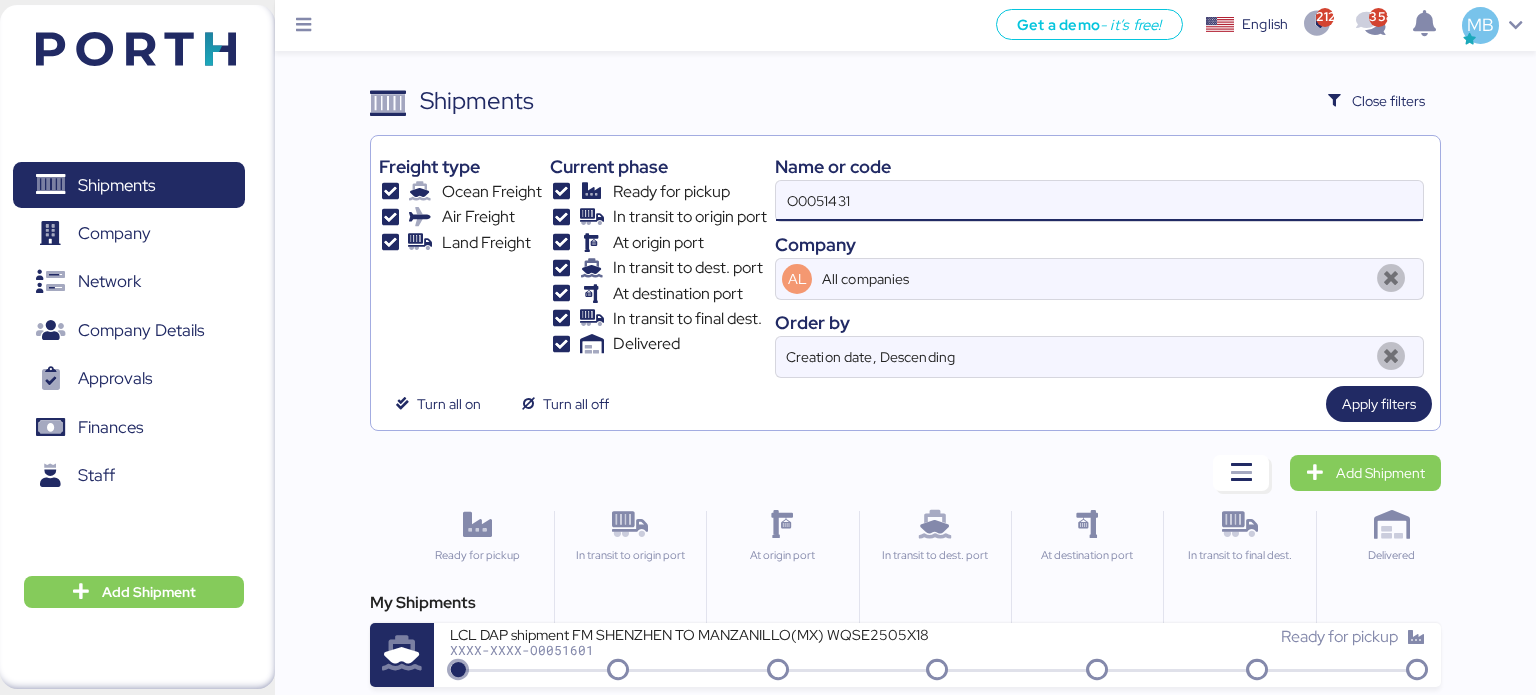 type on "O0051431" 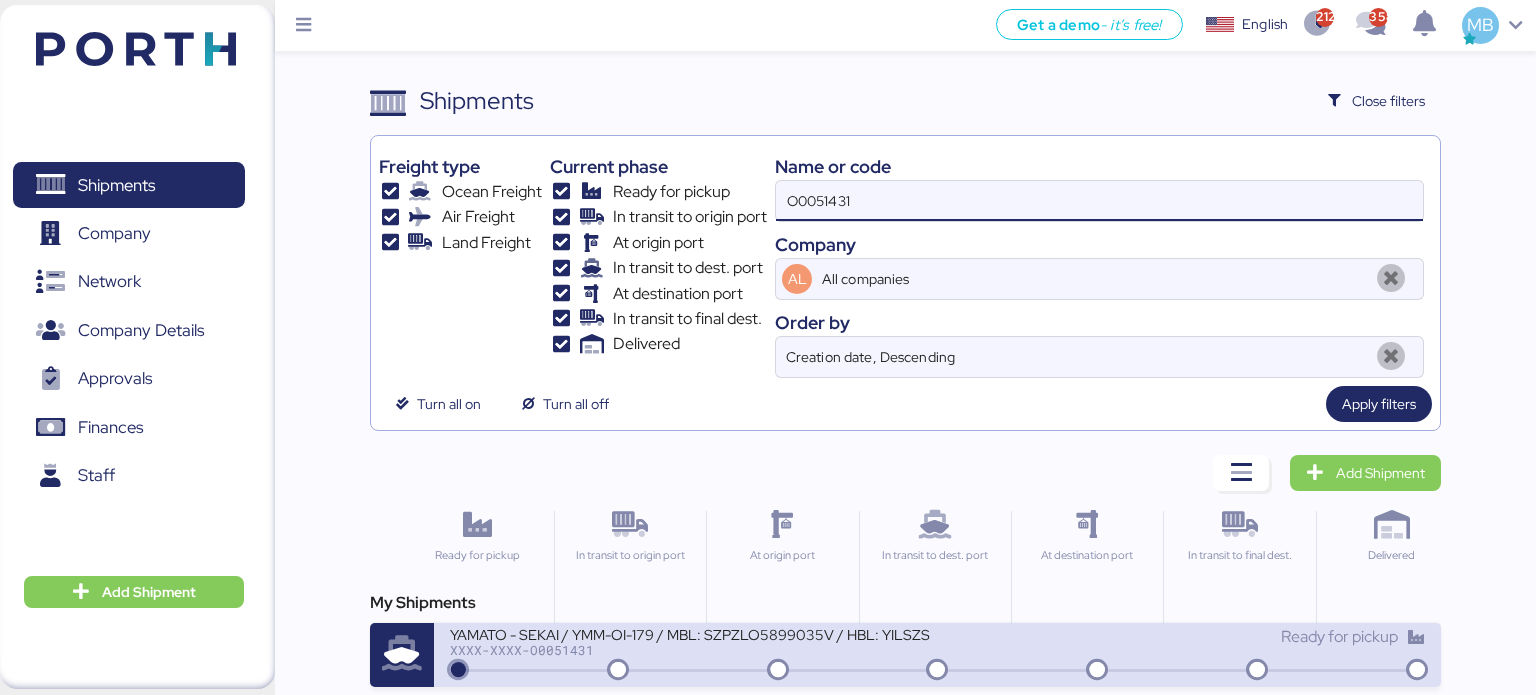 click on "YAMATO - SEKAI / YMM-OI-179 / MBL: SZPZLO5899035V / HBL: YILSZS0009778 / LCL XXXX-XXXX-O0051431" at bounding box center (694, 646) 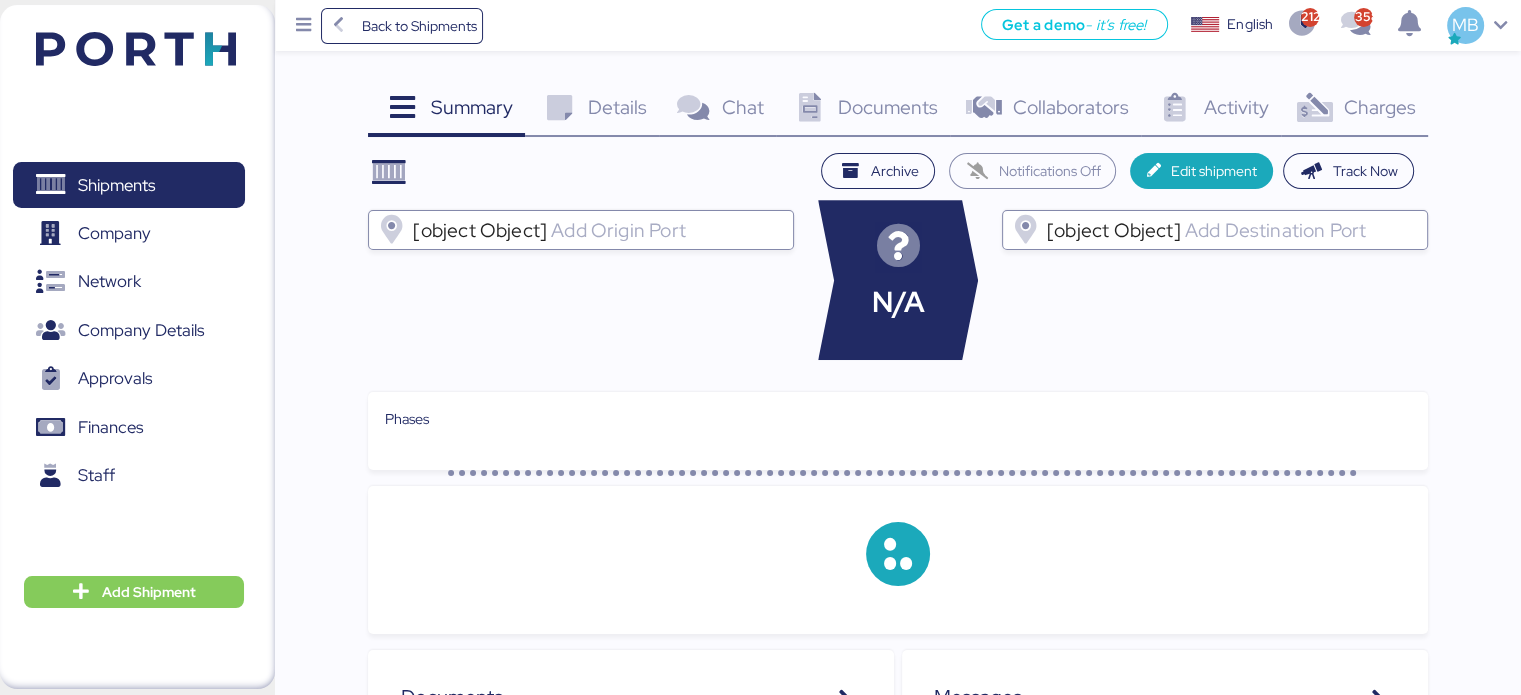 click on "Charges 0" at bounding box center [1354, 110] 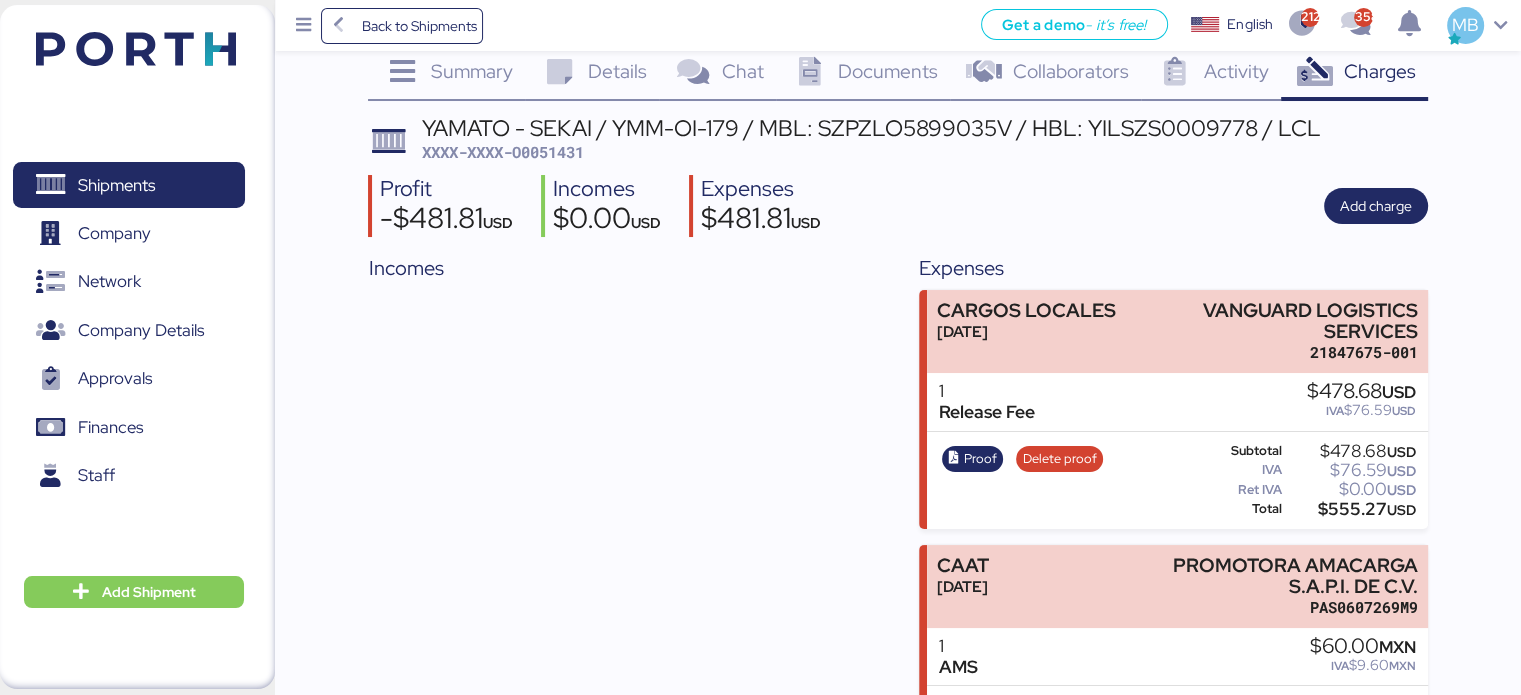scroll, scrollTop: 0, scrollLeft: 0, axis: both 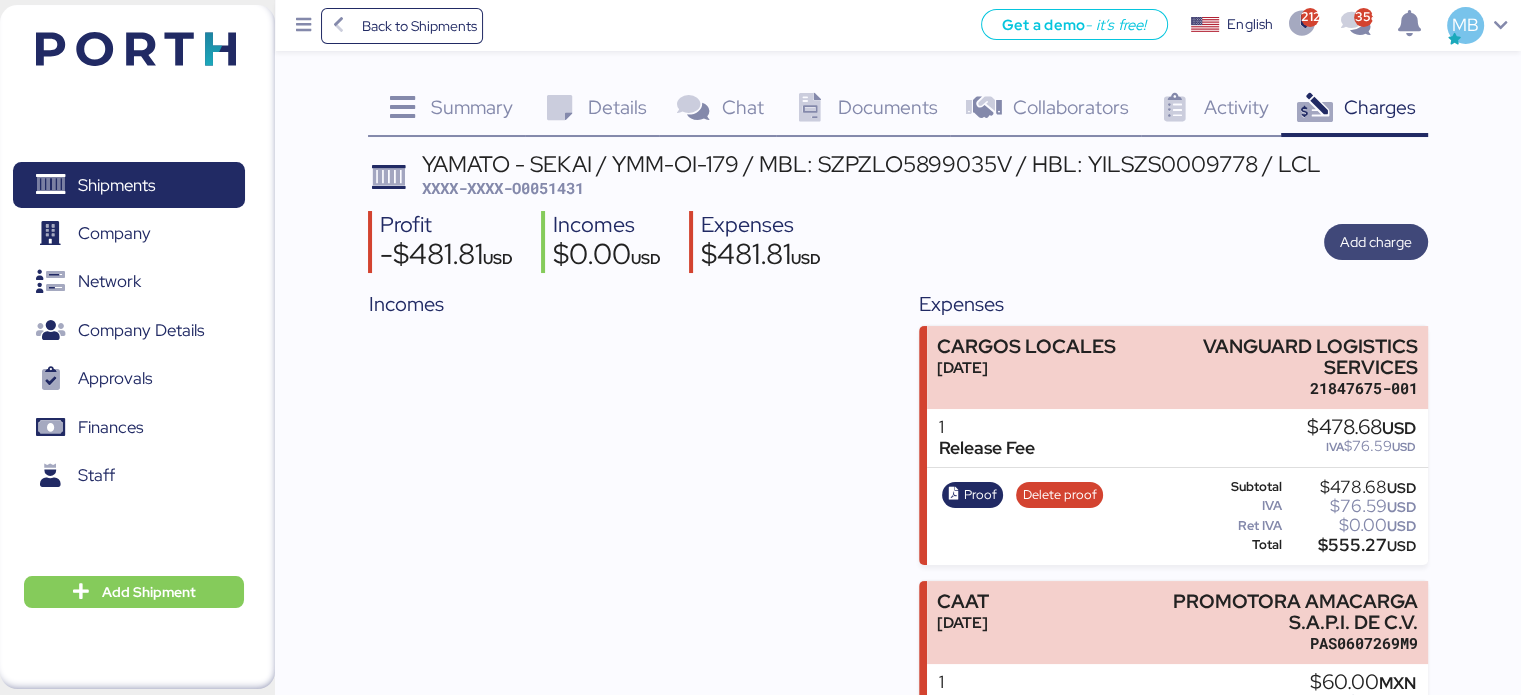 click on "Add charge" at bounding box center (1376, 242) 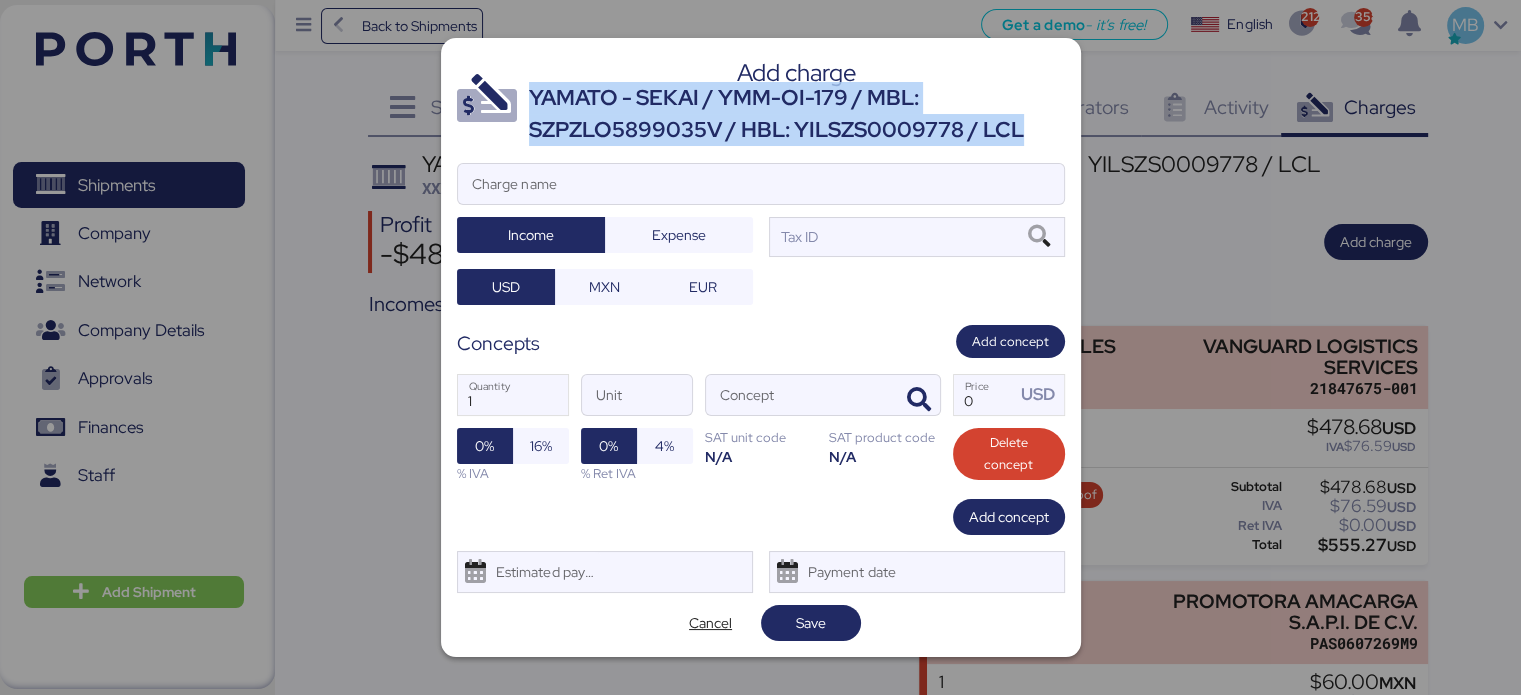 drag, startPoint x: 1029, startPoint y: 127, endPoint x: 528, endPoint y: 94, distance: 502.08566 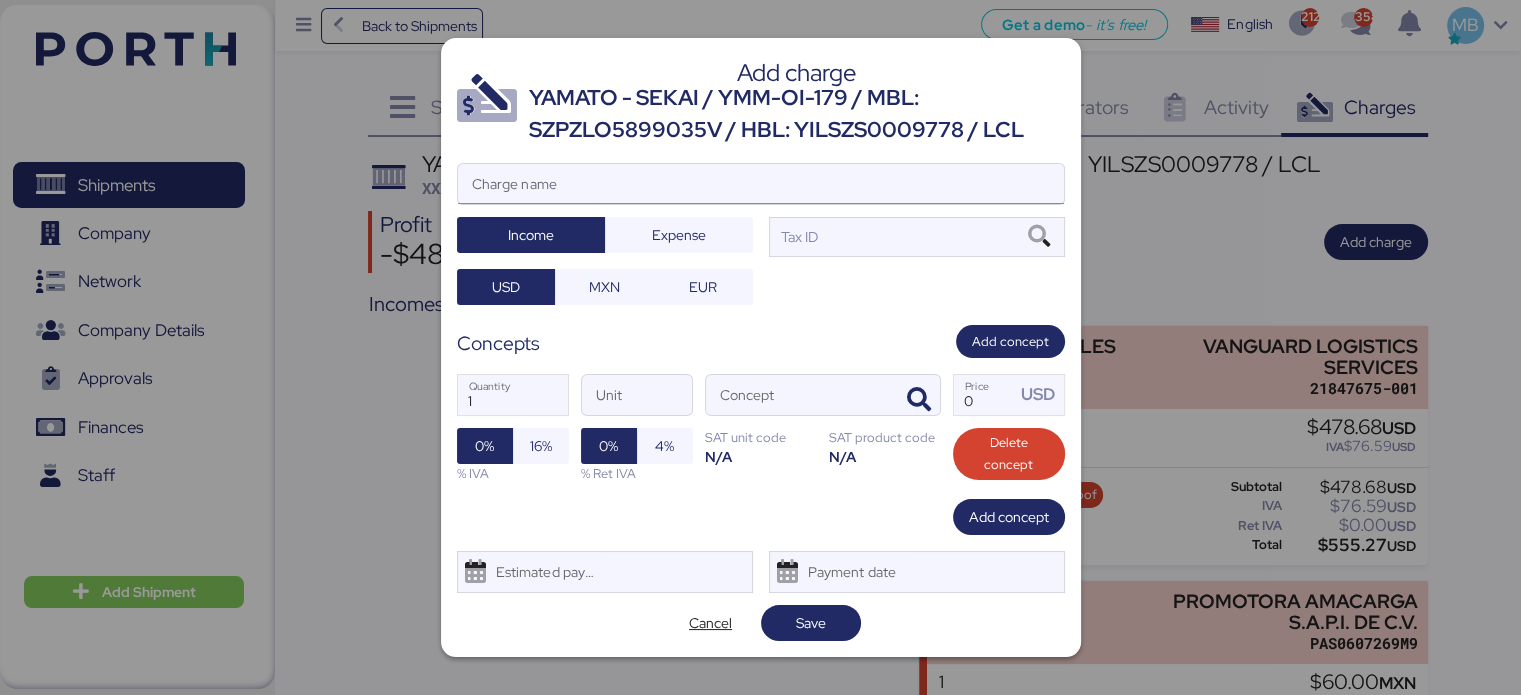 click on "Charge name" at bounding box center (761, 184) 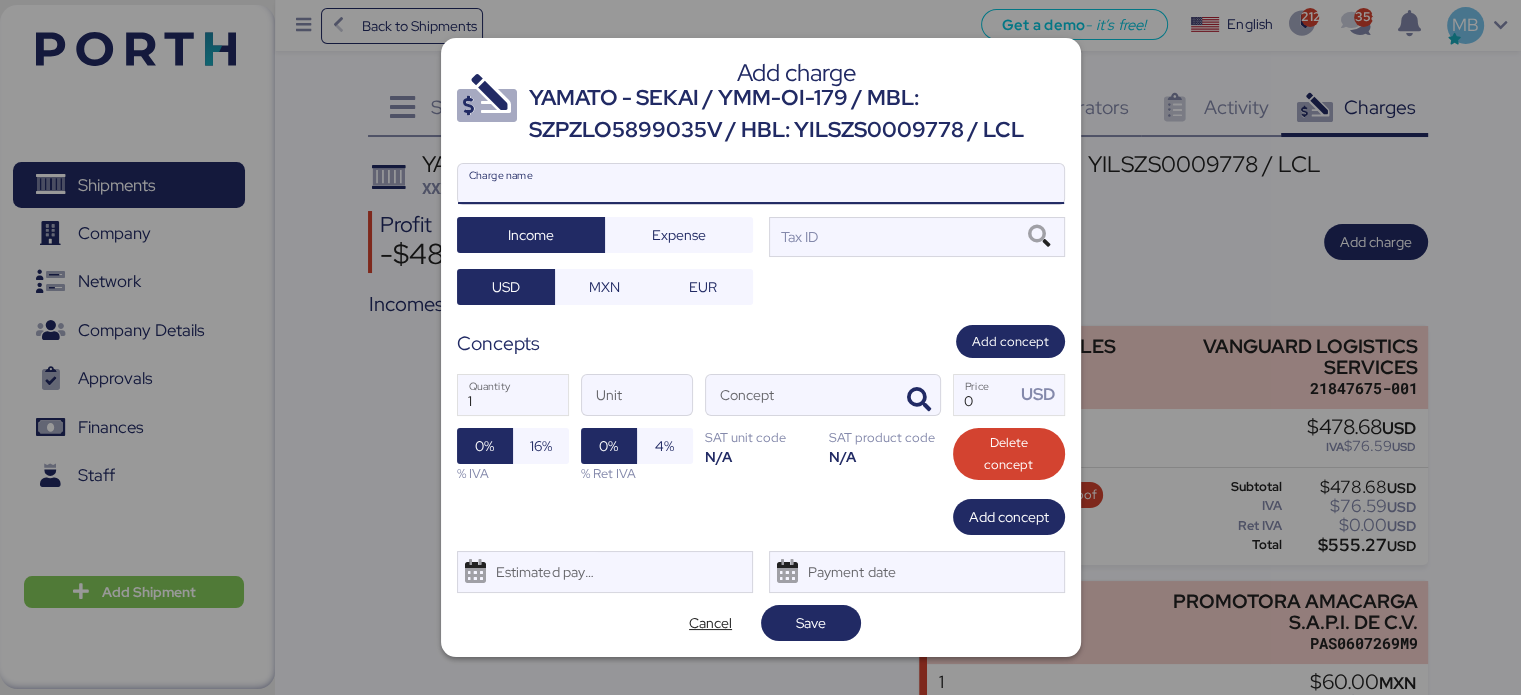 paste on "YAMATO - SEKAI / YMM-OI-179 / MBL: SZPZLO5899035V / HBL: YILSZS0009778 / LCL" 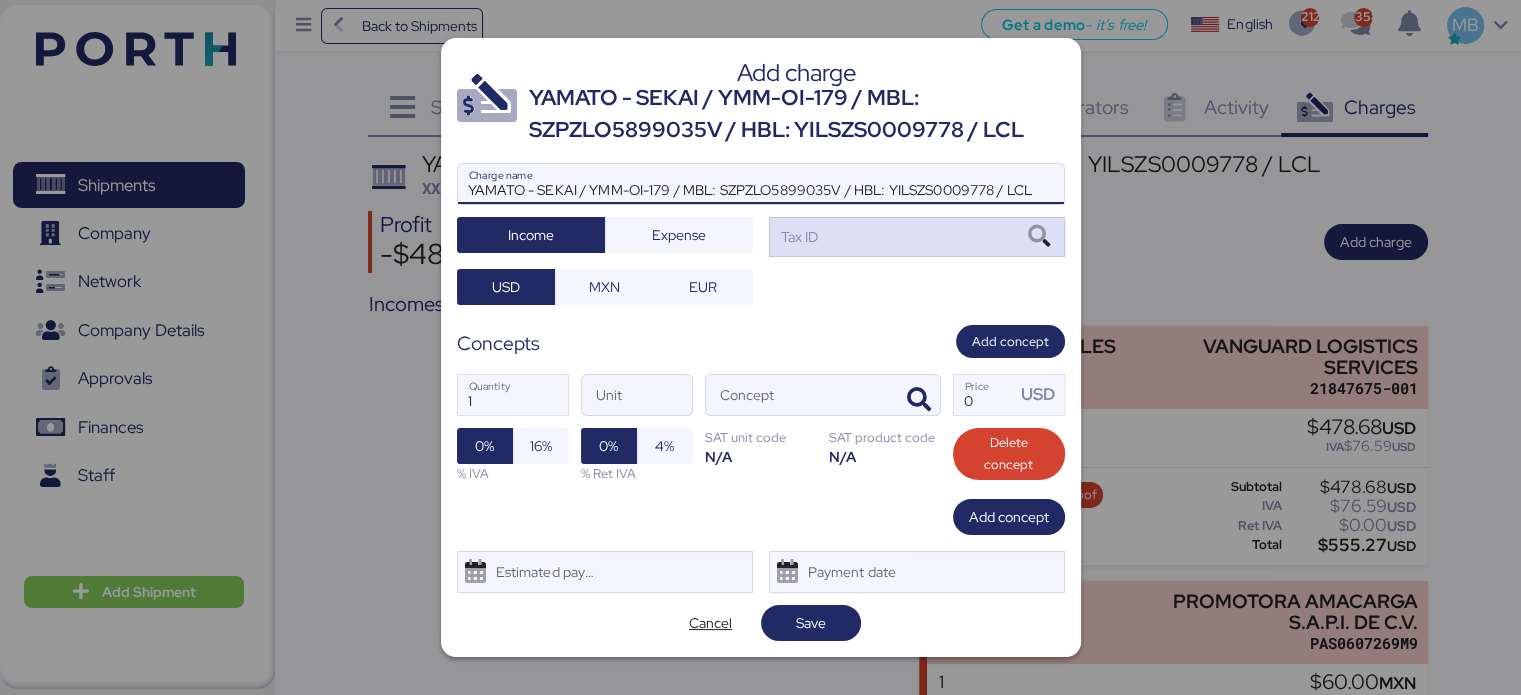 type on "YAMATO - SEKAI / YMM-OI-179 / MBL: SZPZLO5899035V / HBL: YILSZS0009778 / LCL" 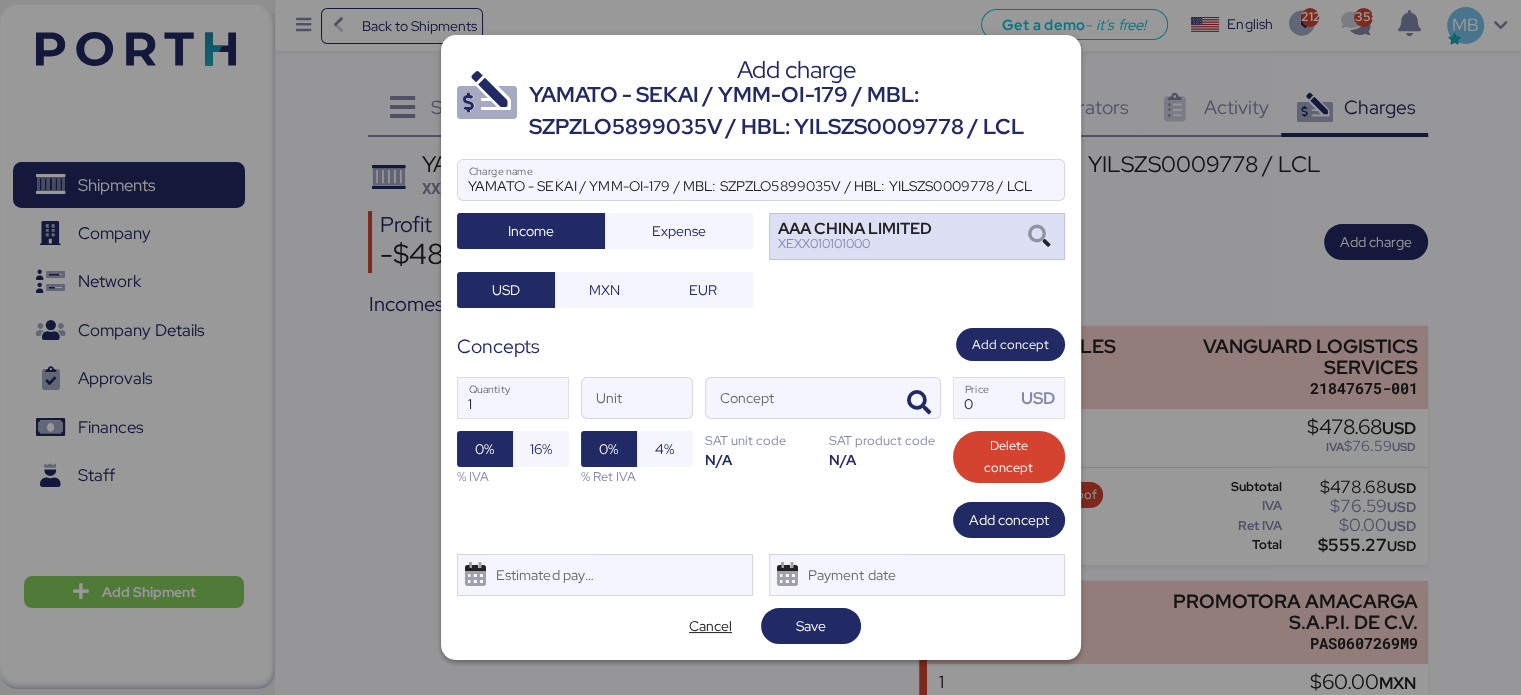 click on "AAA CHINA LIMITED XEXX010101000" at bounding box center [917, 236] 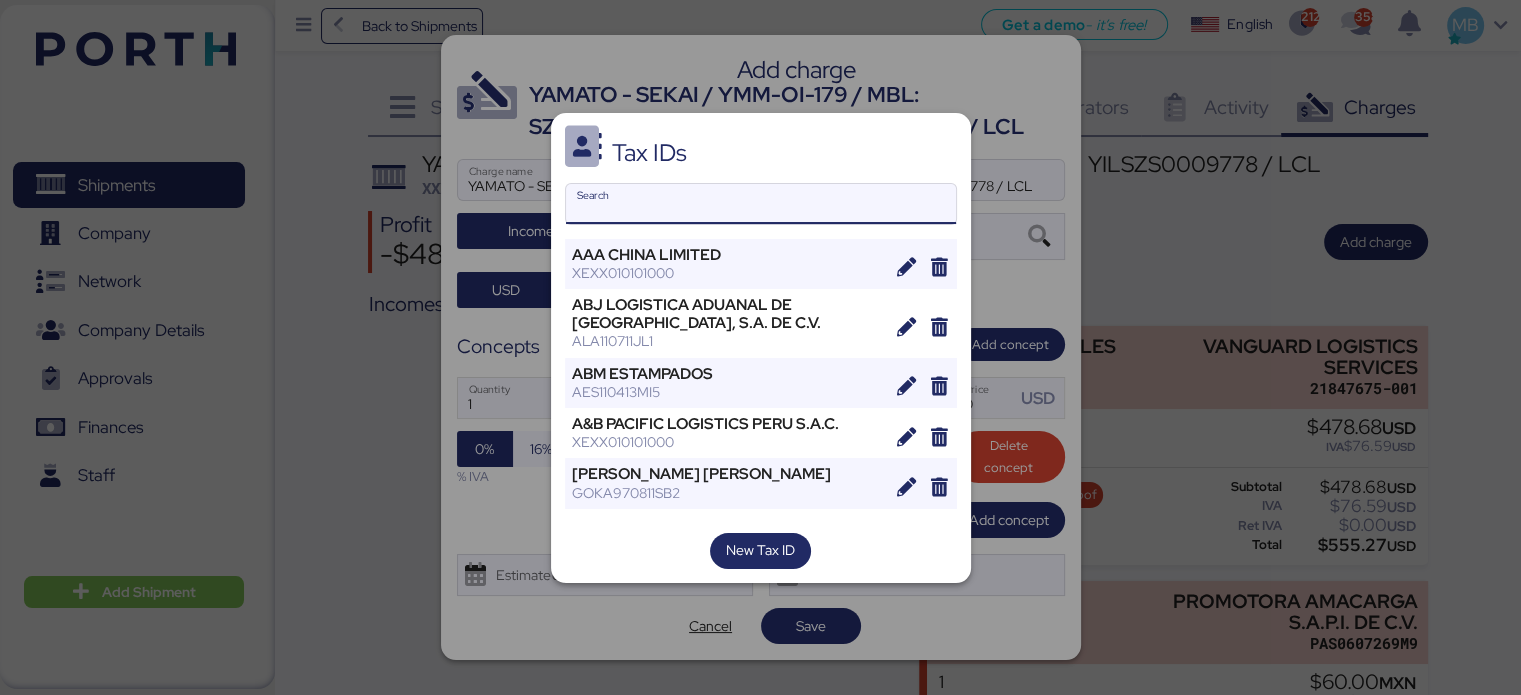 click on "Search" at bounding box center (761, 204) 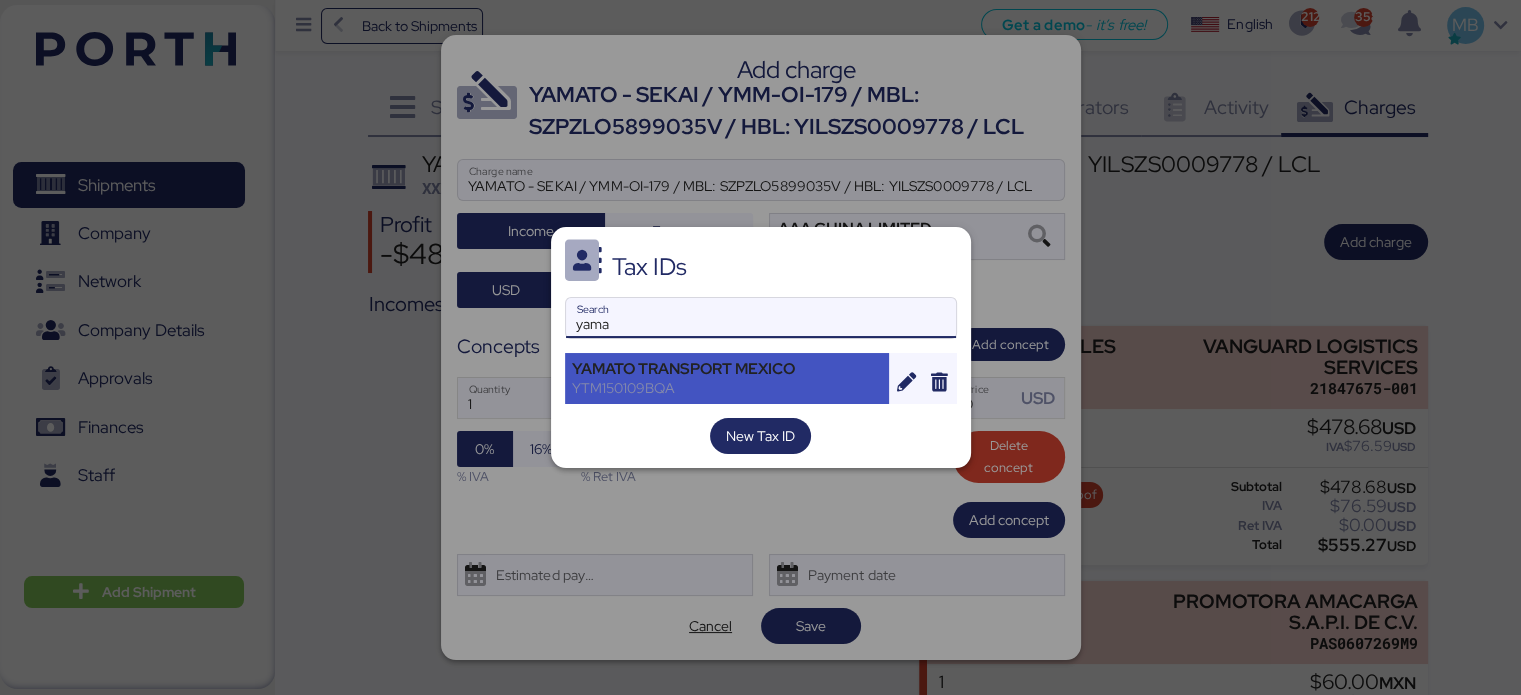 type on "yama" 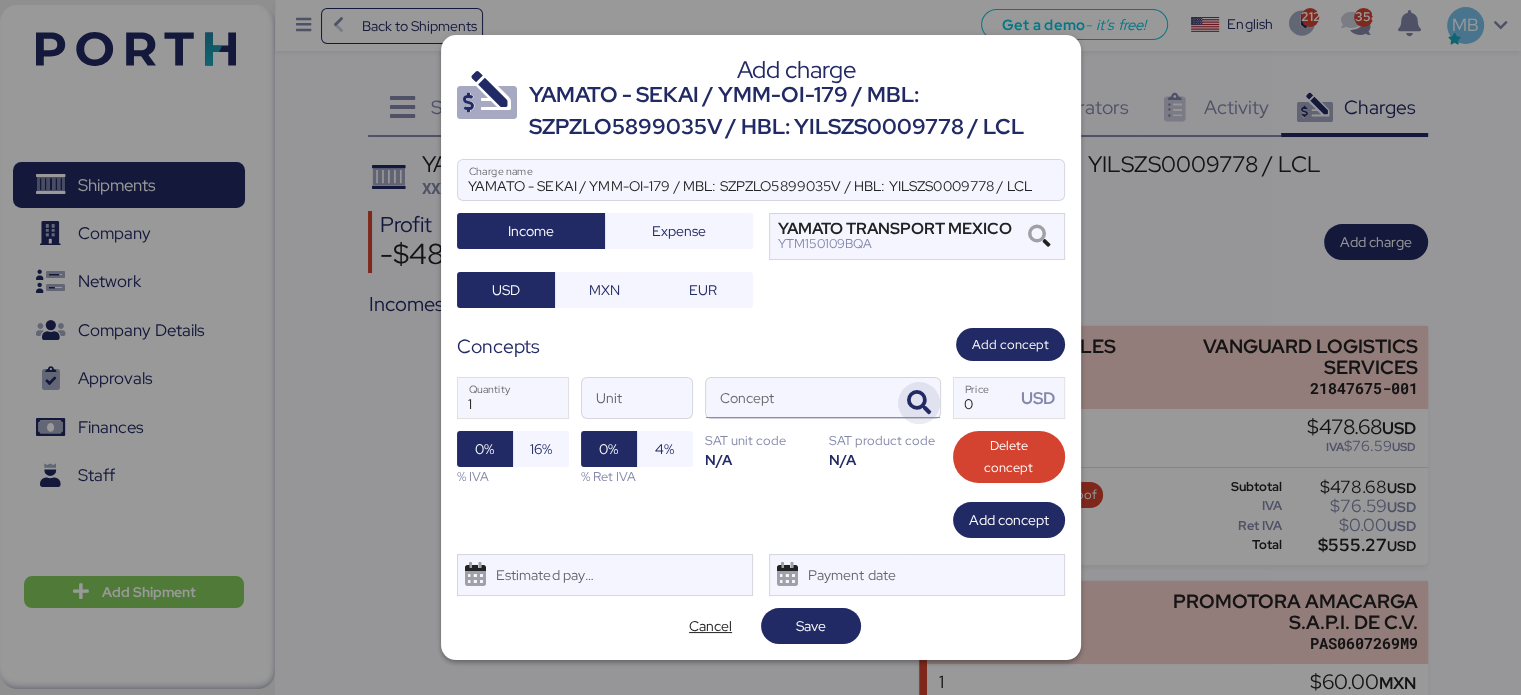 click at bounding box center [919, 403] 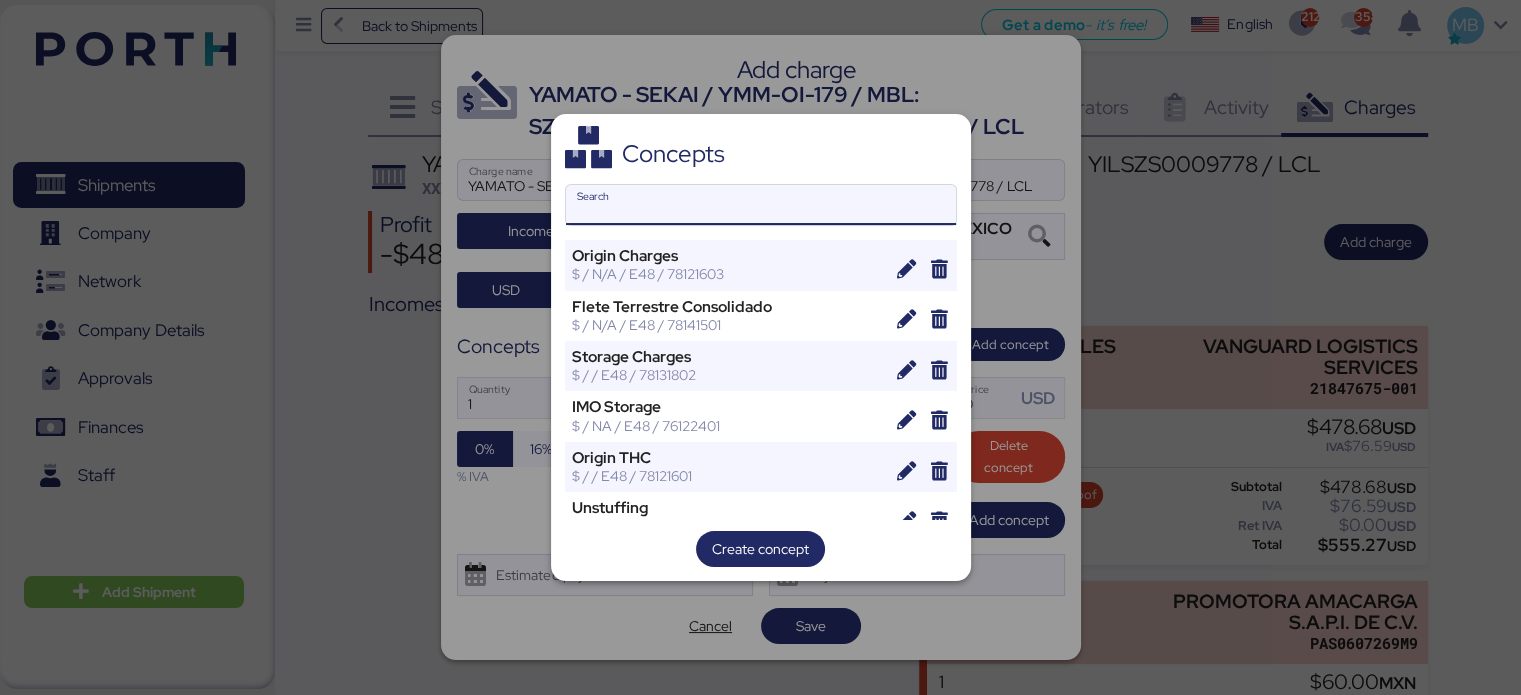 click on "Search" at bounding box center [761, 205] 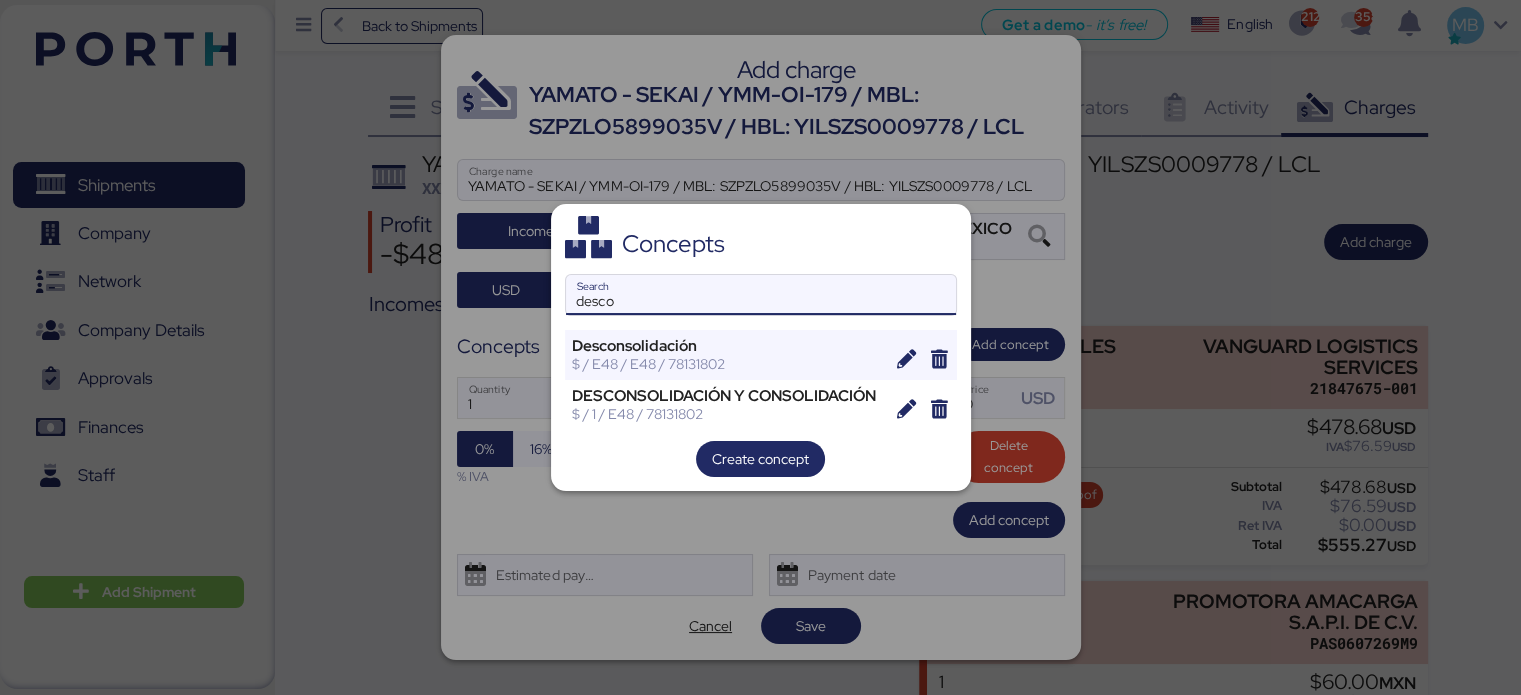 drag, startPoint x: 672, startPoint y: 287, endPoint x: 530, endPoint y: 290, distance: 142.0317 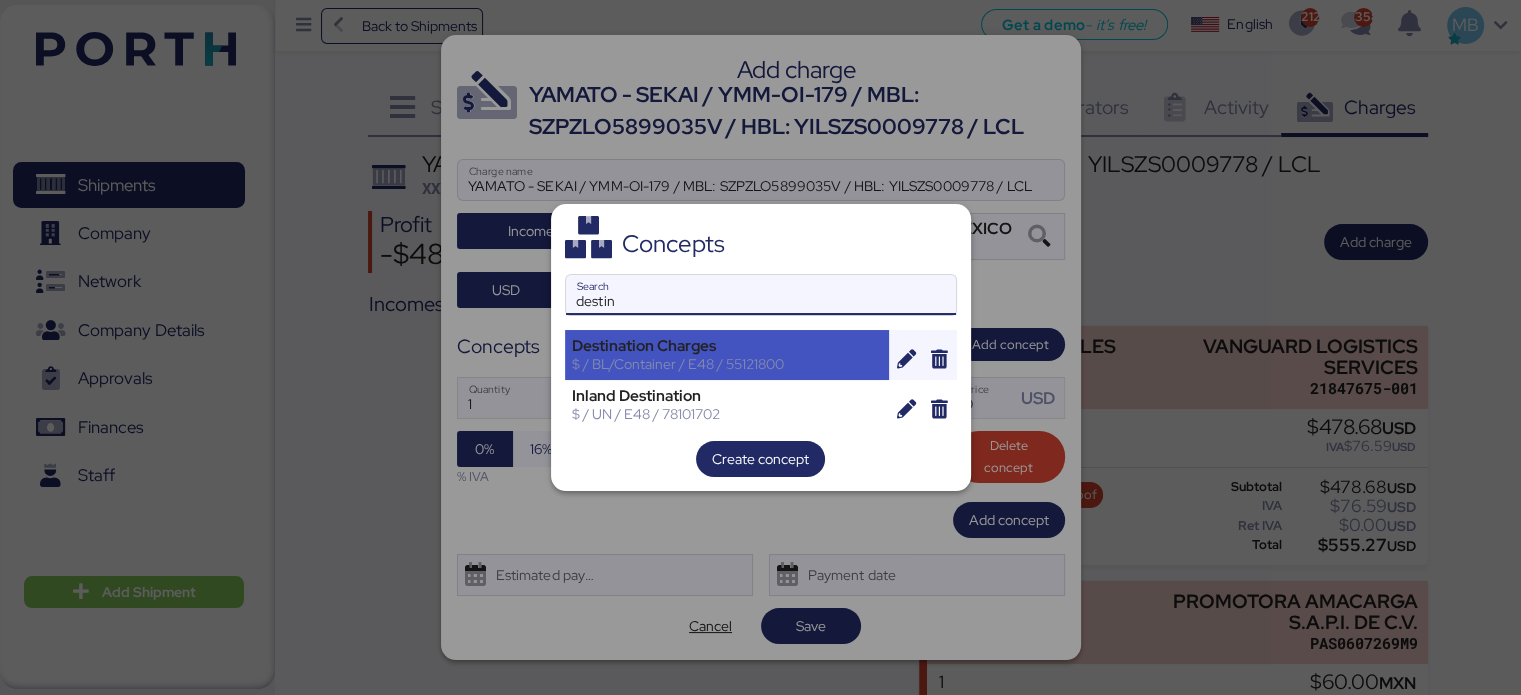type on "destin" 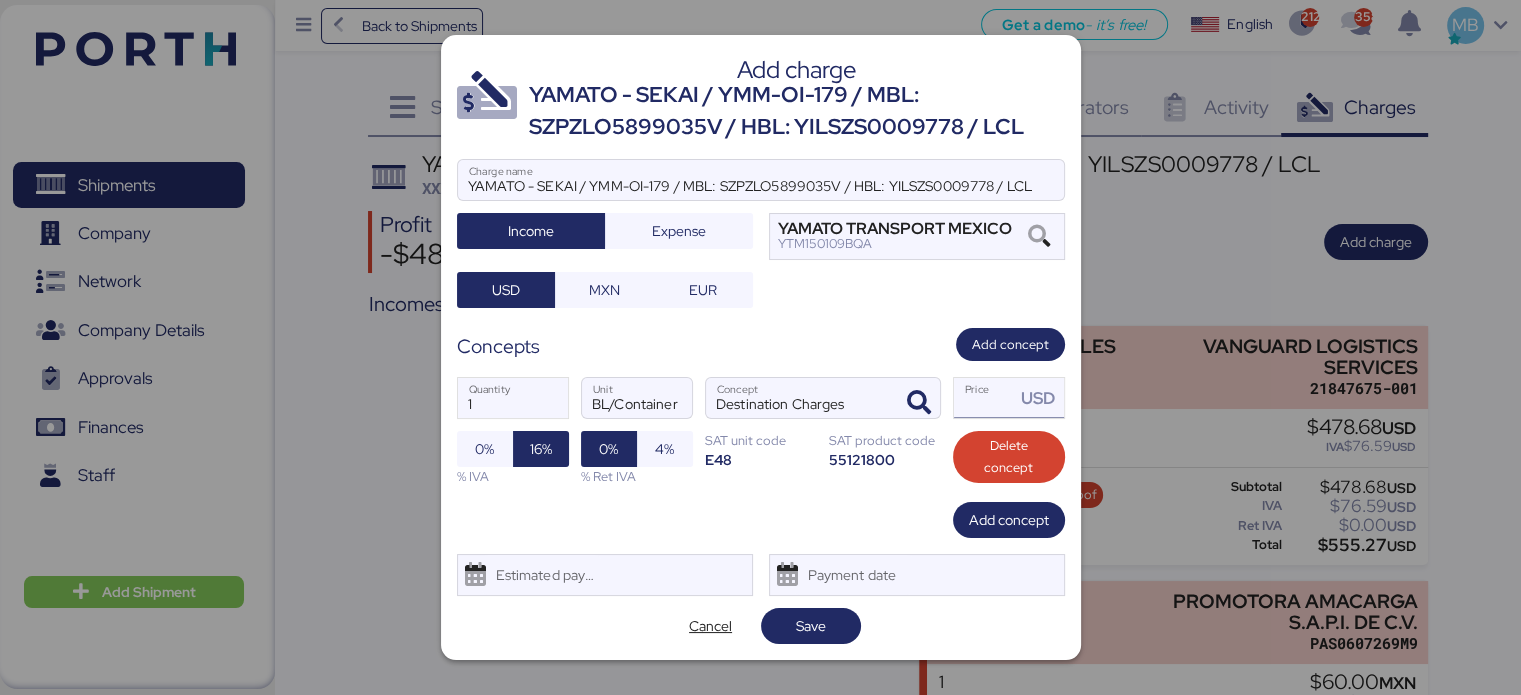 click on "Price USD" at bounding box center [985, 398] 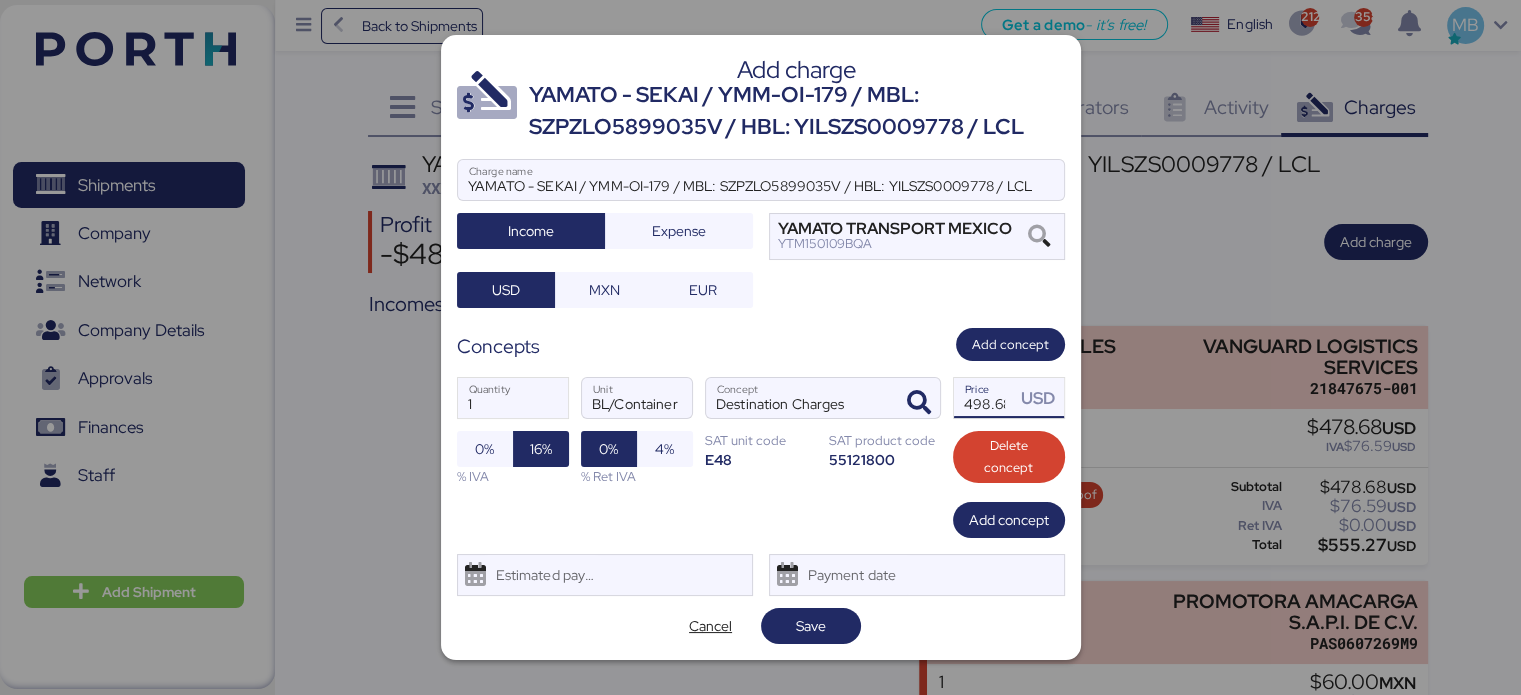 scroll, scrollTop: 0, scrollLeft: 4, axis: horizontal 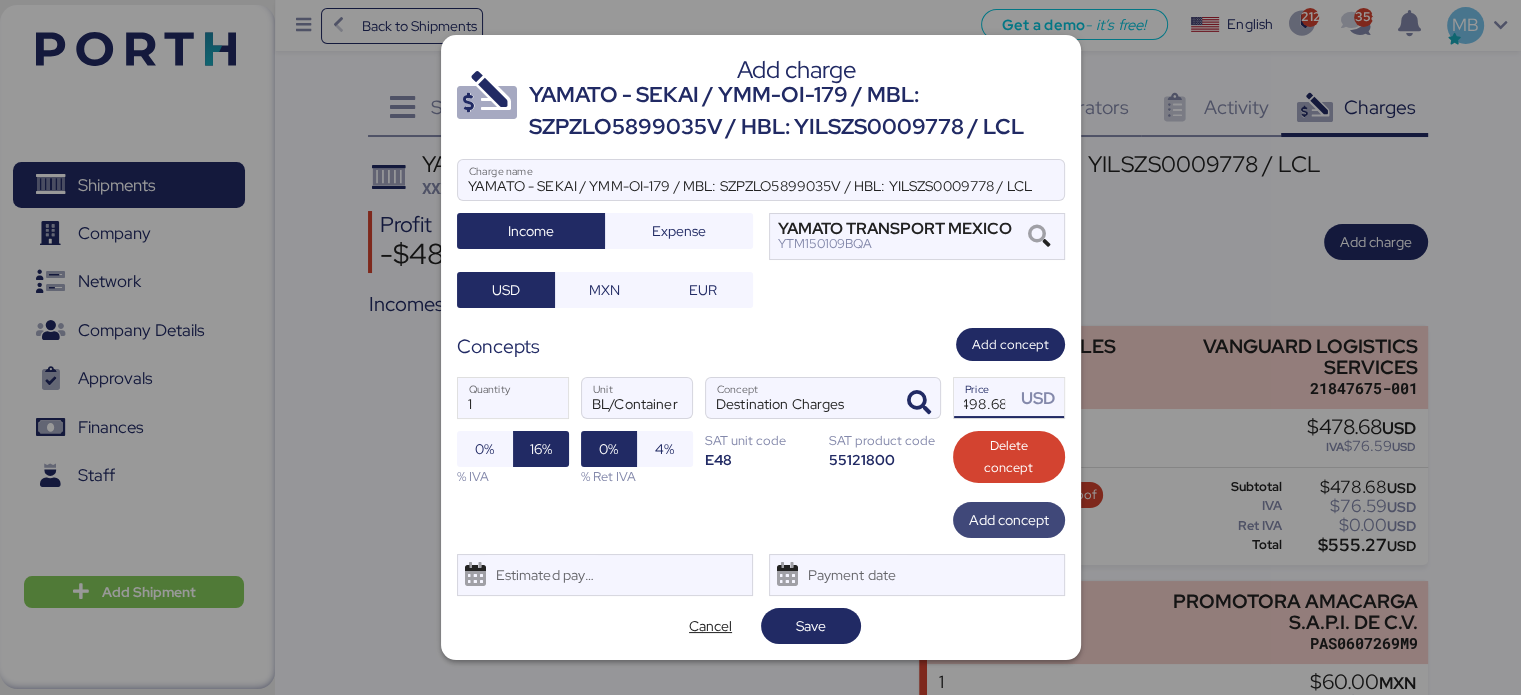 type on "498.68" 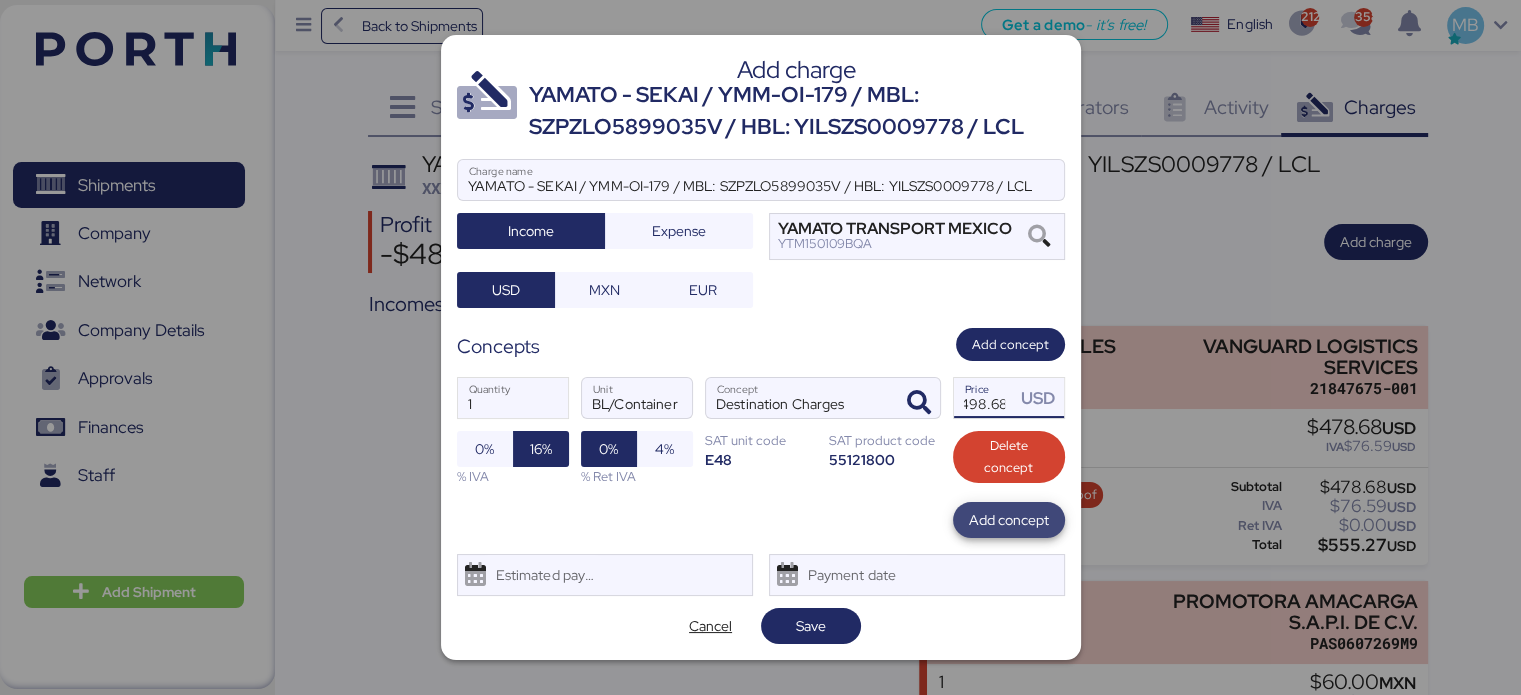 click on "Add concept" at bounding box center [1009, 520] 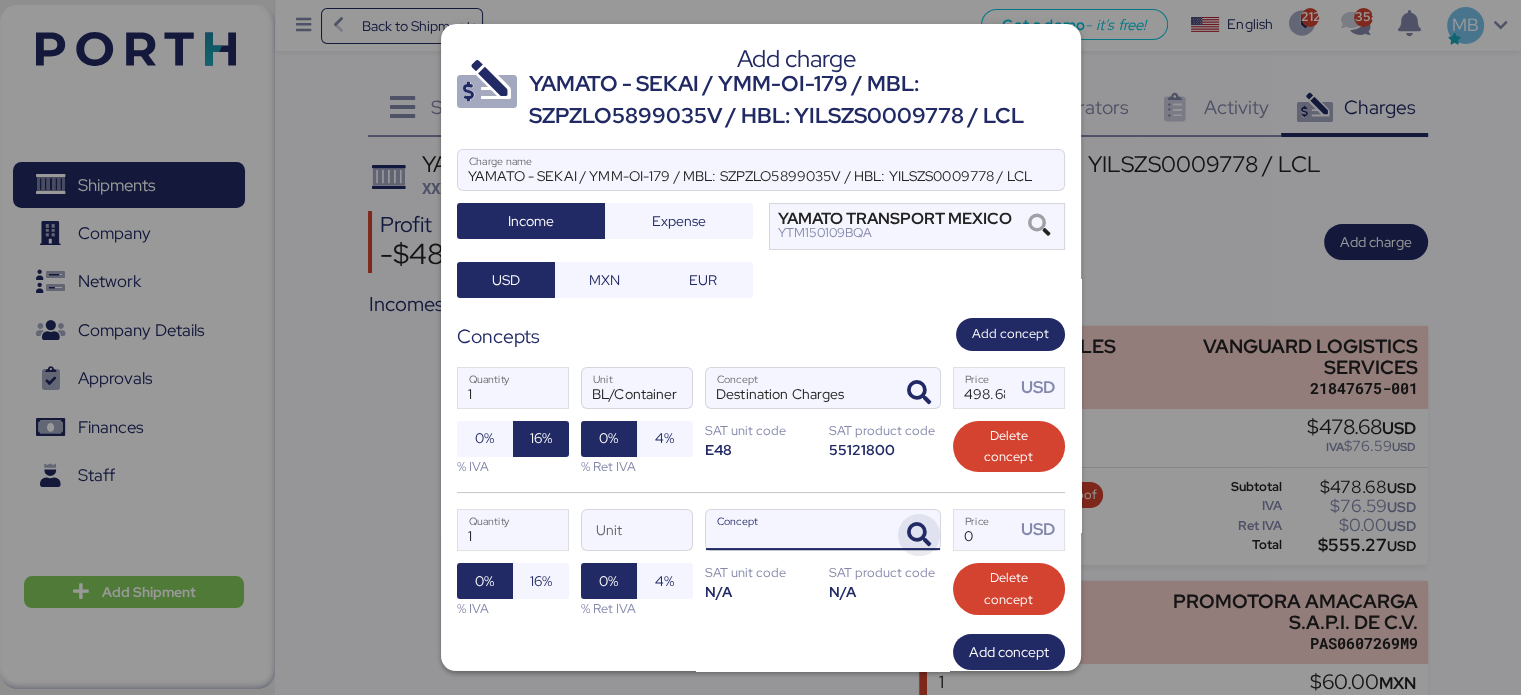 click at bounding box center (919, 535) 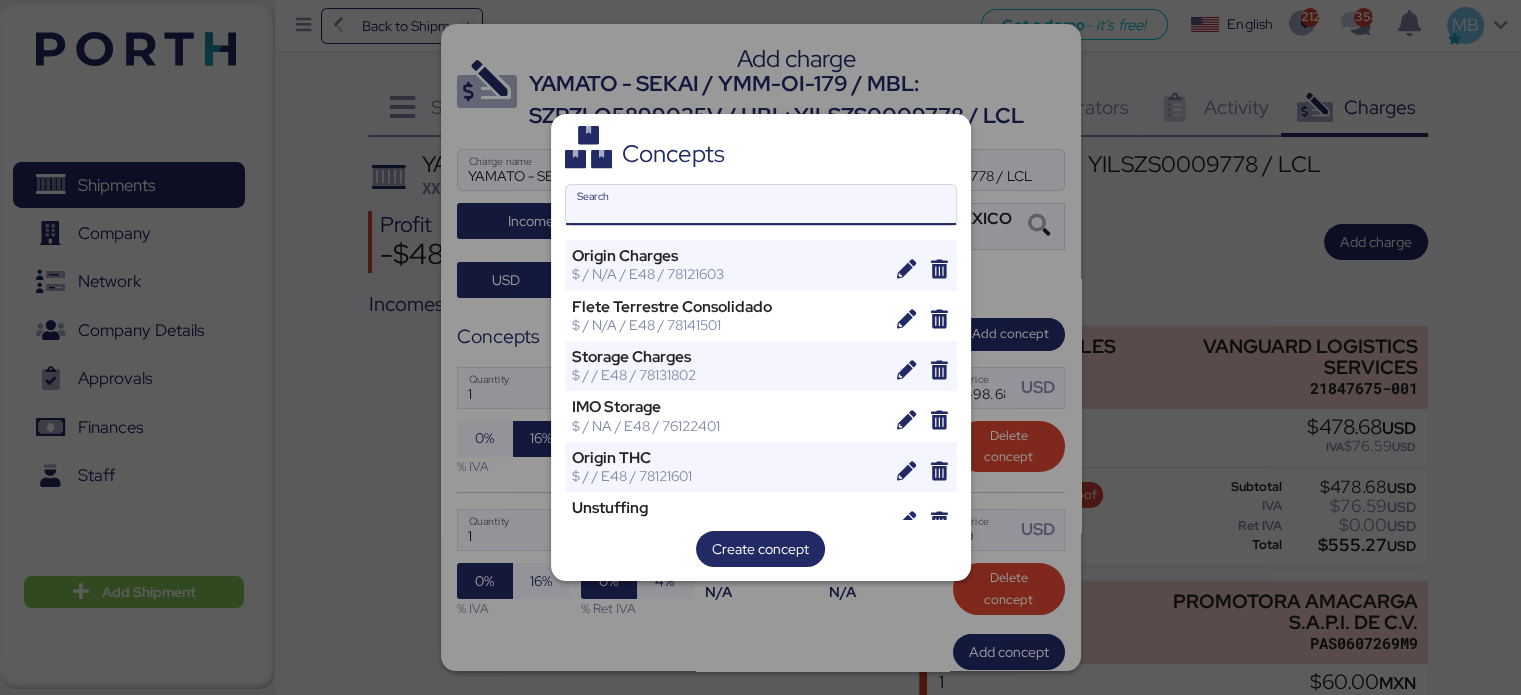 click on "Search" at bounding box center (761, 205) 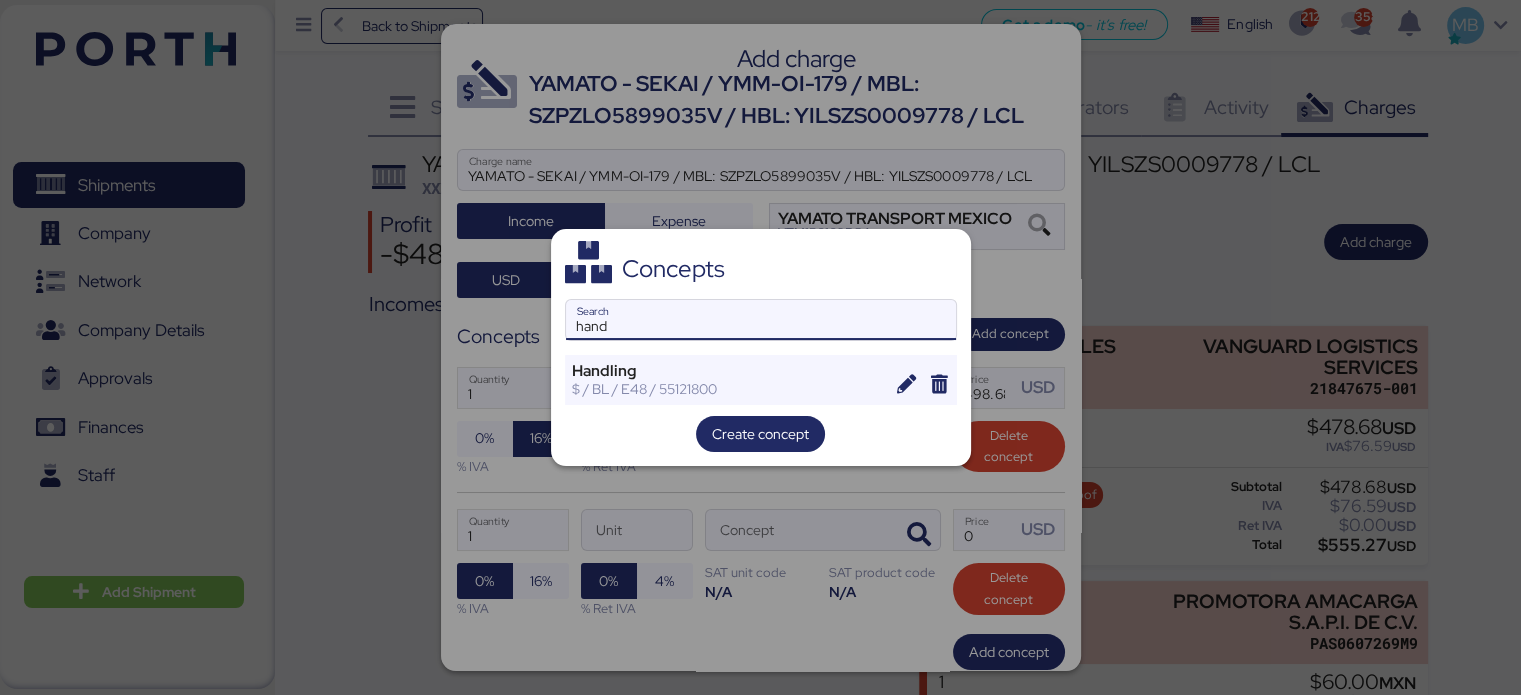 type on "hand" 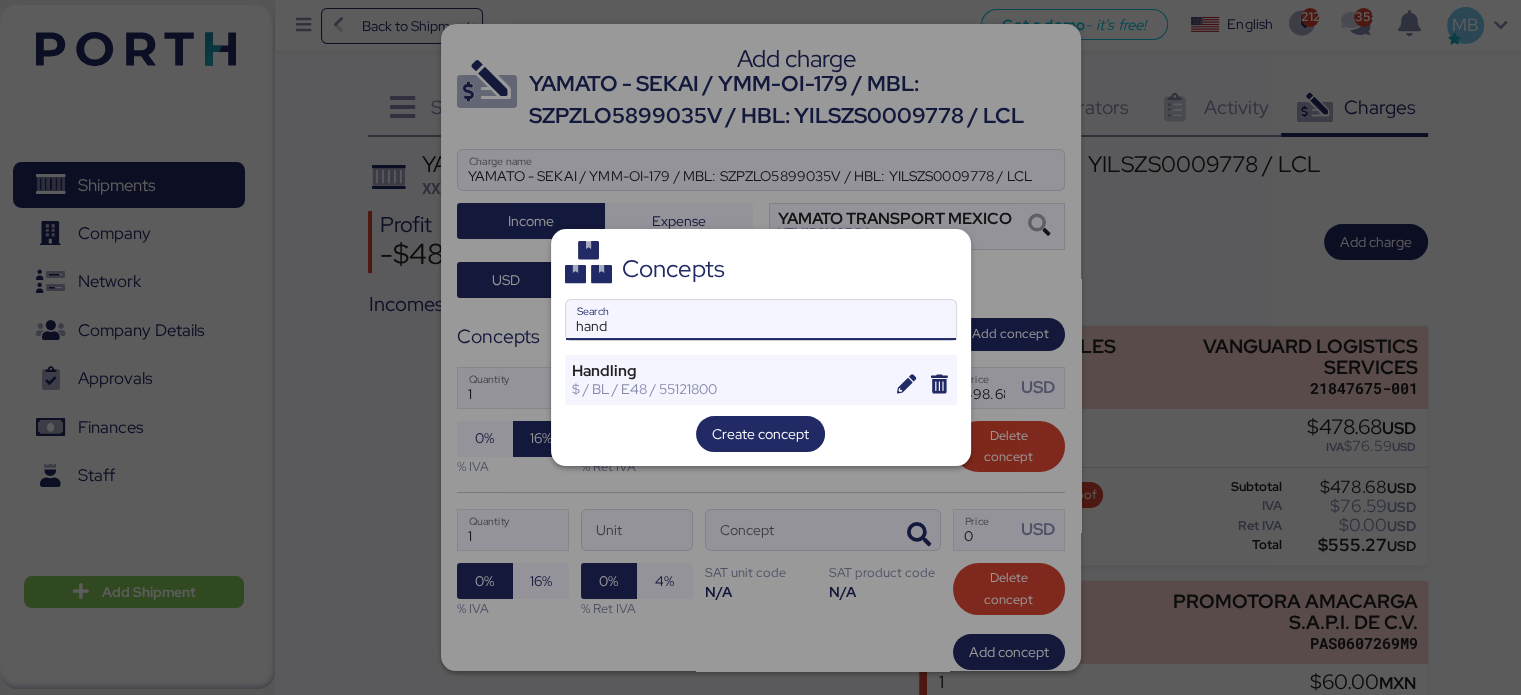click on "Concepts hand Search Handling
$ / BL /
E48 / 55121800
Create concept" at bounding box center [761, 347] 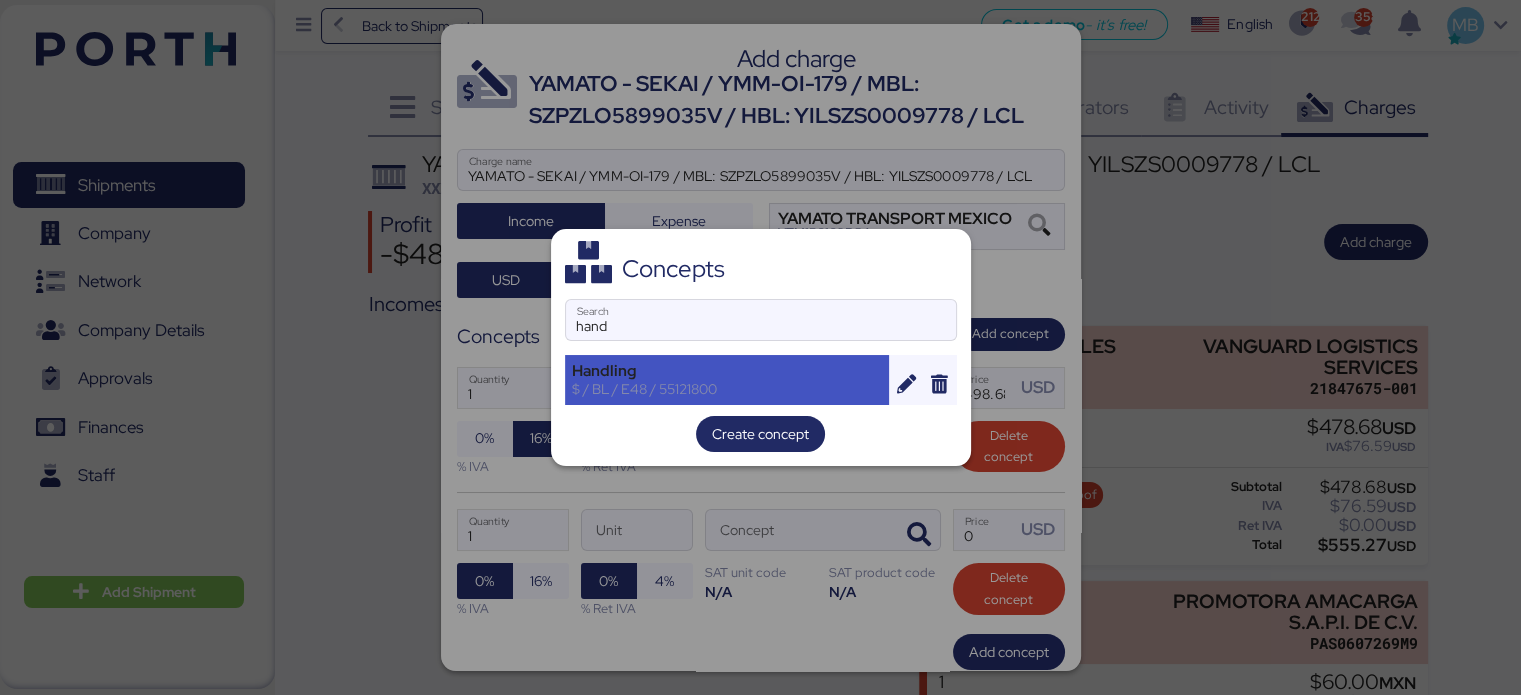 click on "$ / BL /
E48 / 55121800" at bounding box center (727, 389) 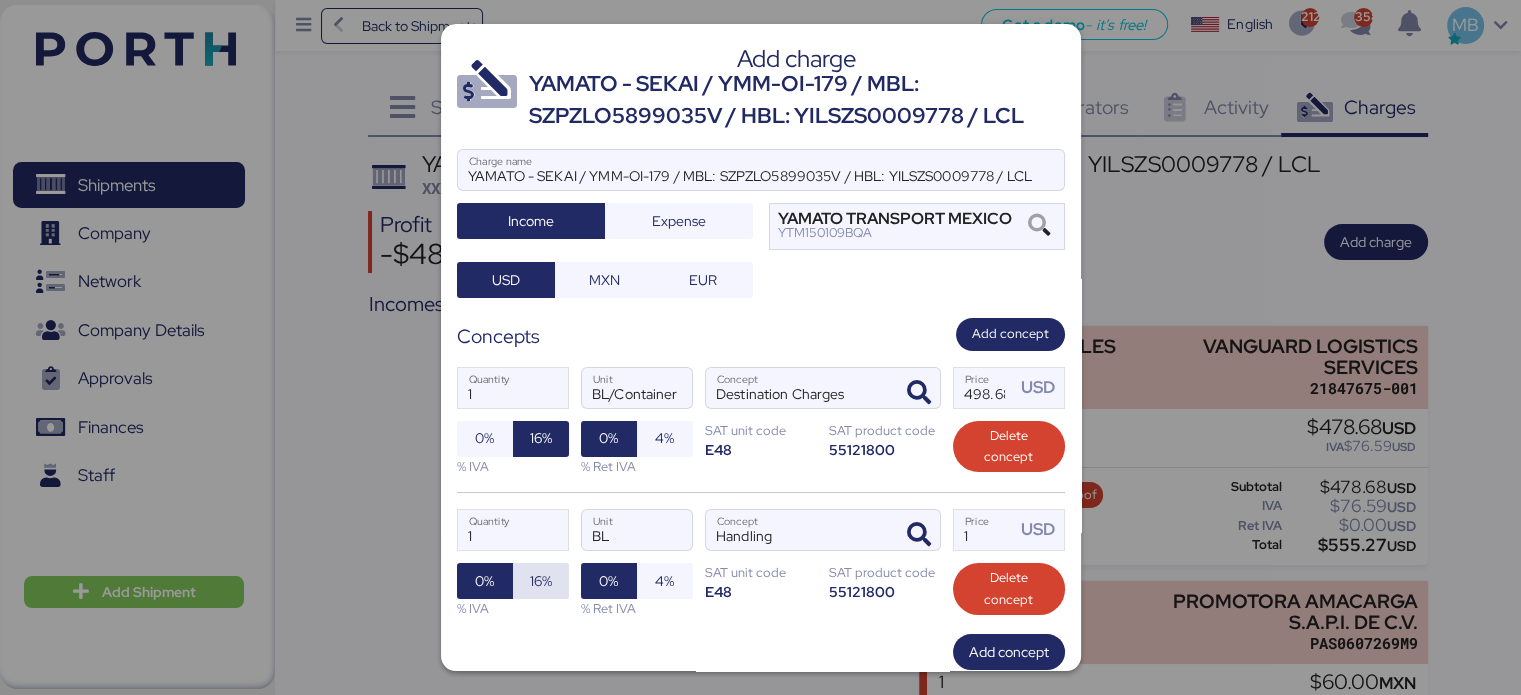 click on "16%" at bounding box center (541, 581) 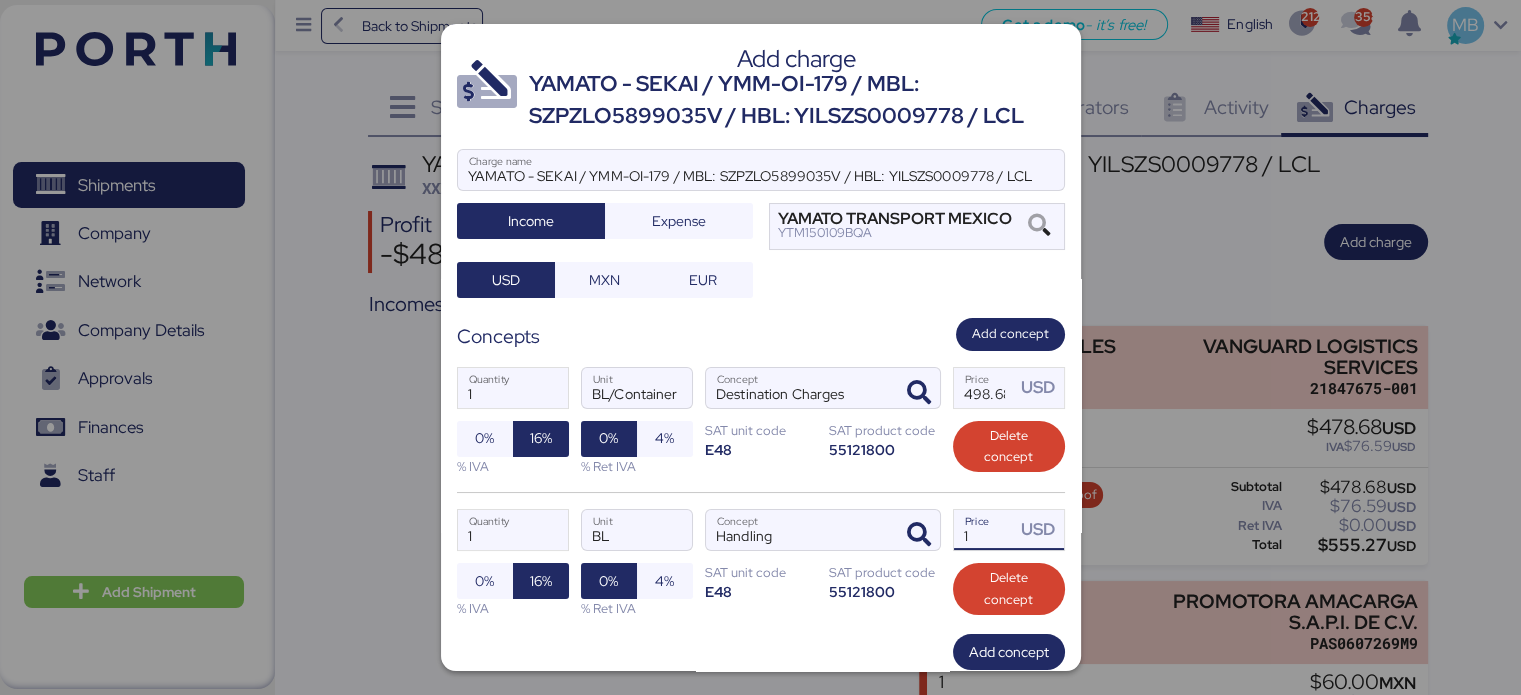 drag, startPoint x: 979, startPoint y: 530, endPoint x: 928, endPoint y: 521, distance: 51.78803 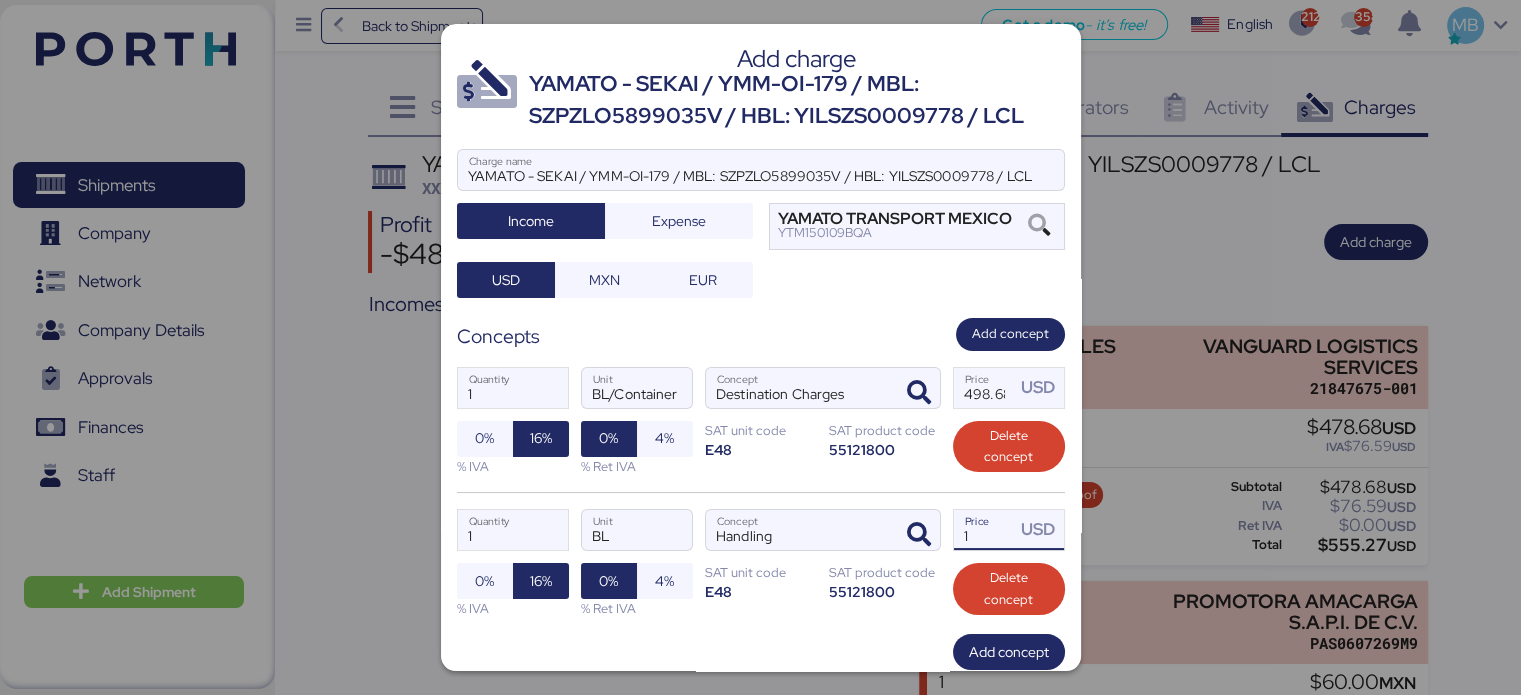 click on "1 Quantity BL Unit Handling Concept   1 Price USD 0% 16% % IVA 0% 4% % Ret IVA SAT unit code E48 SAT product code 55121800 Delete concept" at bounding box center (761, 563) 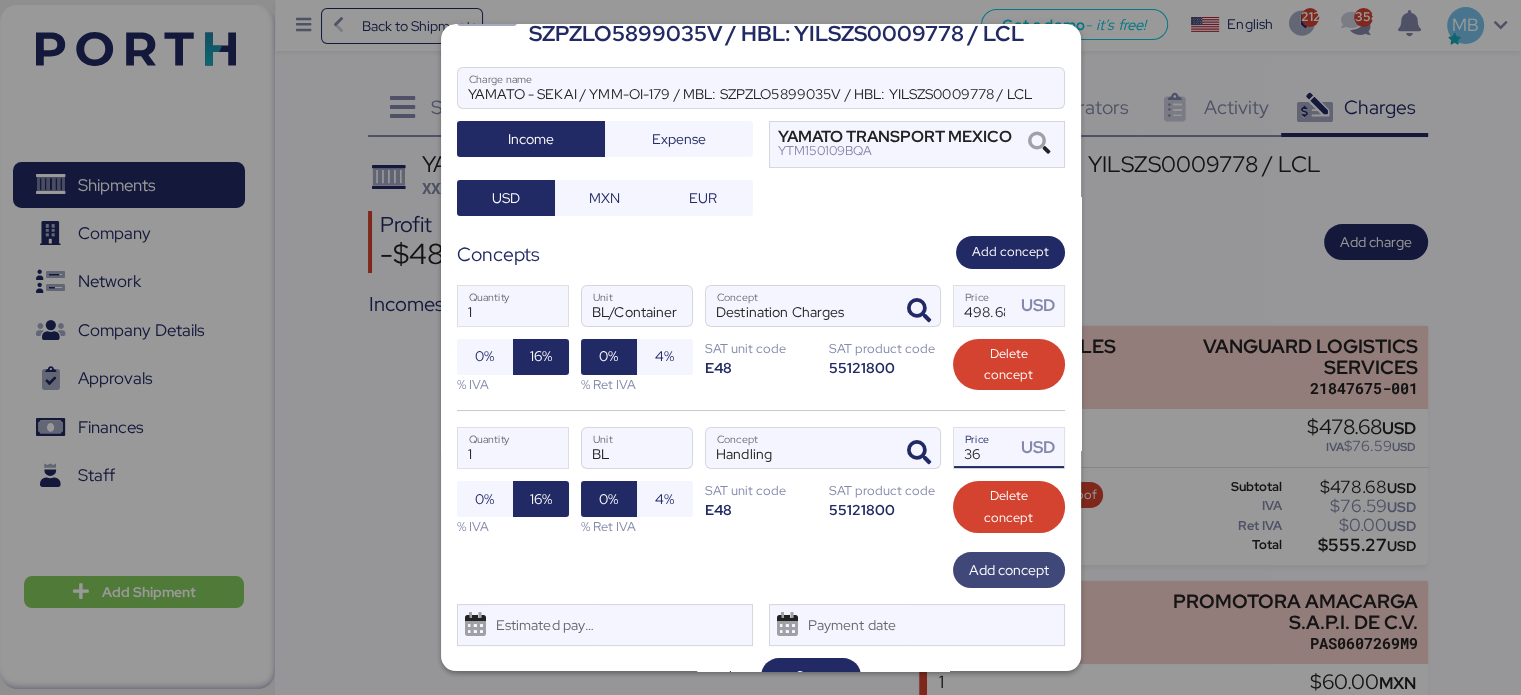scroll, scrollTop: 118, scrollLeft: 0, axis: vertical 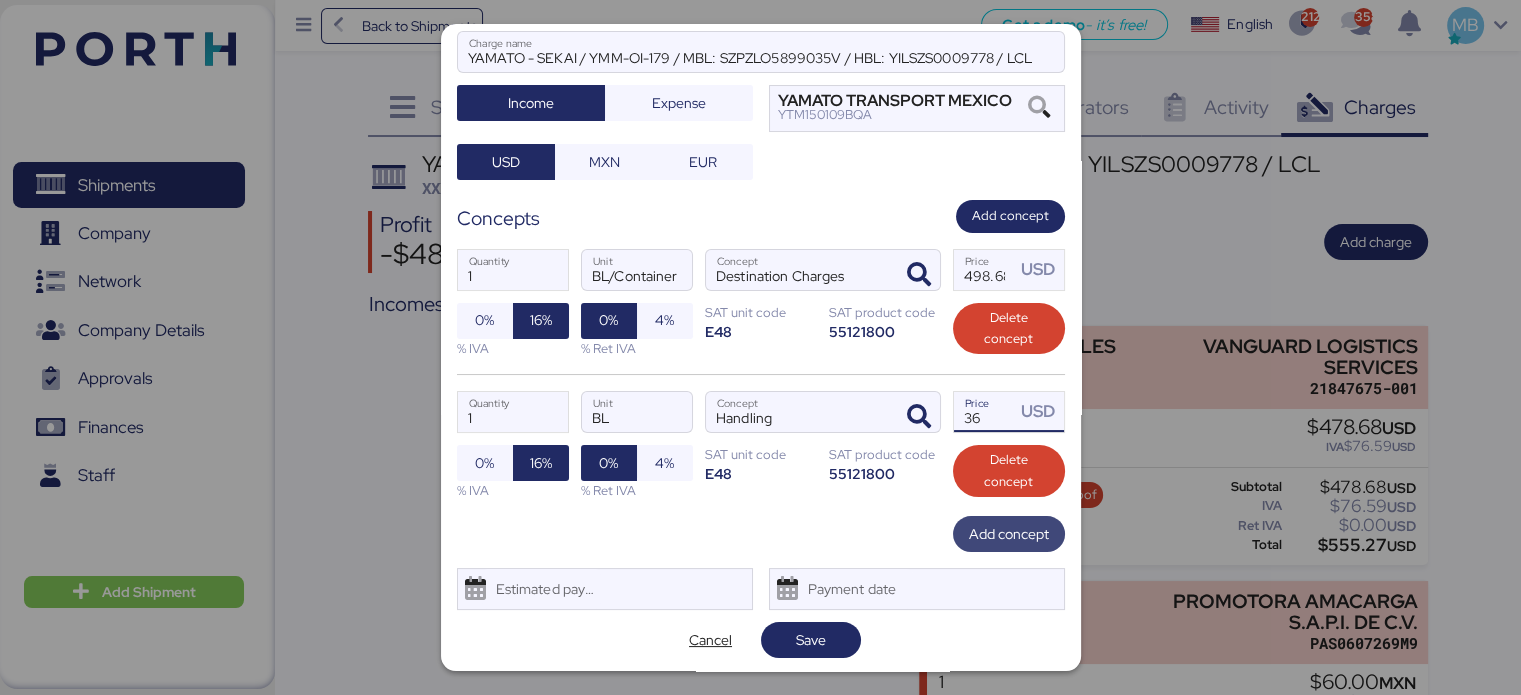 type on "36" 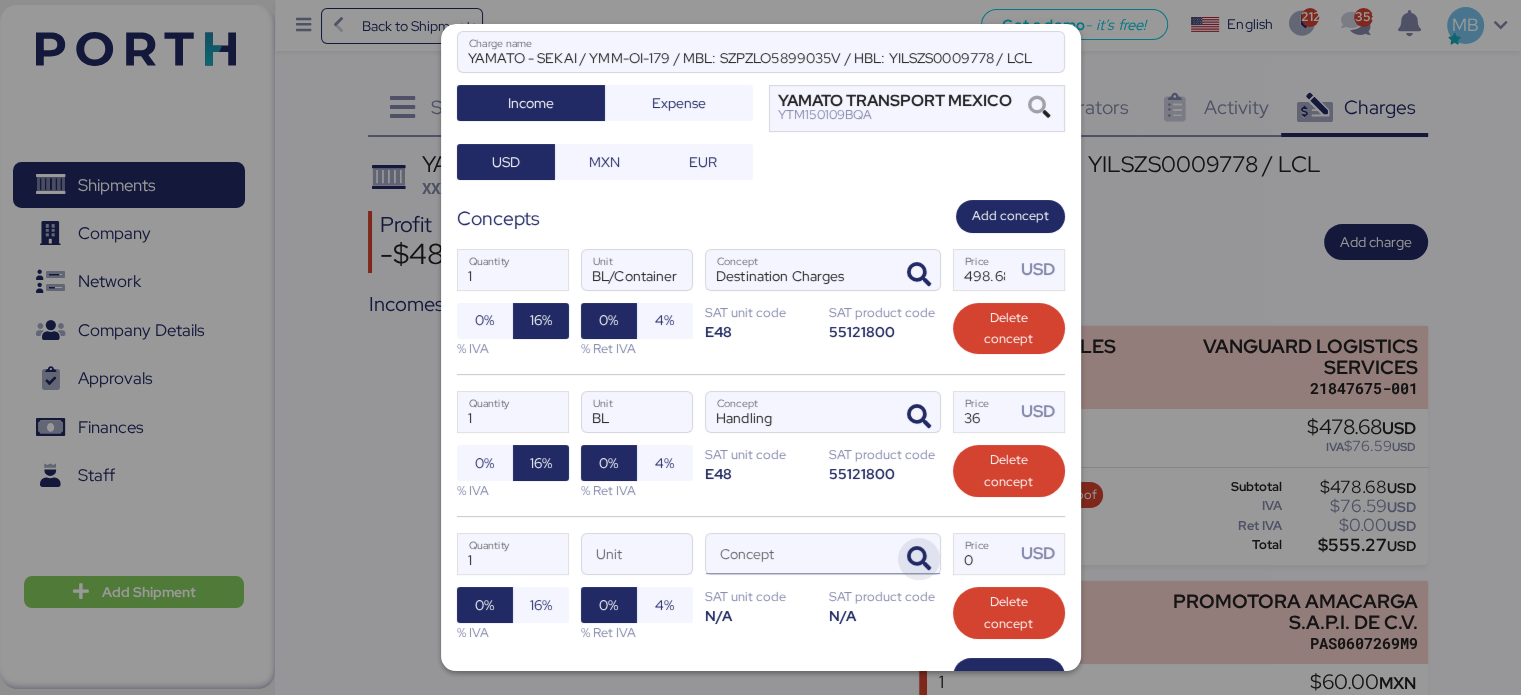 click at bounding box center (919, 559) 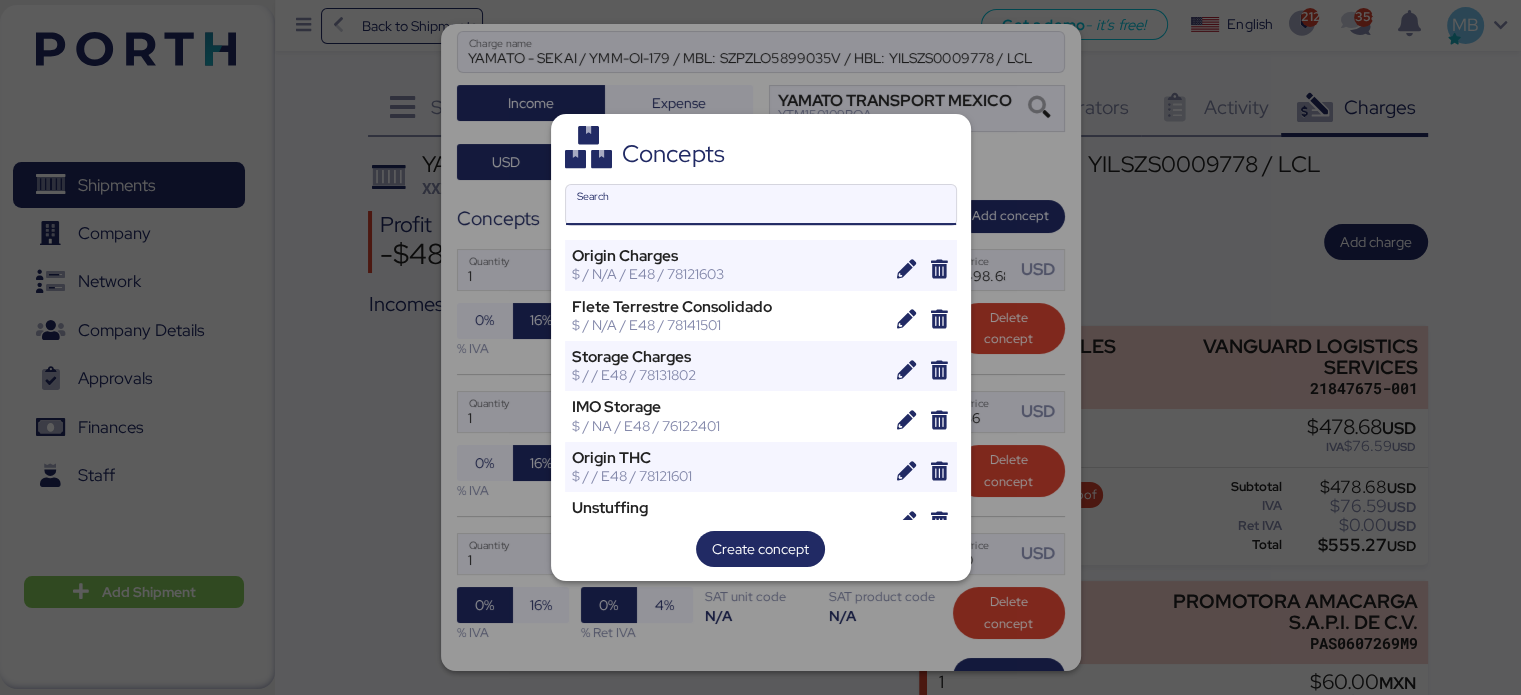 click on "Search" at bounding box center (761, 205) 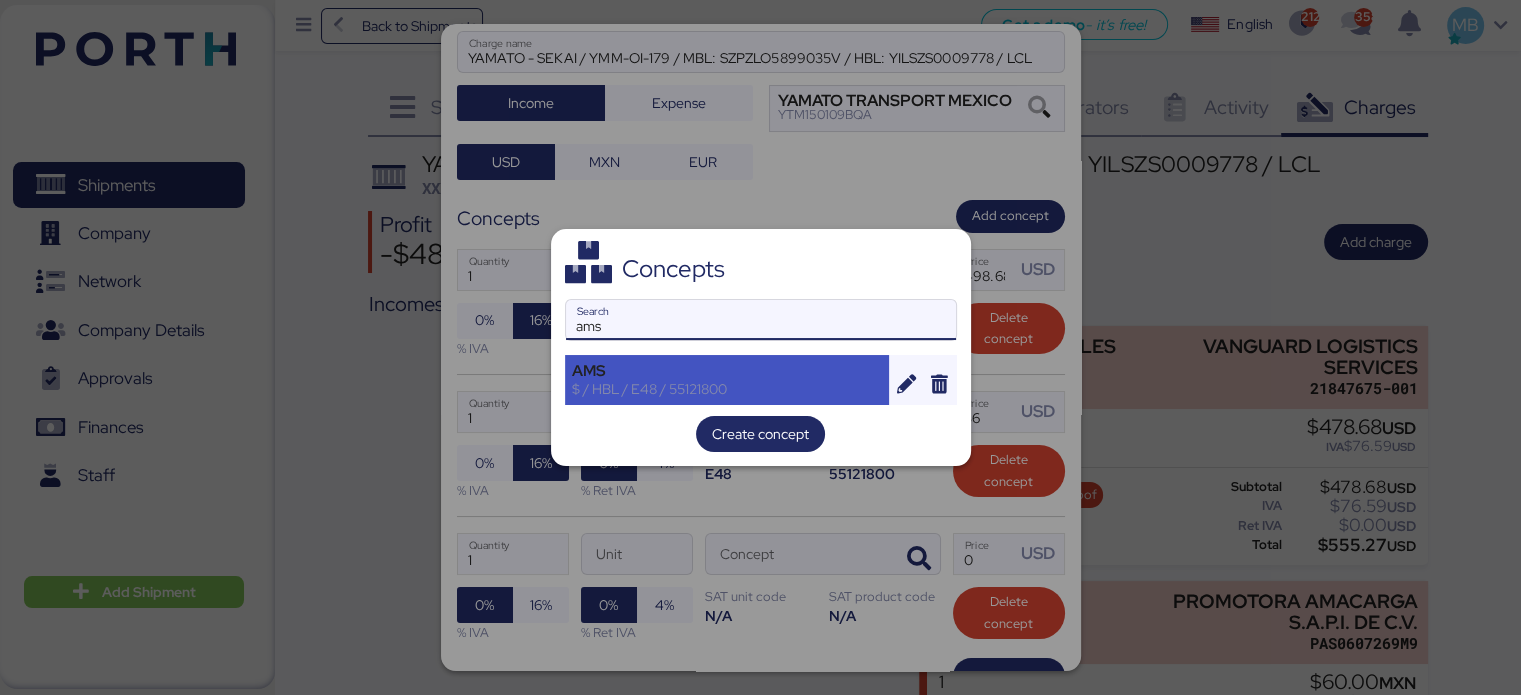 type on "ams" 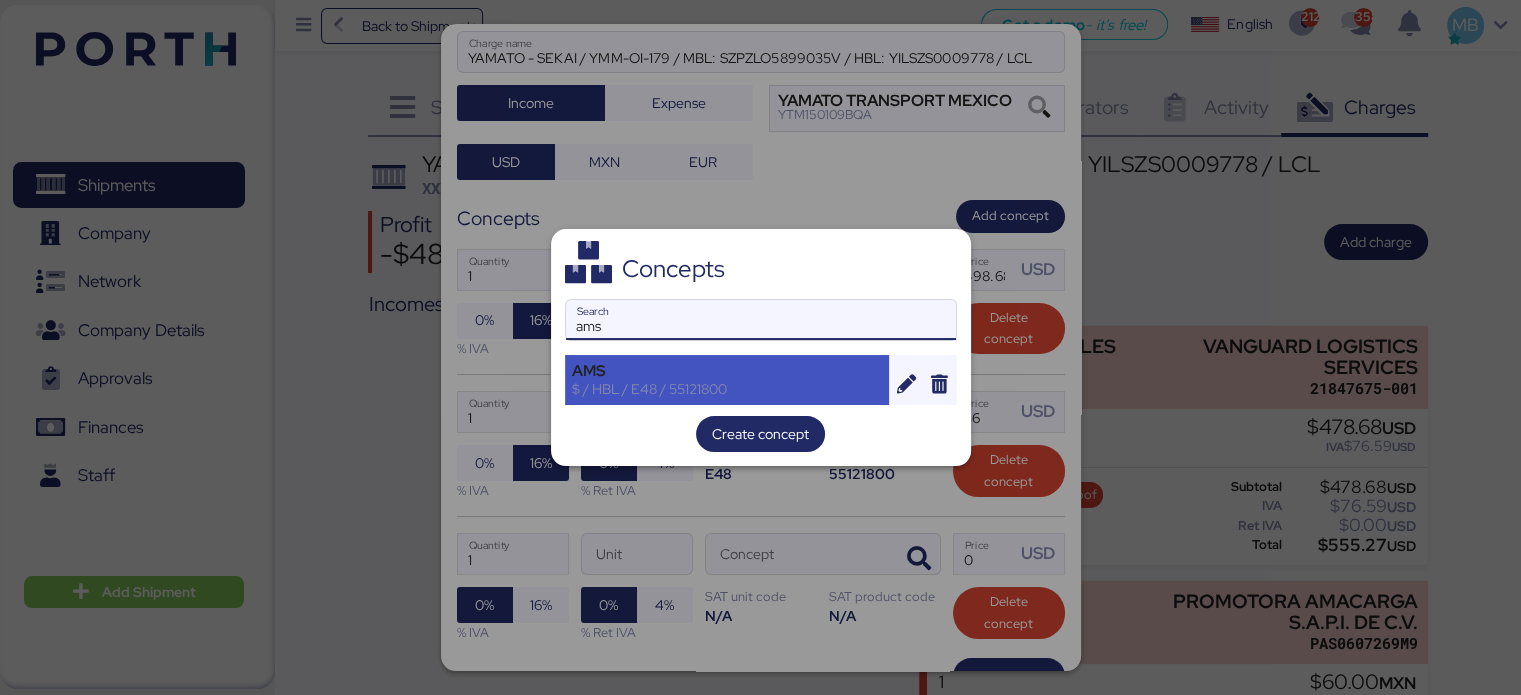 click on "$ / HBL /
E48 / 55121800" at bounding box center [727, 389] 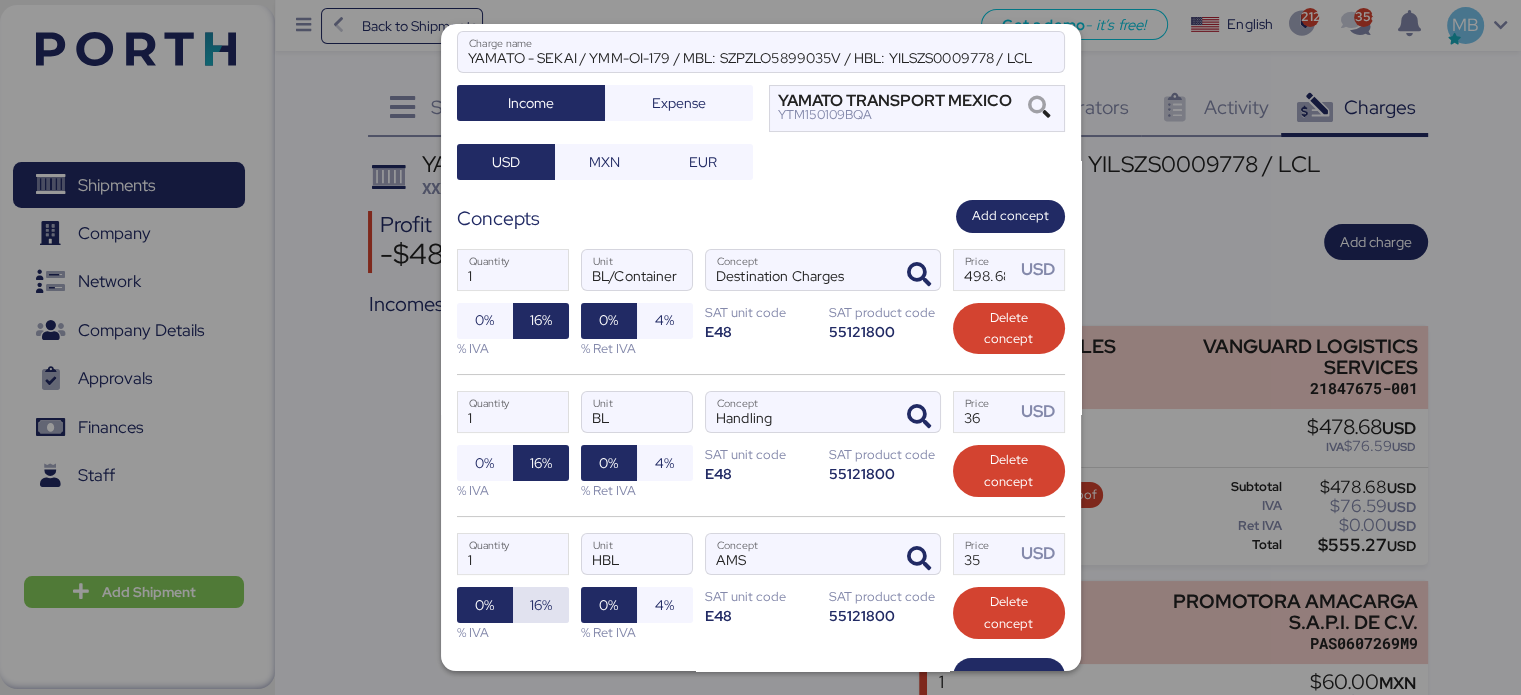click on "16%" at bounding box center [541, 605] 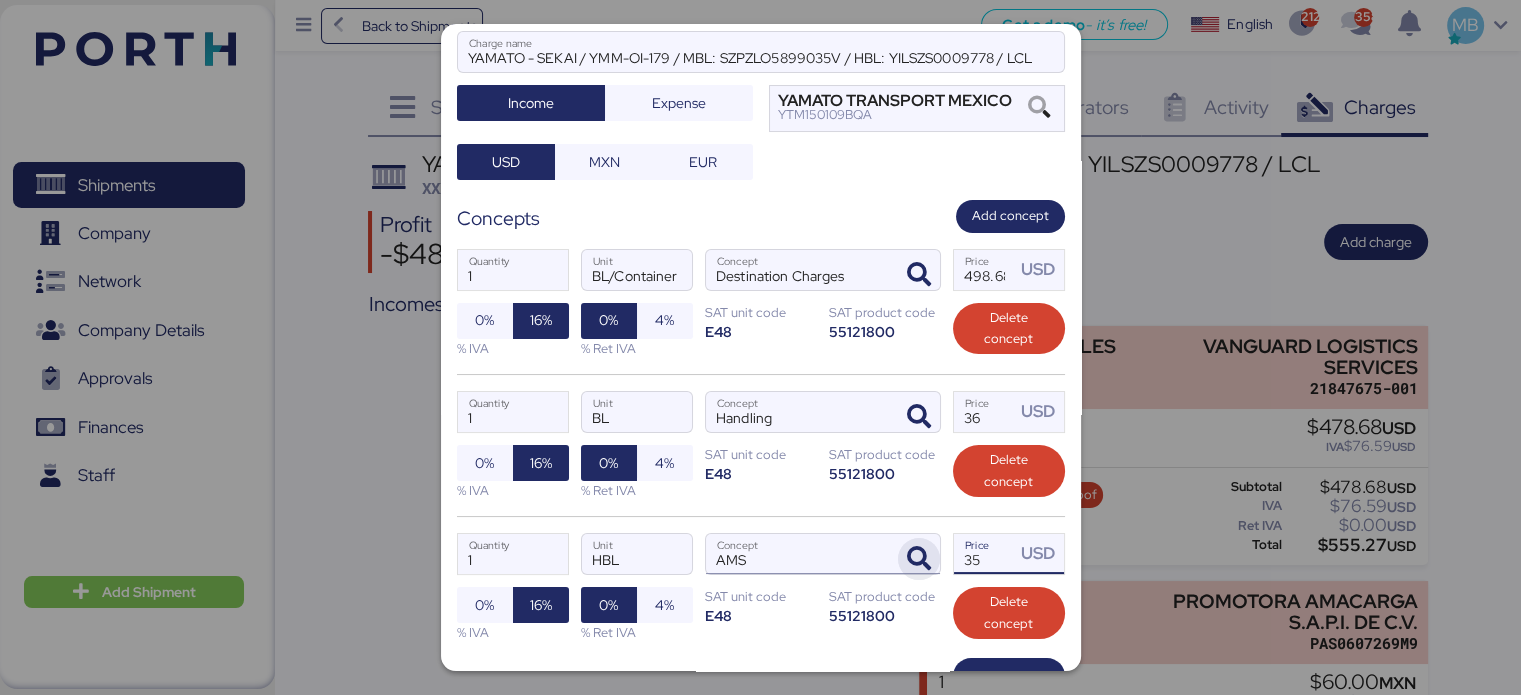 drag, startPoint x: 975, startPoint y: 552, endPoint x: 886, endPoint y: 547, distance: 89.140335 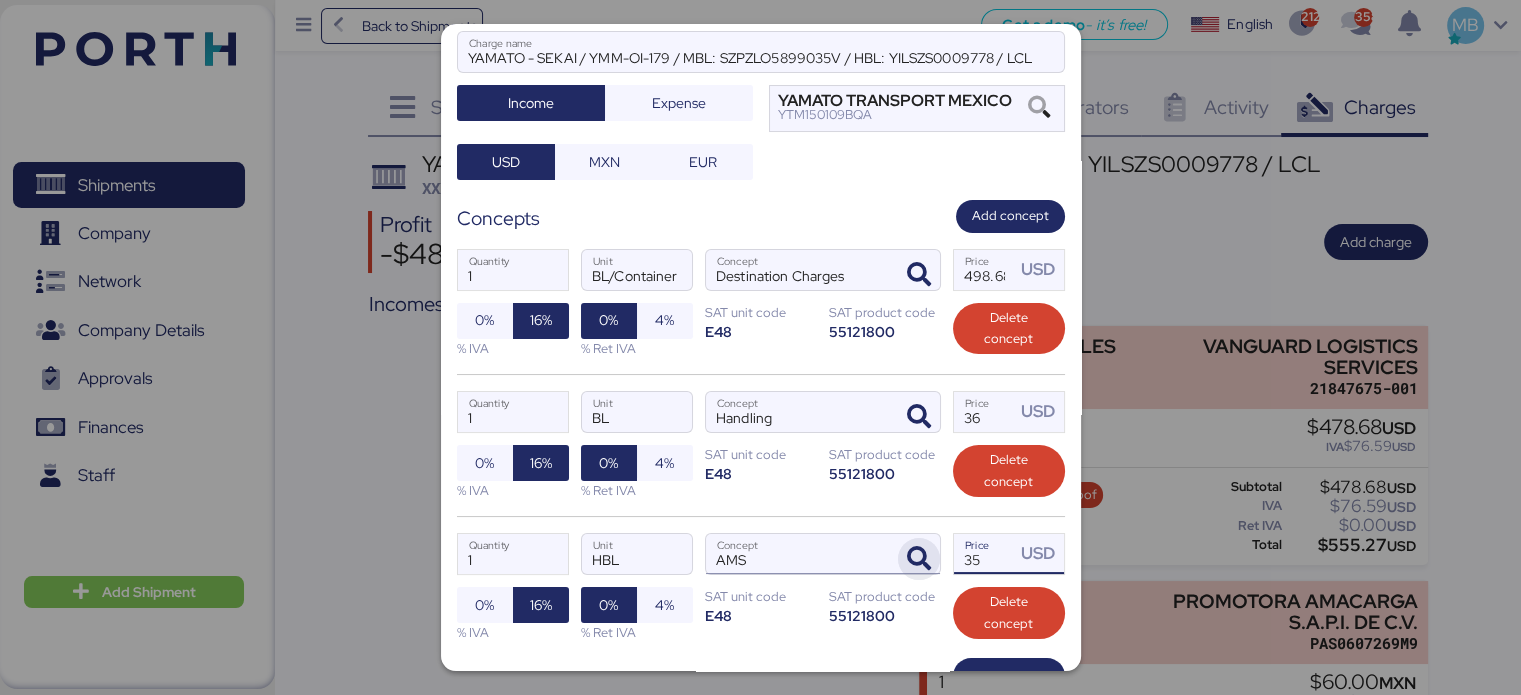 click on "1 Quantity HBL Unit AMS Concept   35 Price USD 0% 16% % IVA 0% 4% % Ret IVA SAT unit code E48 SAT product code 55121800 Delete concept" at bounding box center [761, 587] 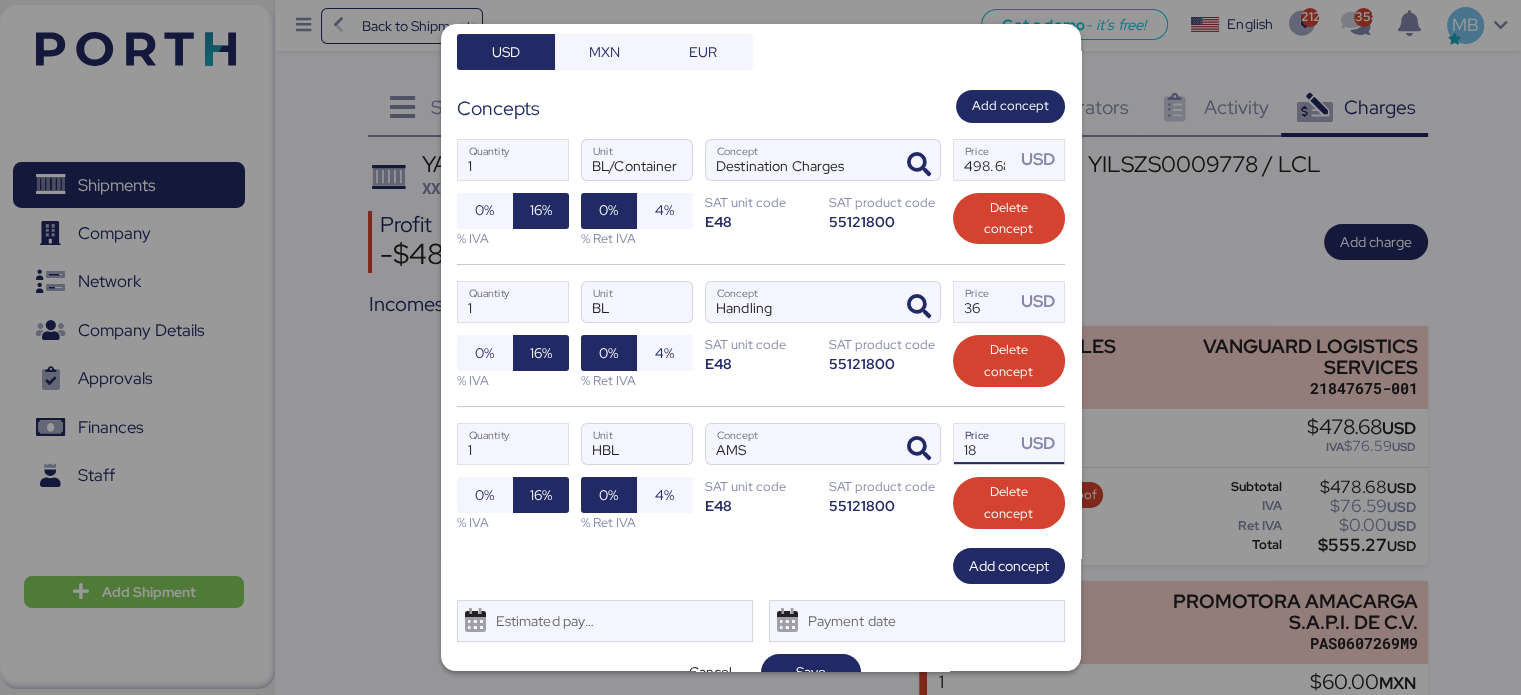 scroll, scrollTop: 260, scrollLeft: 0, axis: vertical 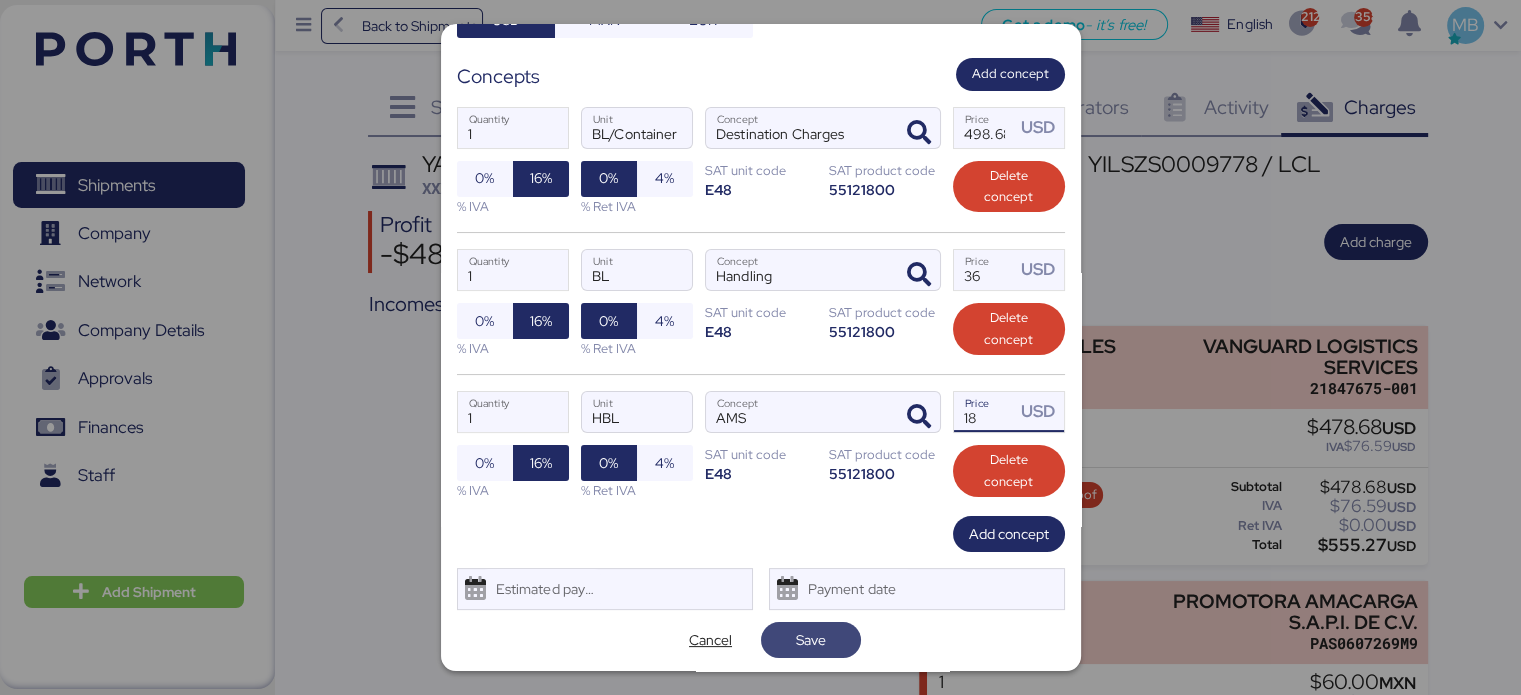 type on "18" 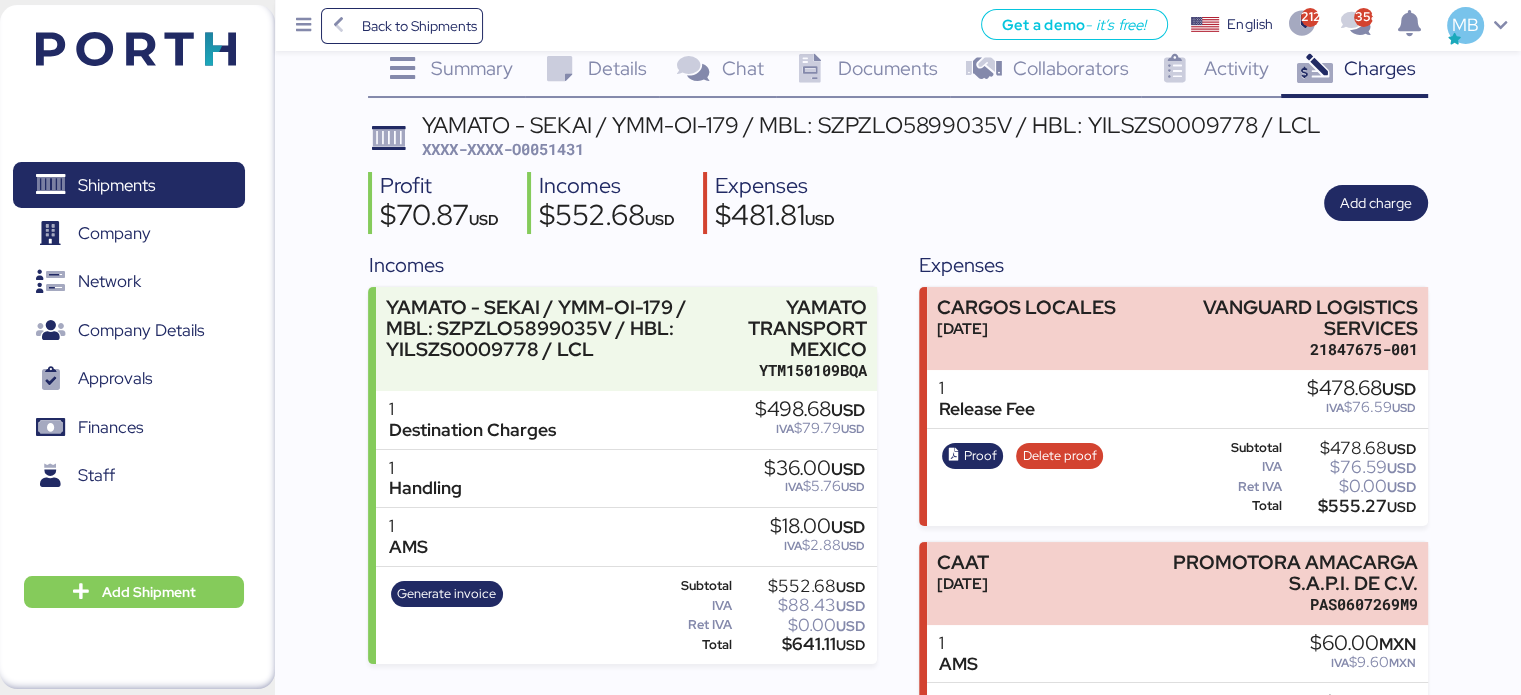 scroll, scrollTop: 0, scrollLeft: 0, axis: both 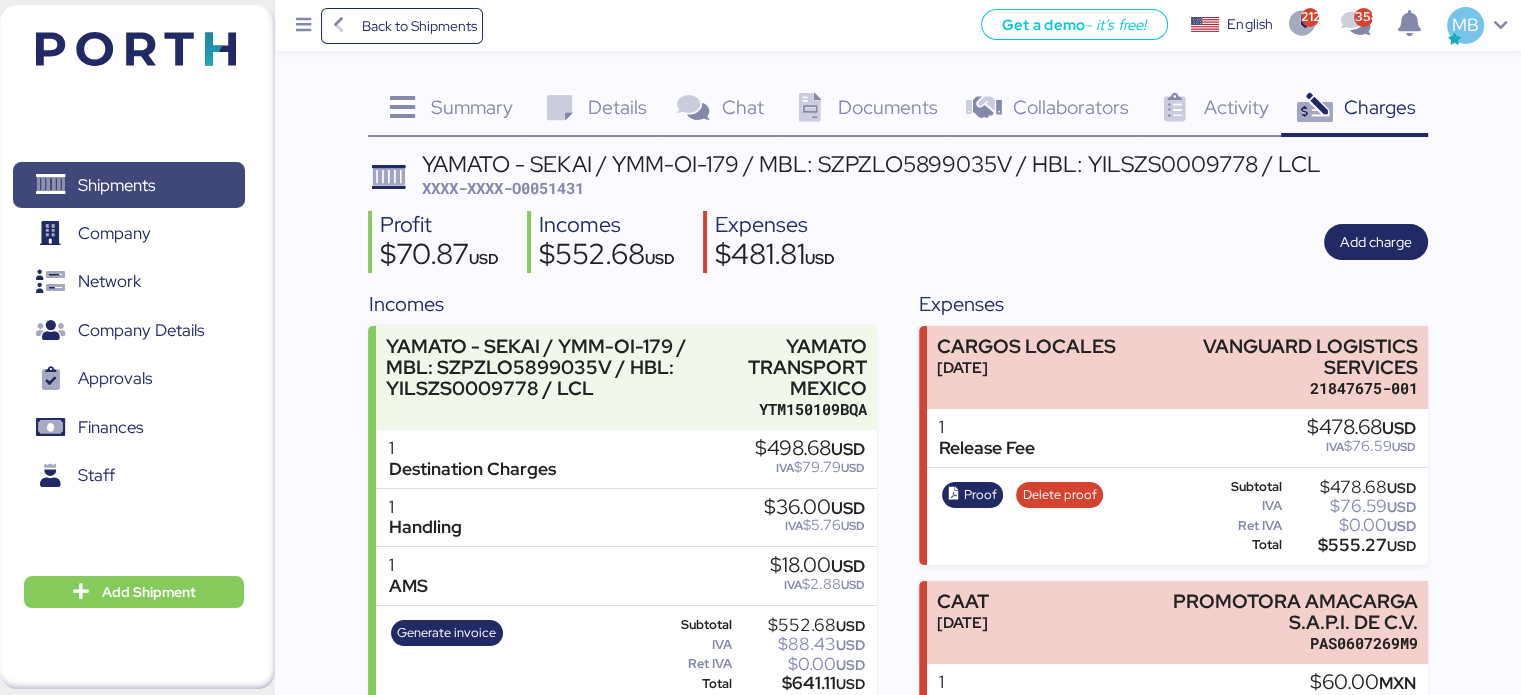 click on "Shipments" at bounding box center (128, 185) 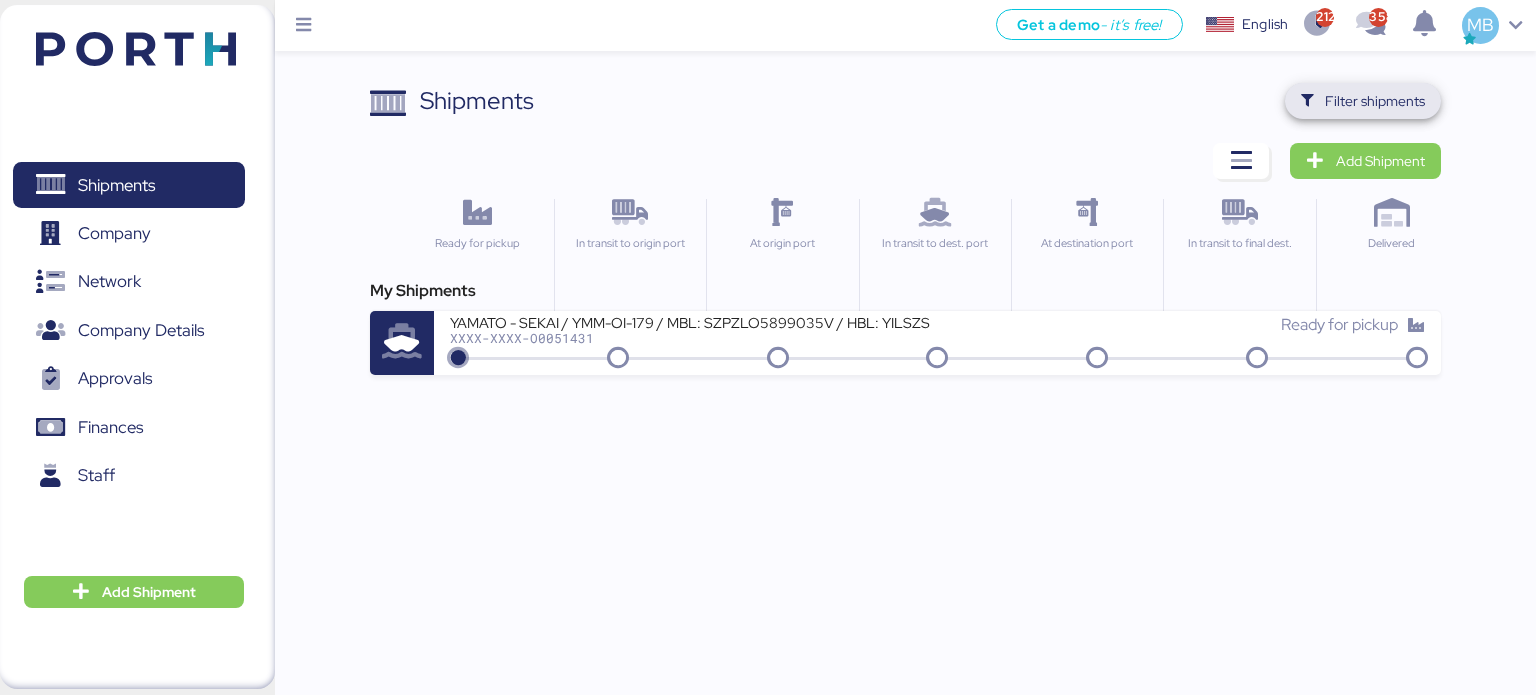click on "Filter shipments" at bounding box center (1375, 101) 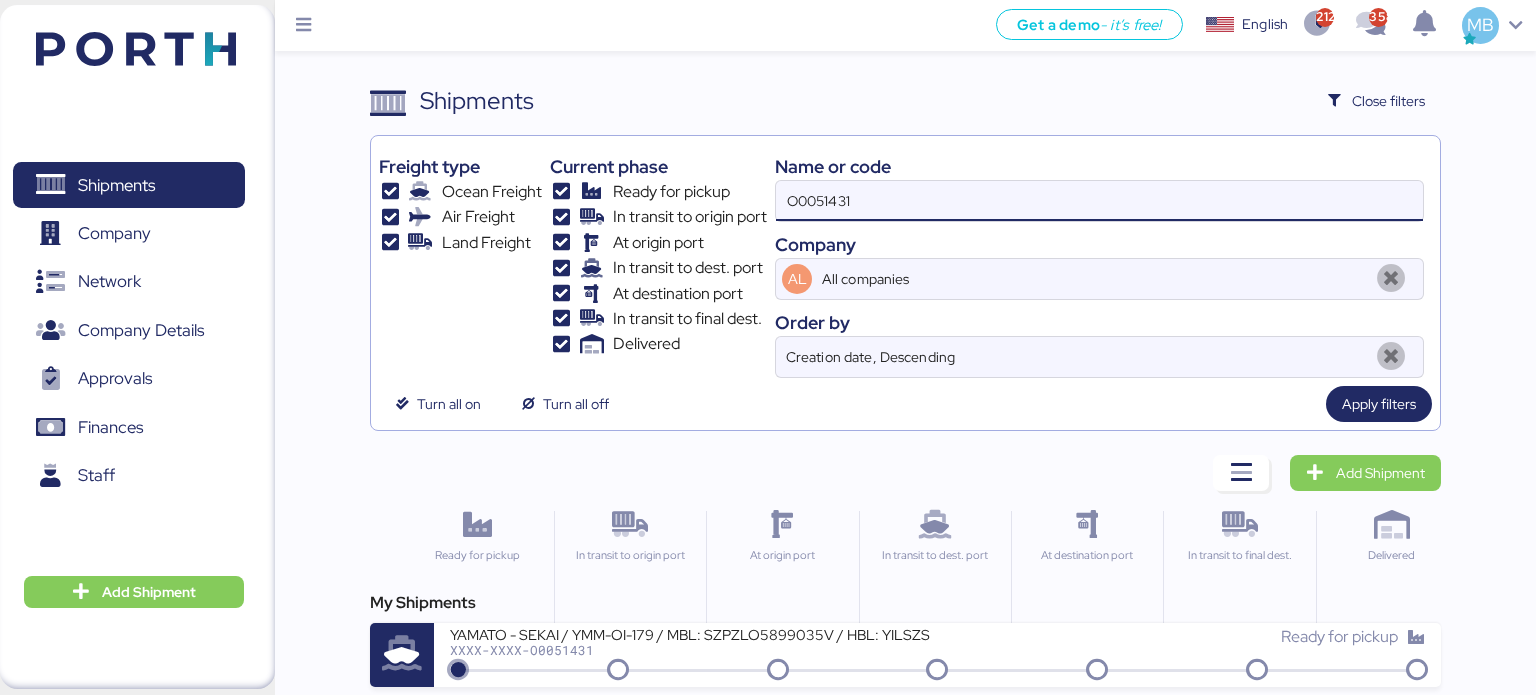 drag, startPoint x: 860, startPoint y: 181, endPoint x: 740, endPoint y: 182, distance: 120.004166 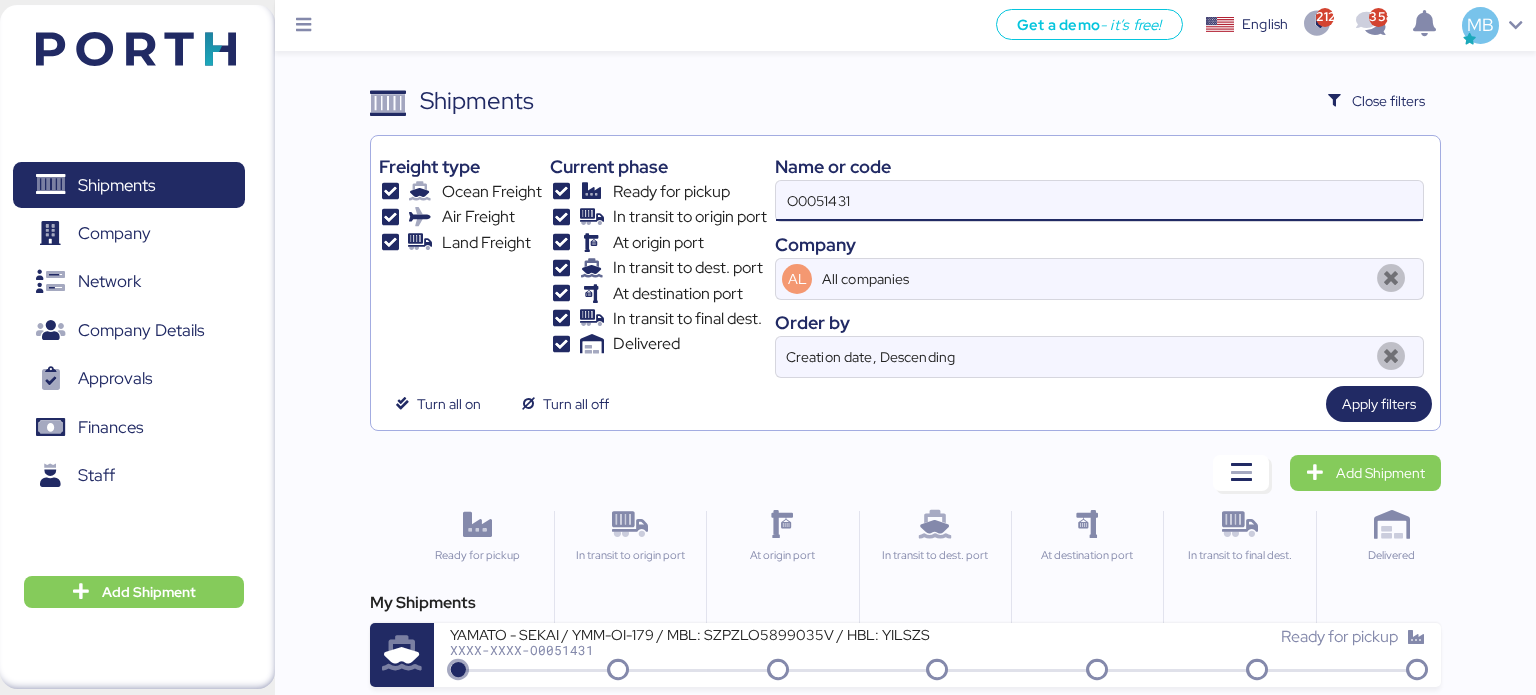 click on "Freight type   Ocean Freight   Air Freight   Land Freight Current phase   Ready for pickup   In transit to origin port   At origin port   In transit to dest. port   At destination port   In transit to final dest.   Delivered Name or code O0051431 Company AL All companies   Order by Creation date, Descending" at bounding box center (906, 261) 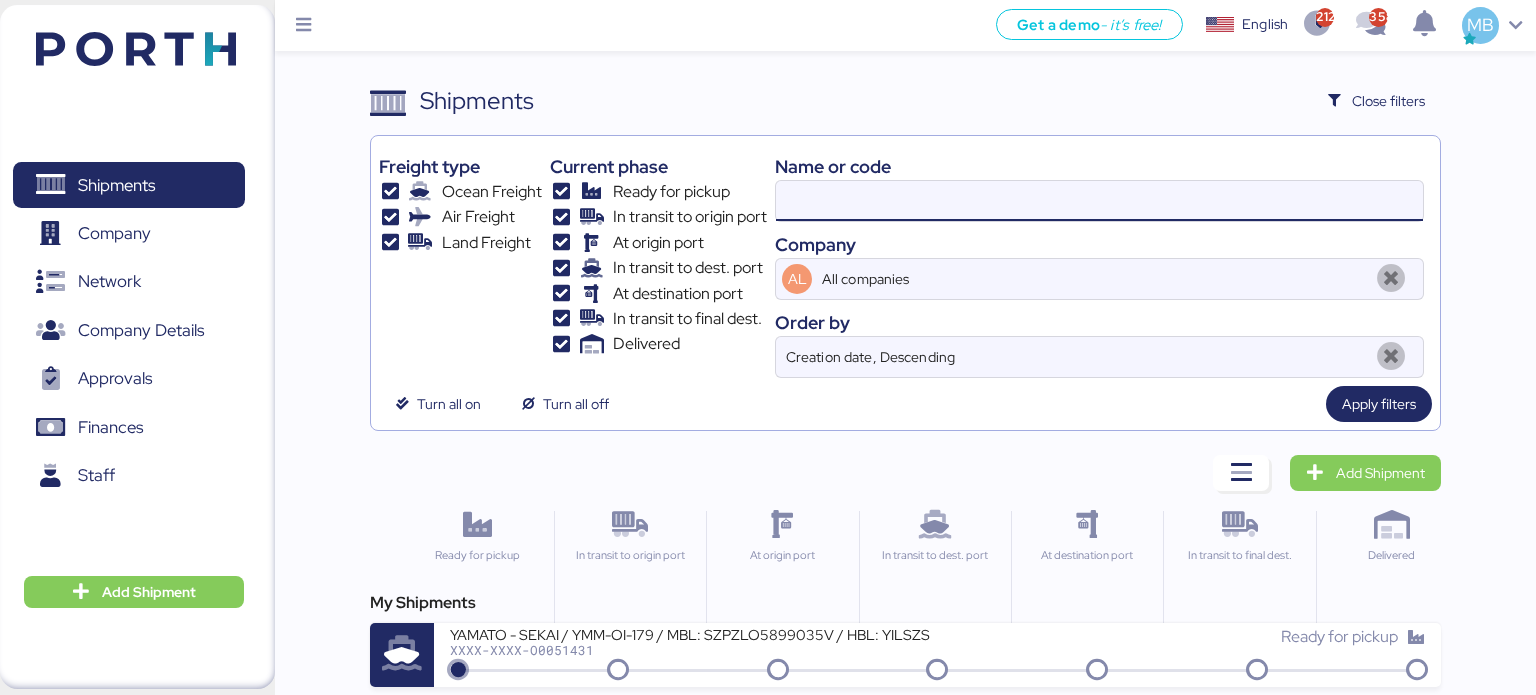 paste on "O0051639" 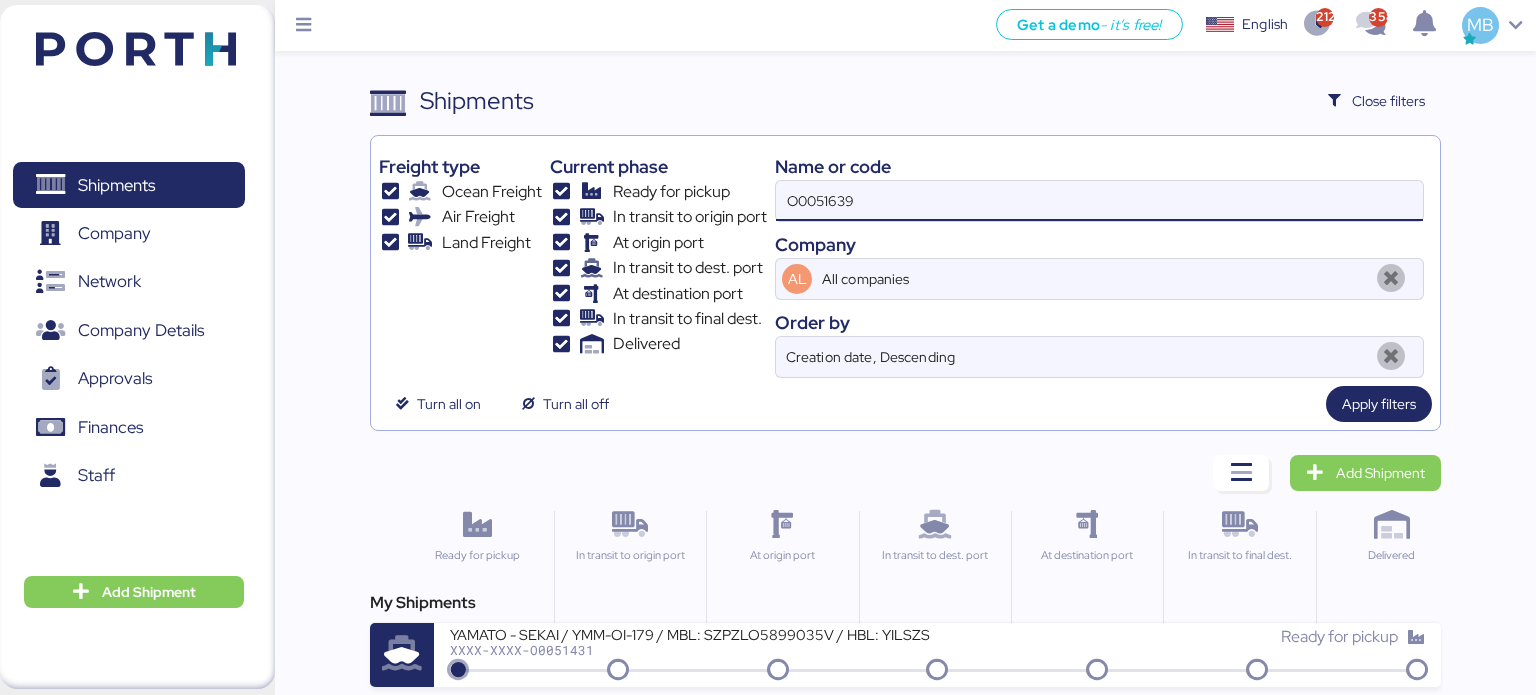 type on "O0051639" 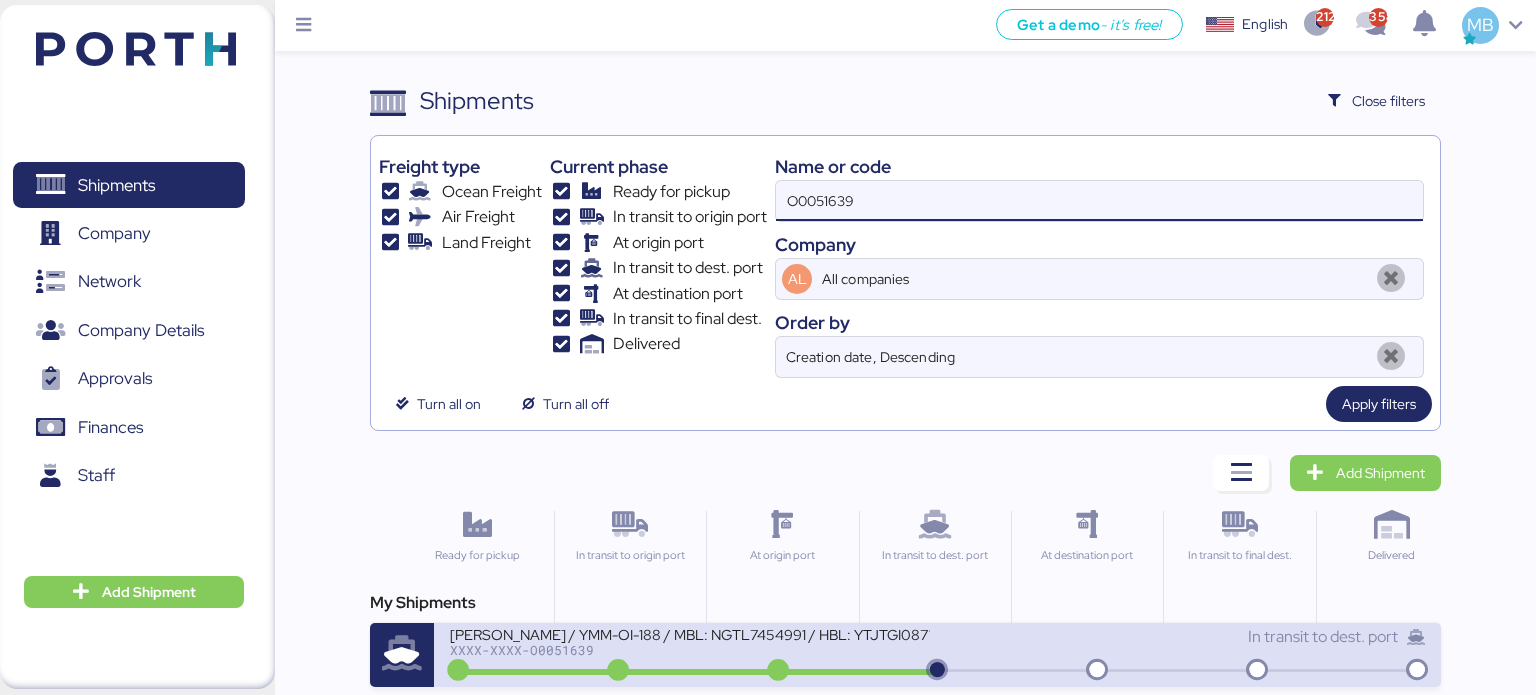 click on "XXXX-XXXX-O0051639" at bounding box center (690, 650) 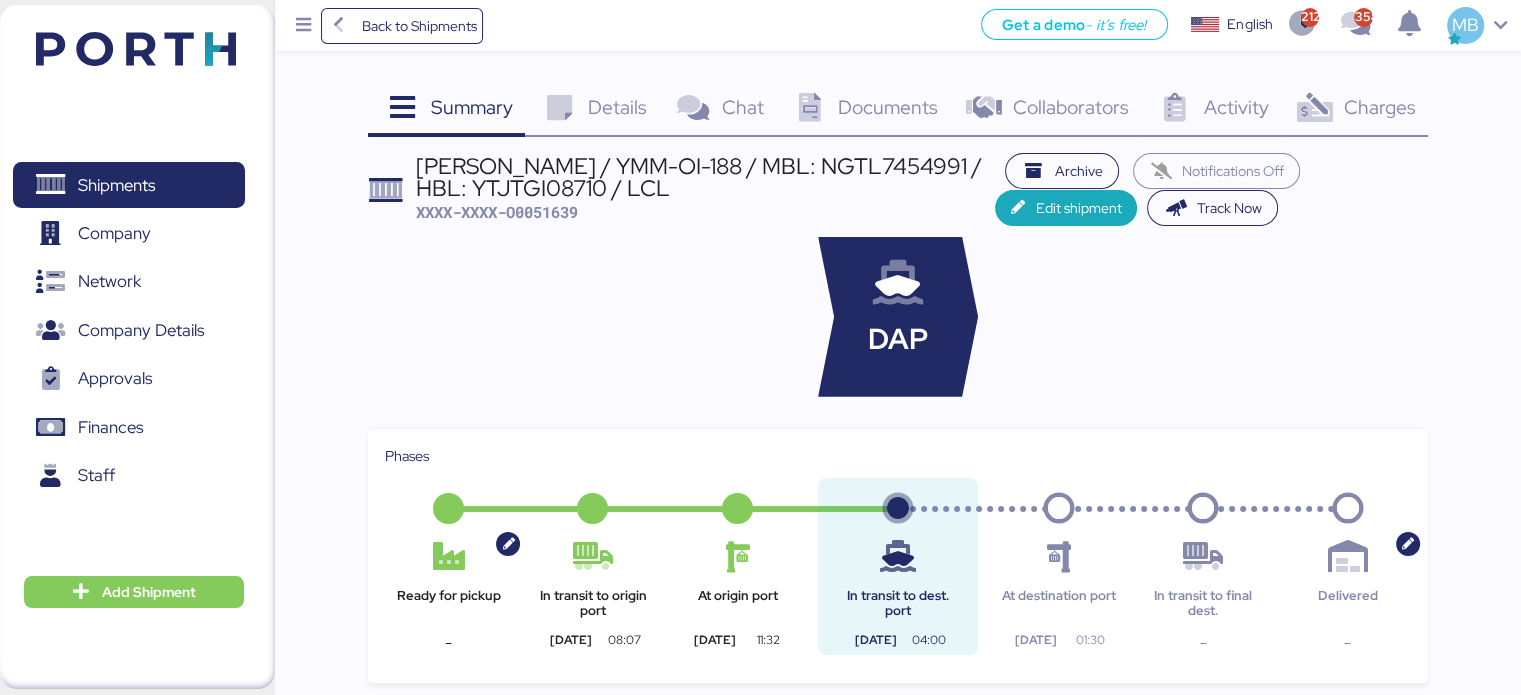 click on "Charges" at bounding box center (1379, 107) 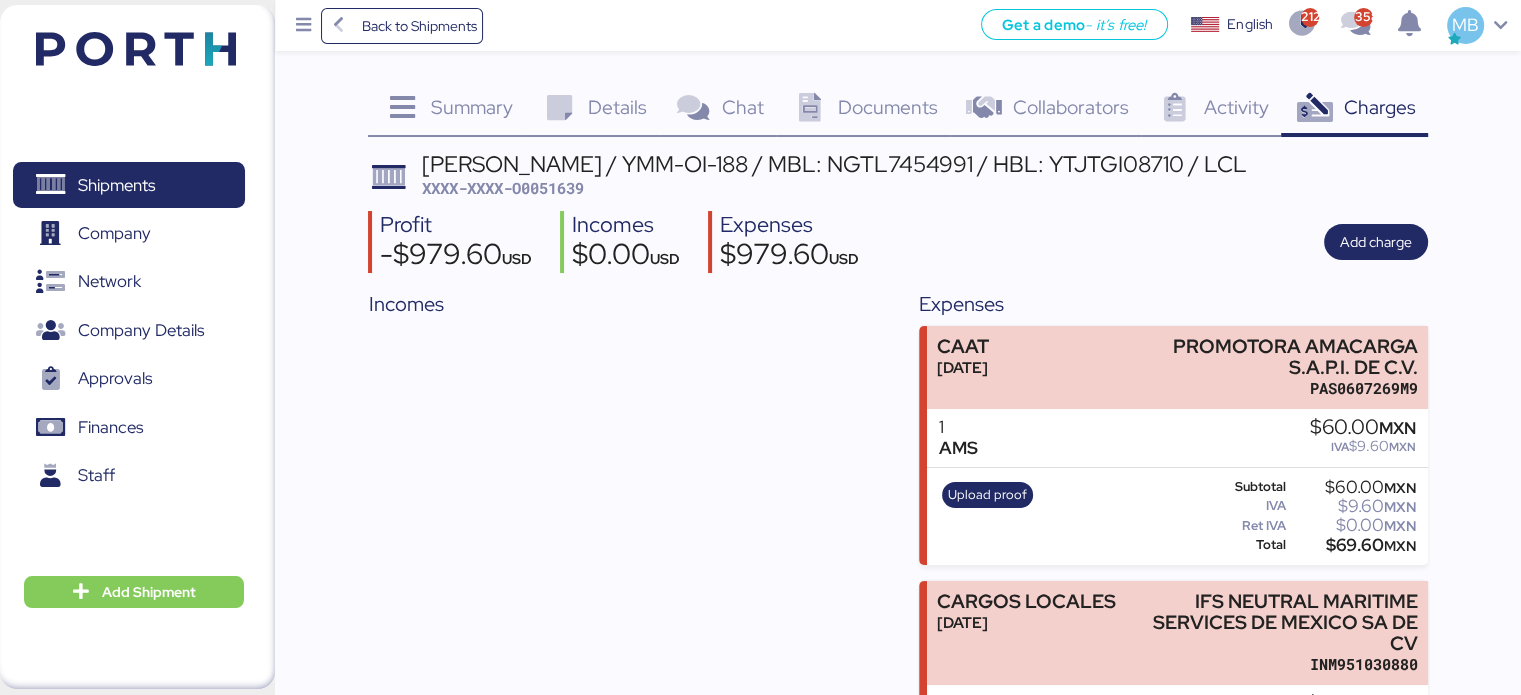 scroll, scrollTop: 160, scrollLeft: 0, axis: vertical 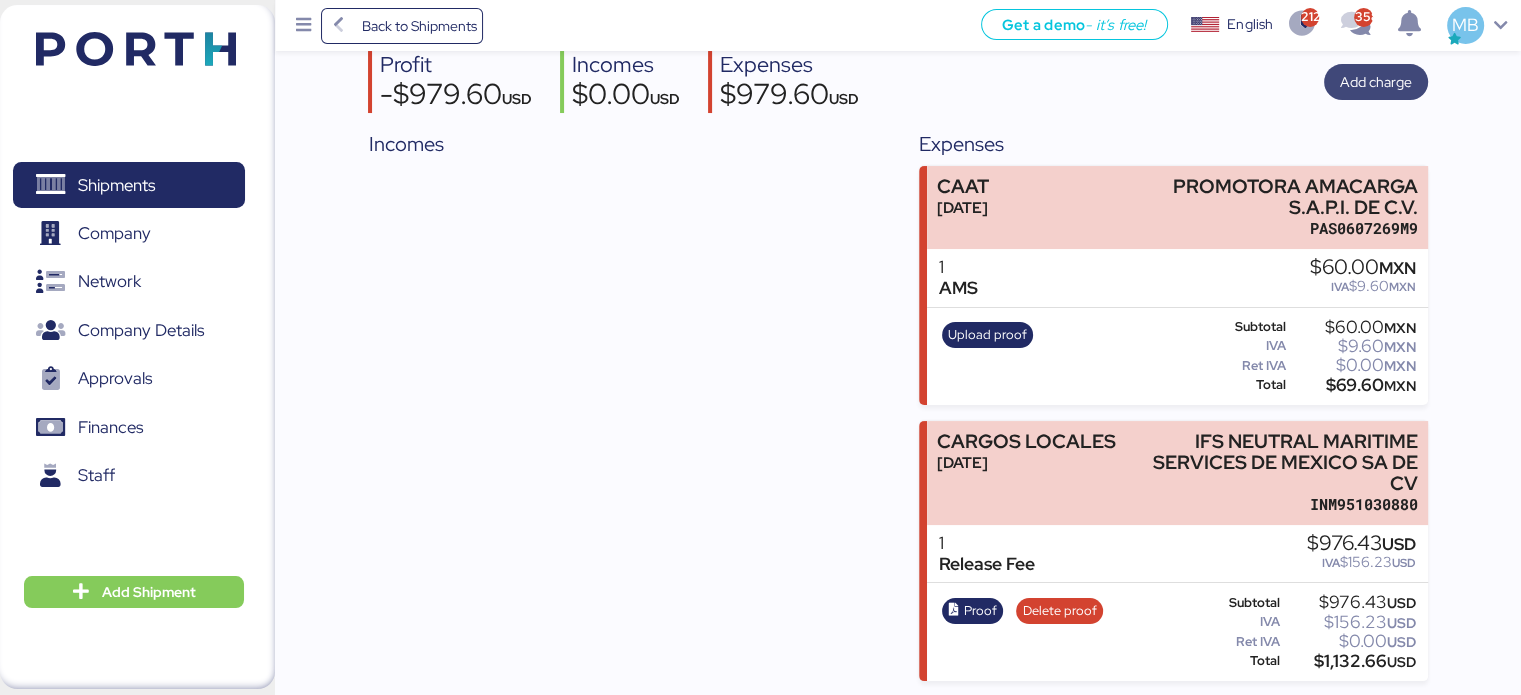 click on "Add charge" at bounding box center (1376, 82) 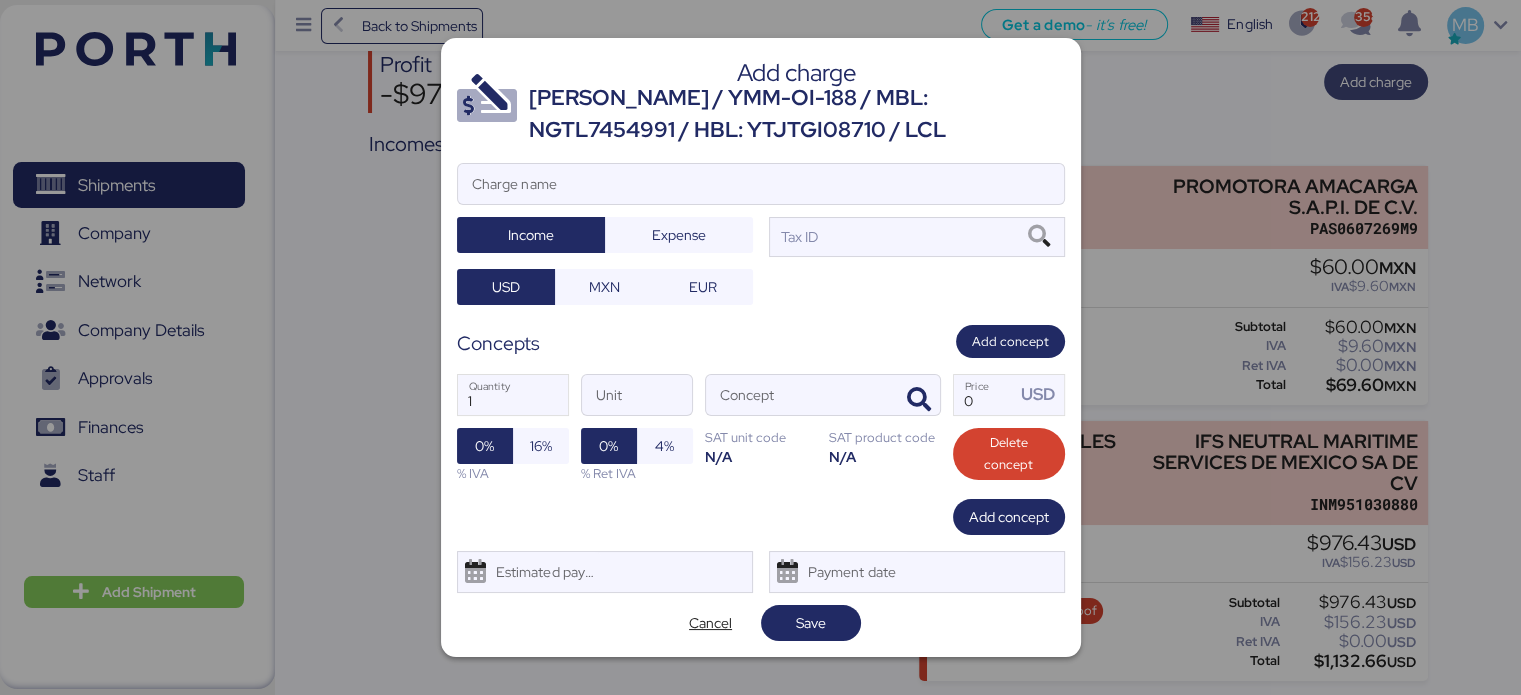 scroll, scrollTop: 0, scrollLeft: 0, axis: both 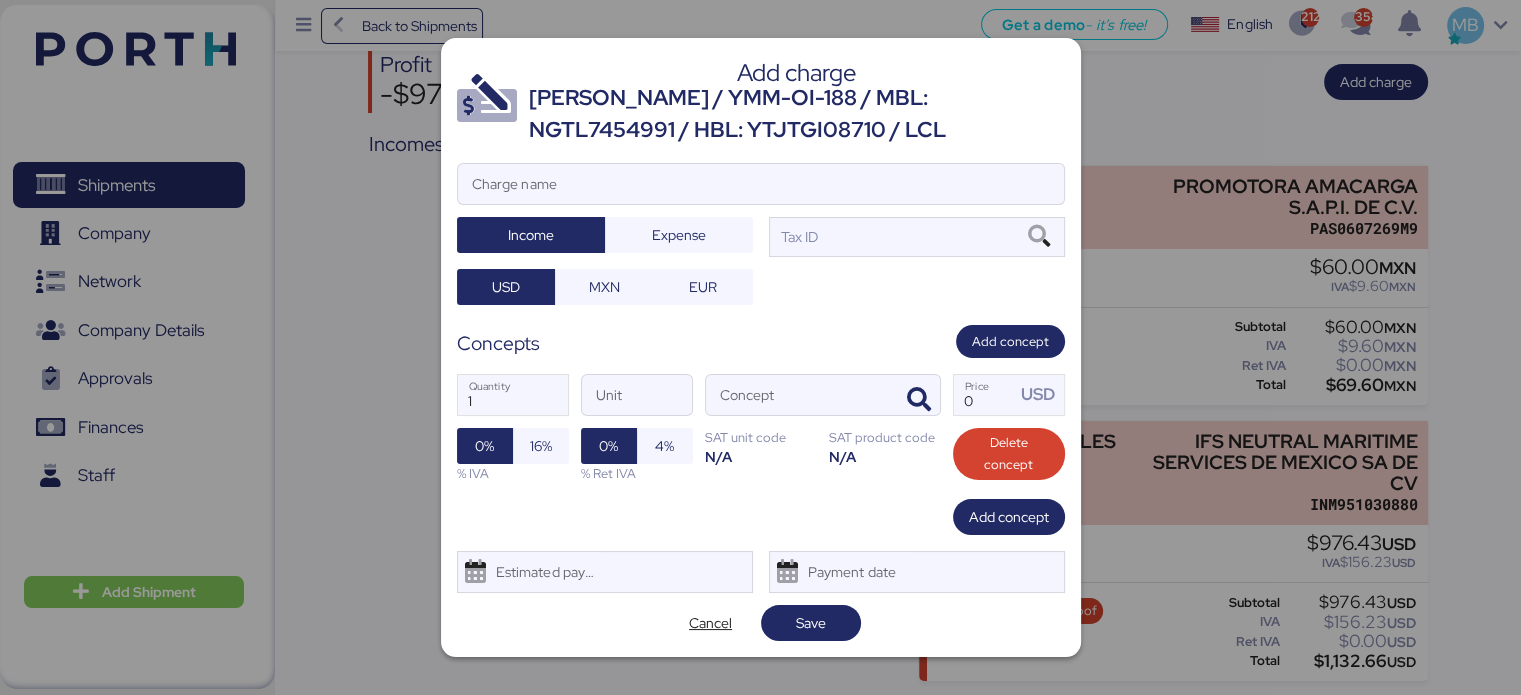 drag, startPoint x: 949, startPoint y: 135, endPoint x: 531, endPoint y: 94, distance: 420.00595 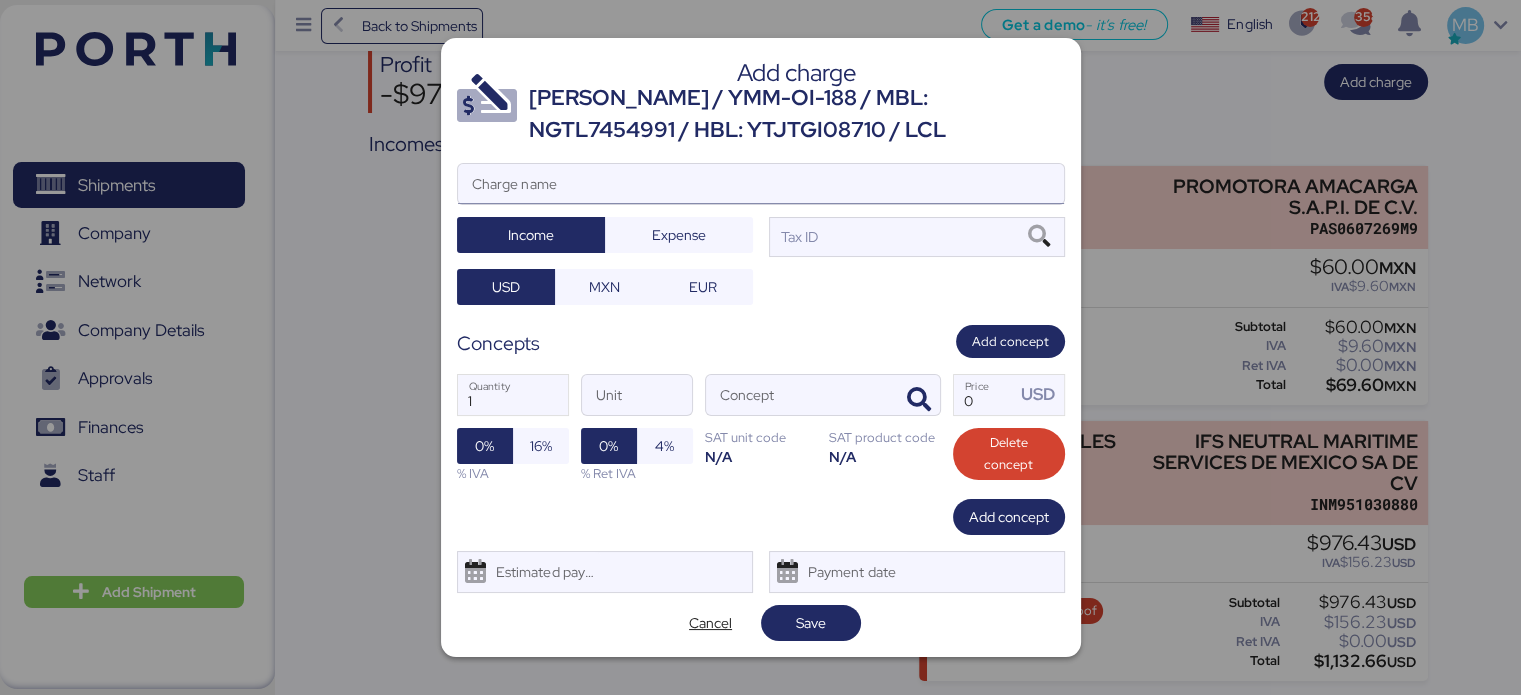 click at bounding box center [761, 214] 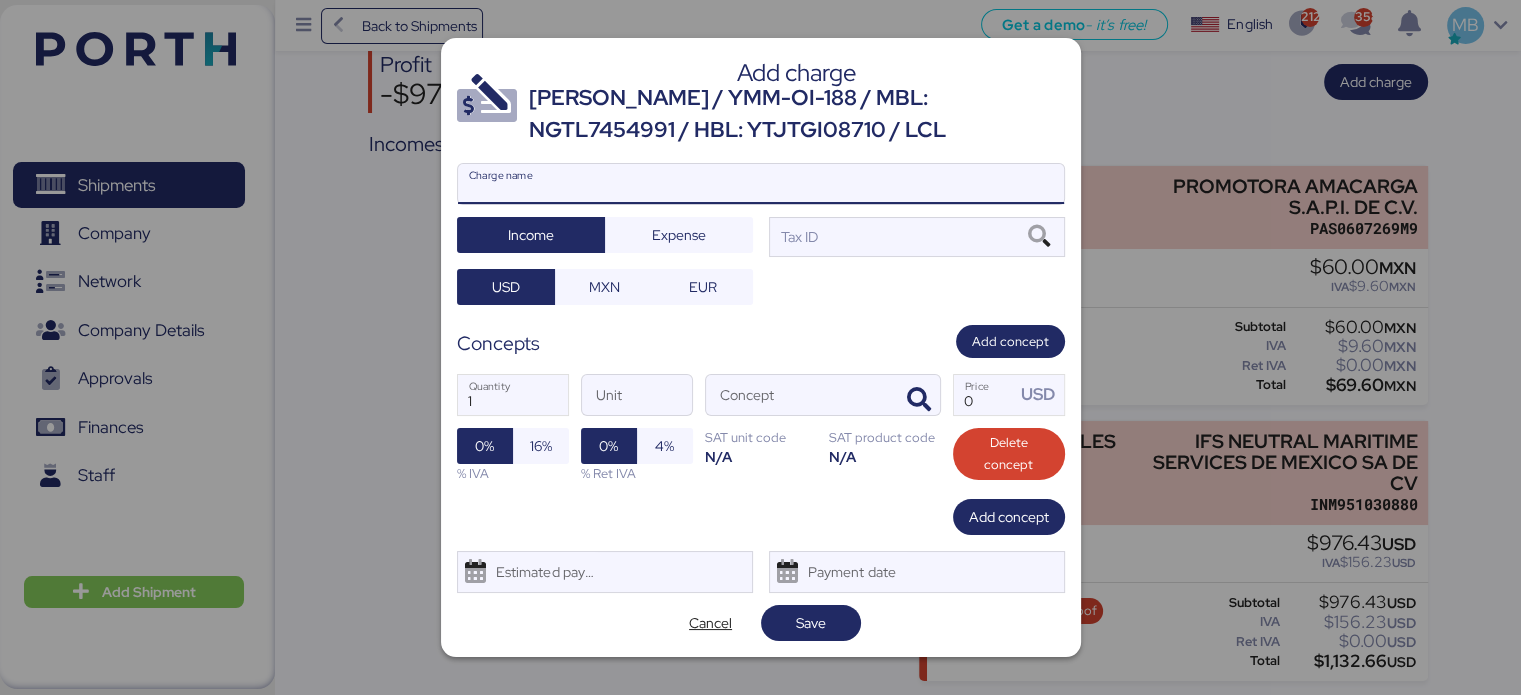 paste on "[PERSON_NAME] / YMM-OI-188 / MBL: NGTL7454991 / HBL: YTJTGI08710 / LCL" 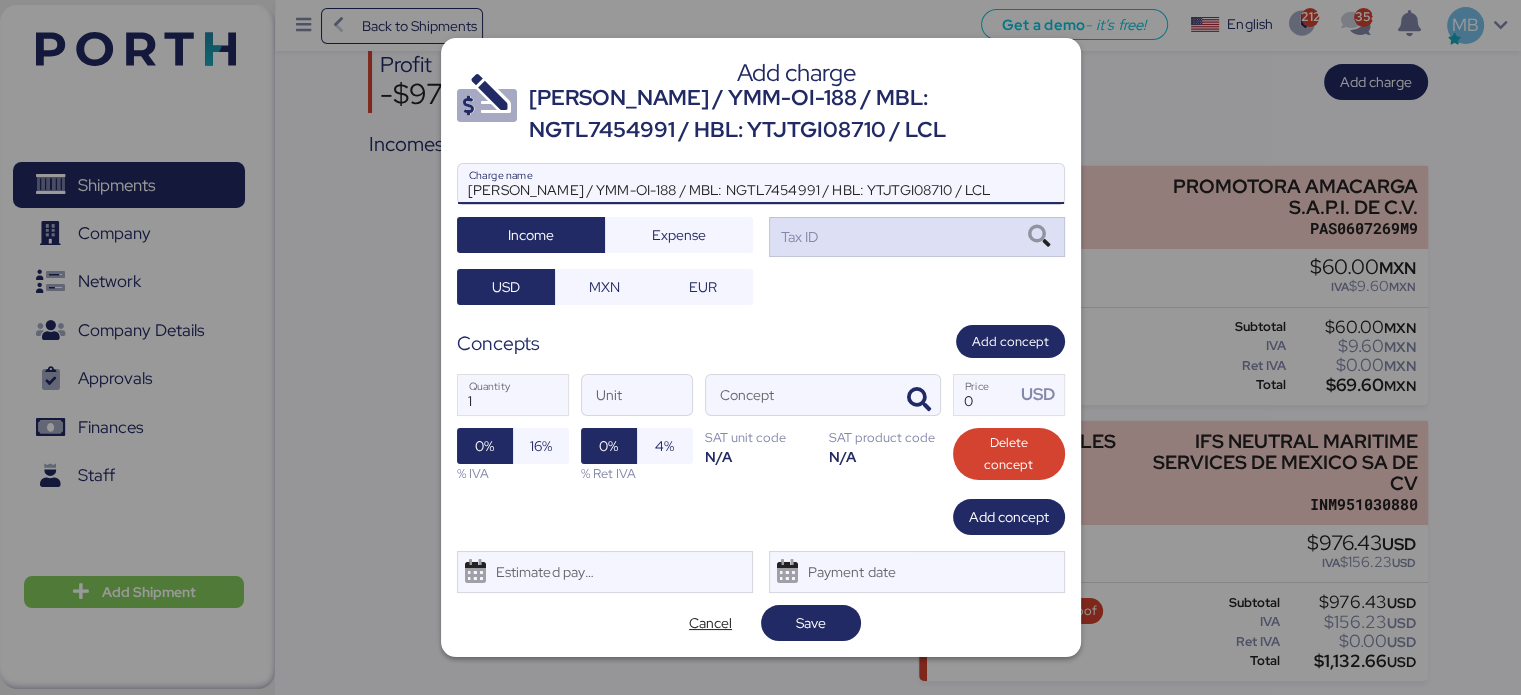 type on "[PERSON_NAME] / YMM-OI-188 / MBL: NGTL7454991 / HBL: YTJTGI08710 / LCL" 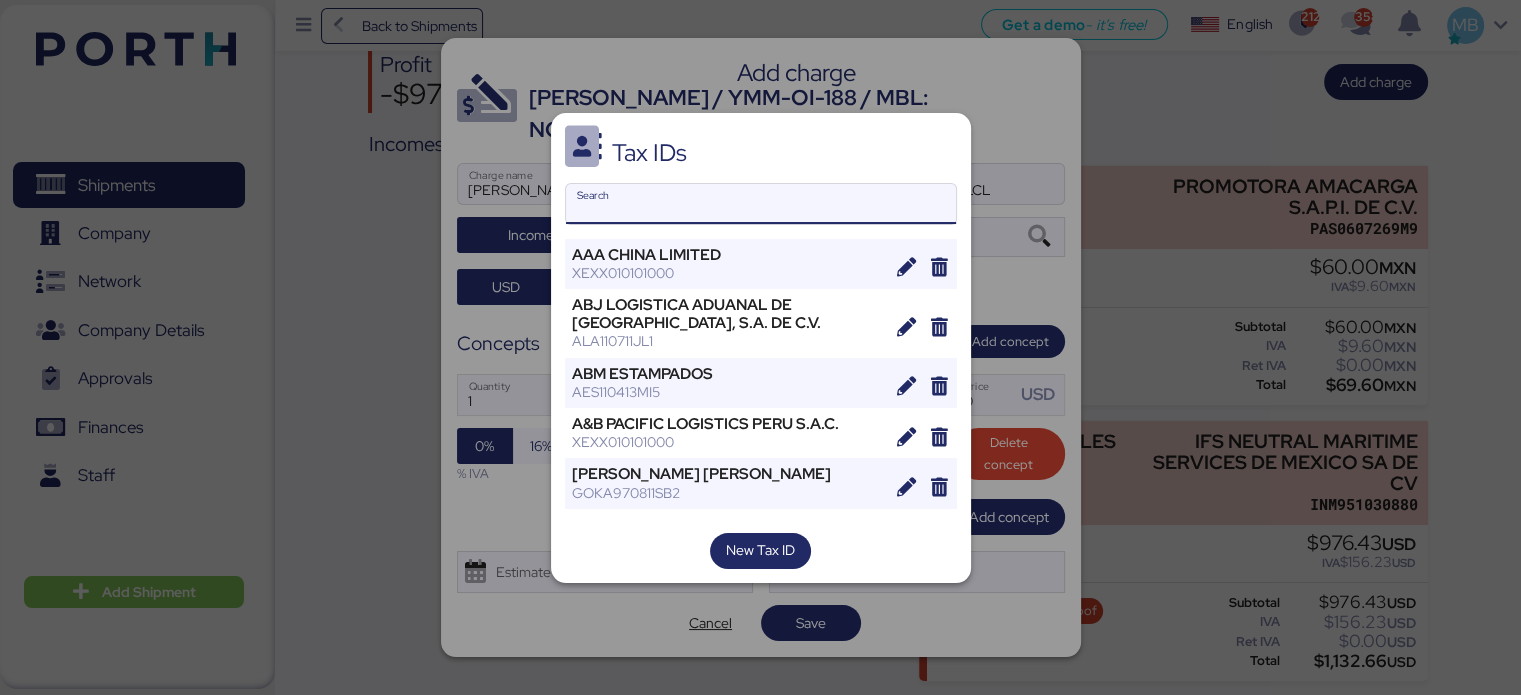 click on "Search" at bounding box center (761, 204) 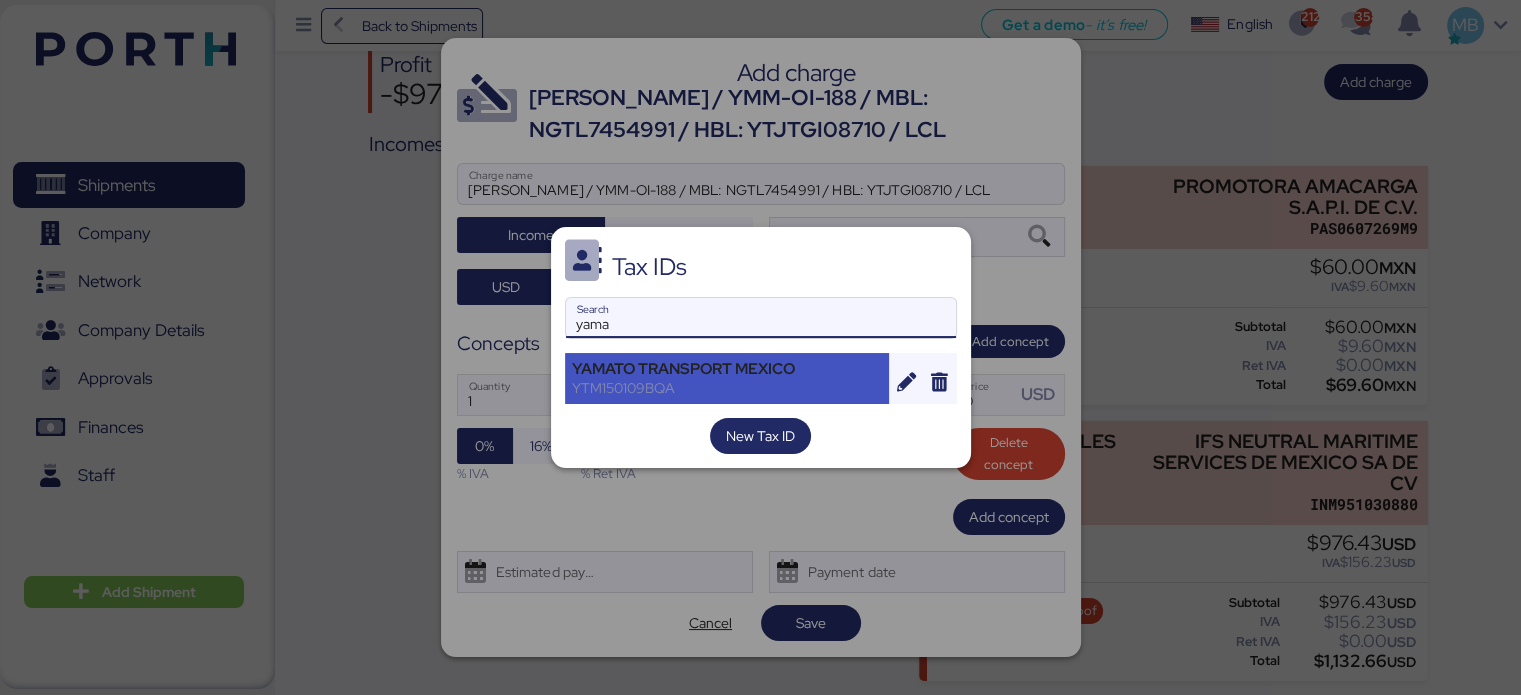 type on "yama" 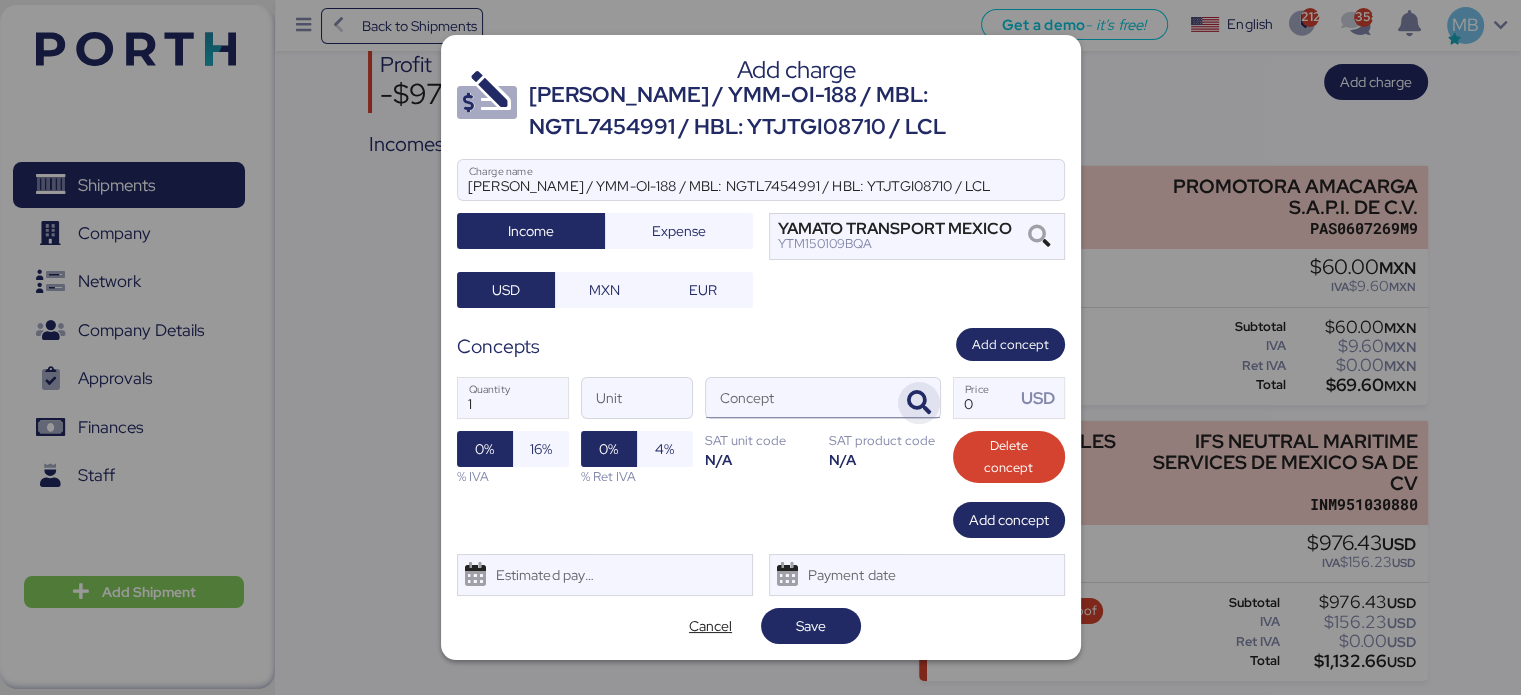 click at bounding box center (919, 403) 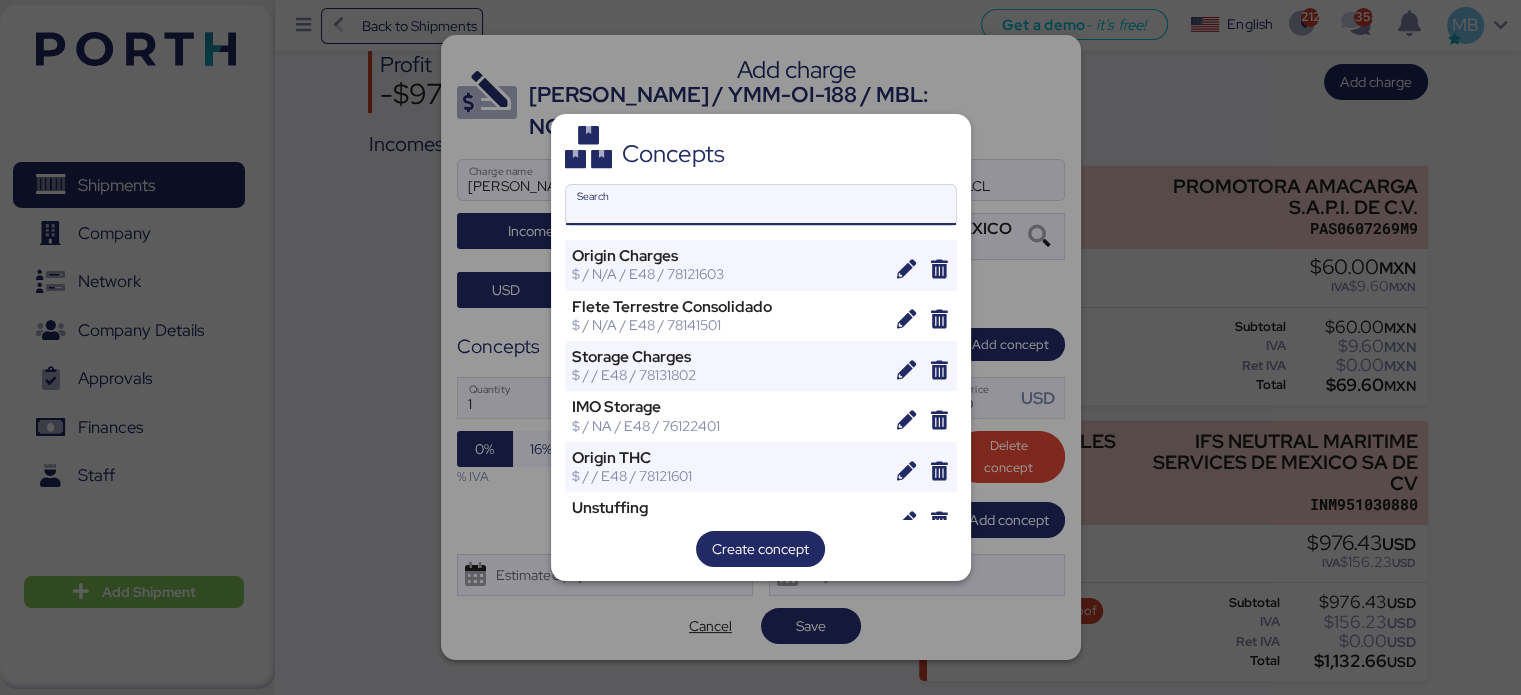 click on "Search" at bounding box center (761, 205) 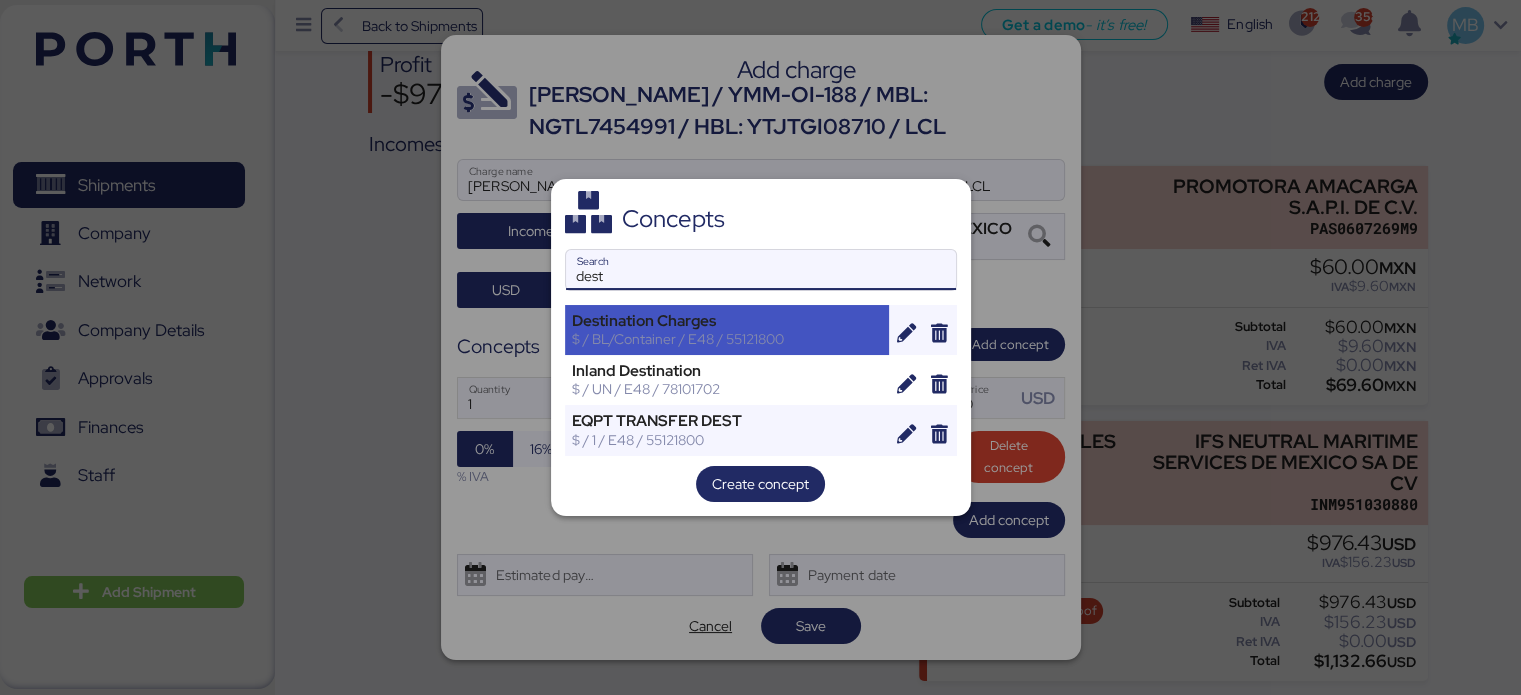 type on "dest" 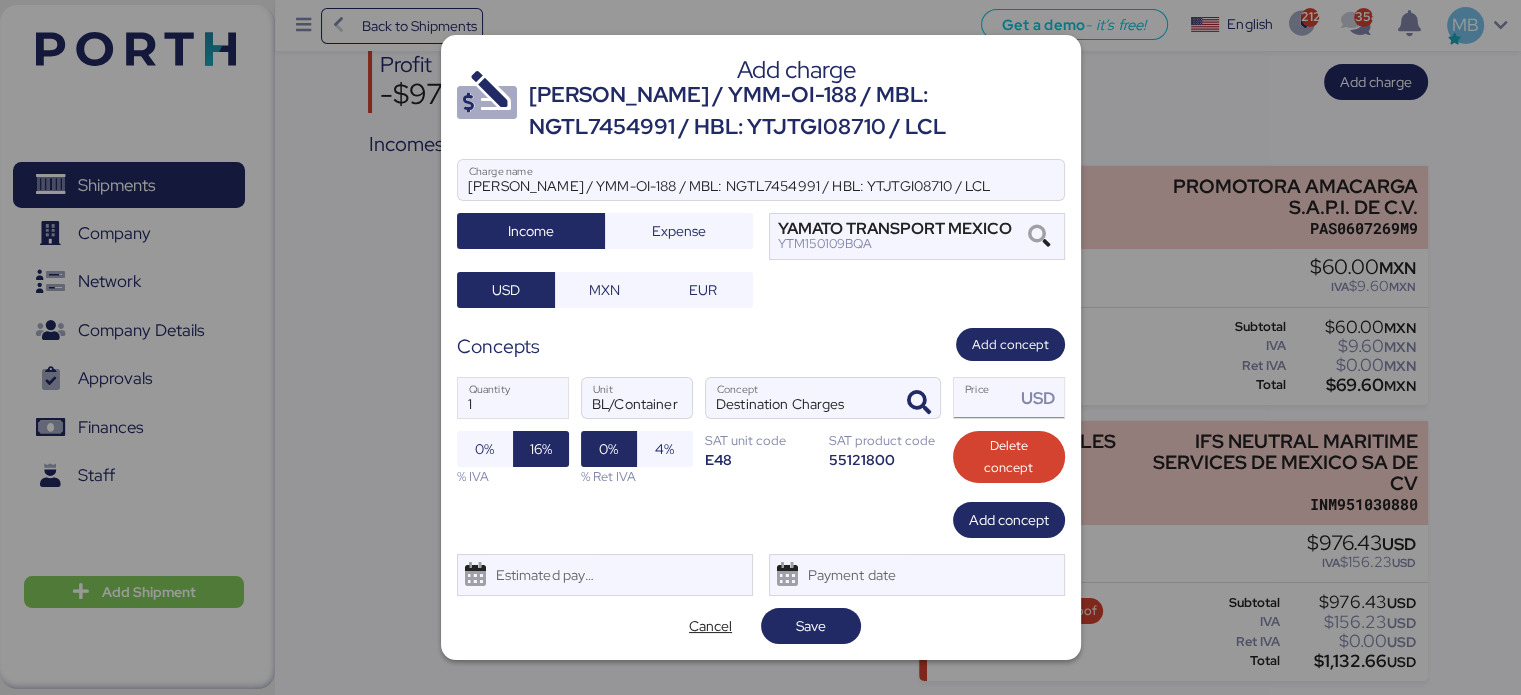 click on "Price USD" at bounding box center (985, 398) 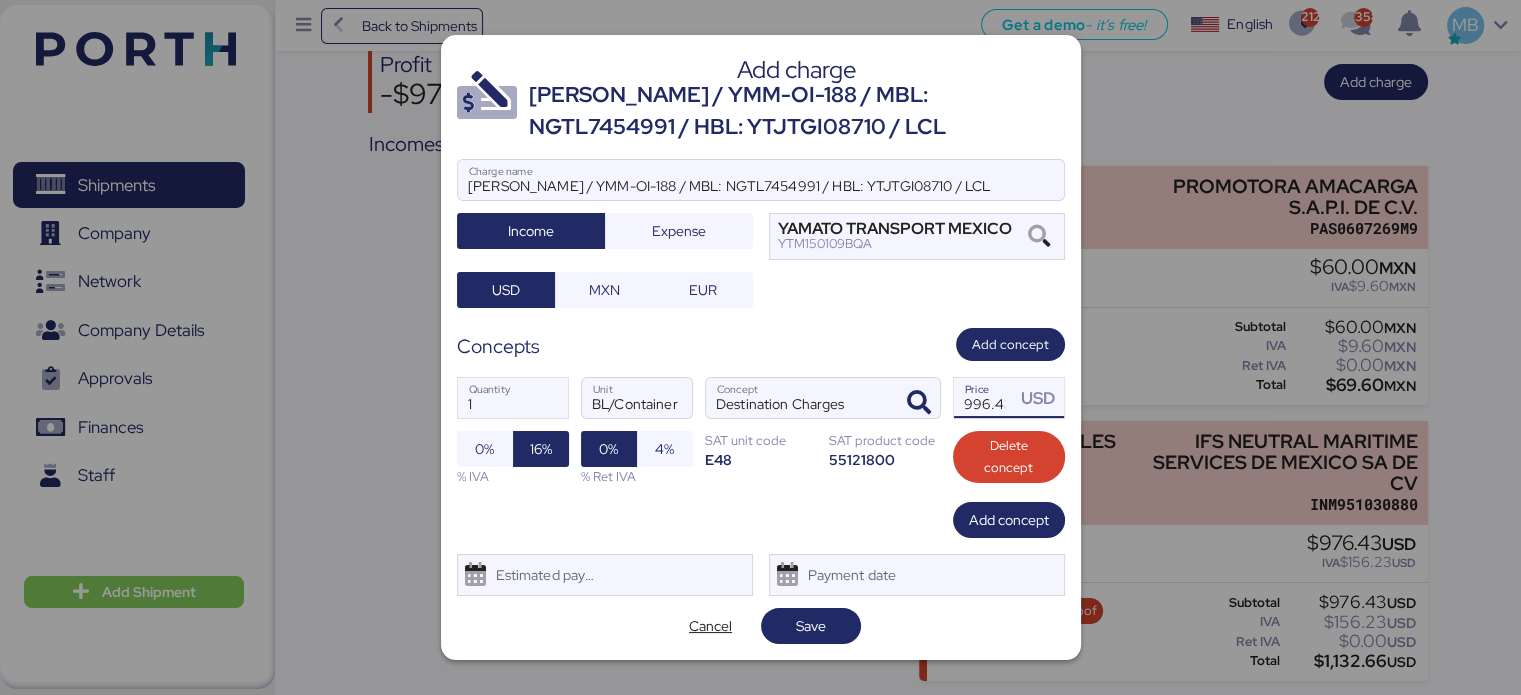 scroll, scrollTop: 0, scrollLeft: 5, axis: horizontal 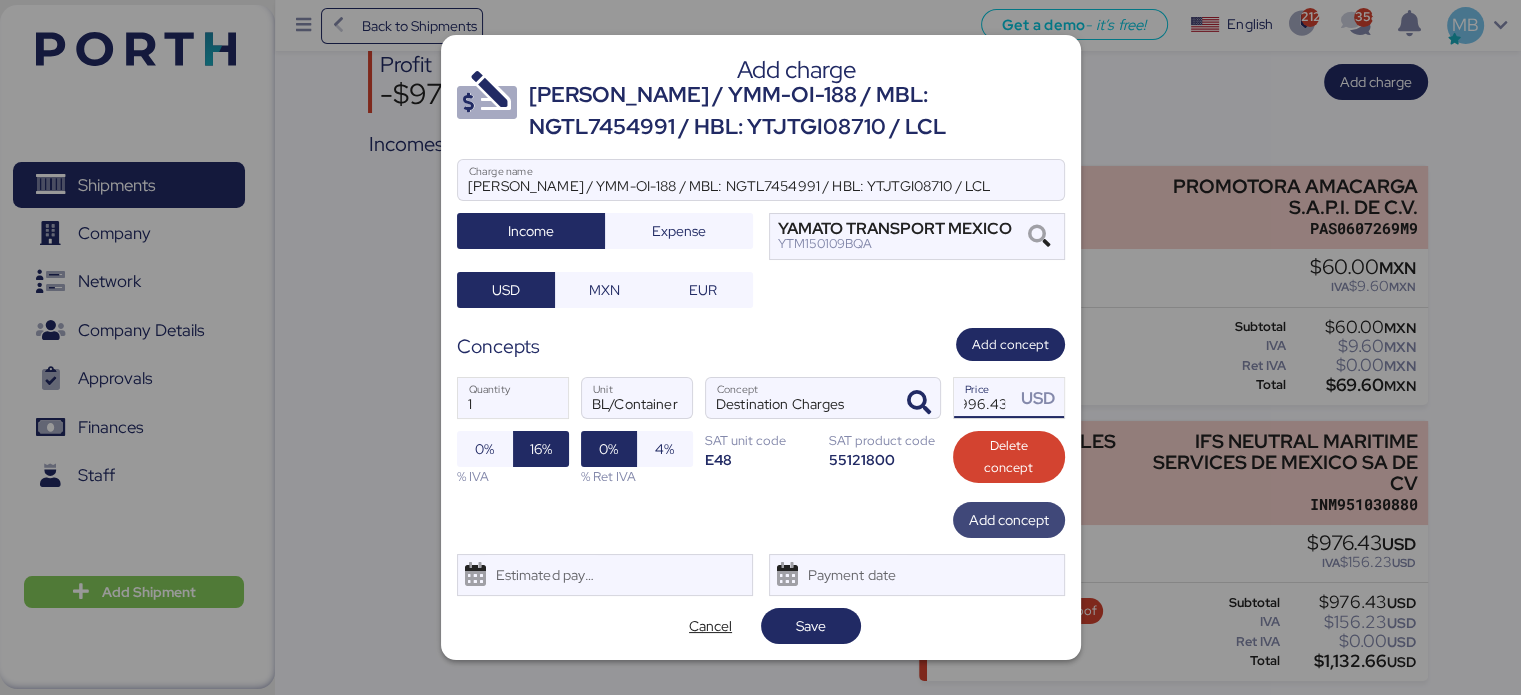 type on "996.43" 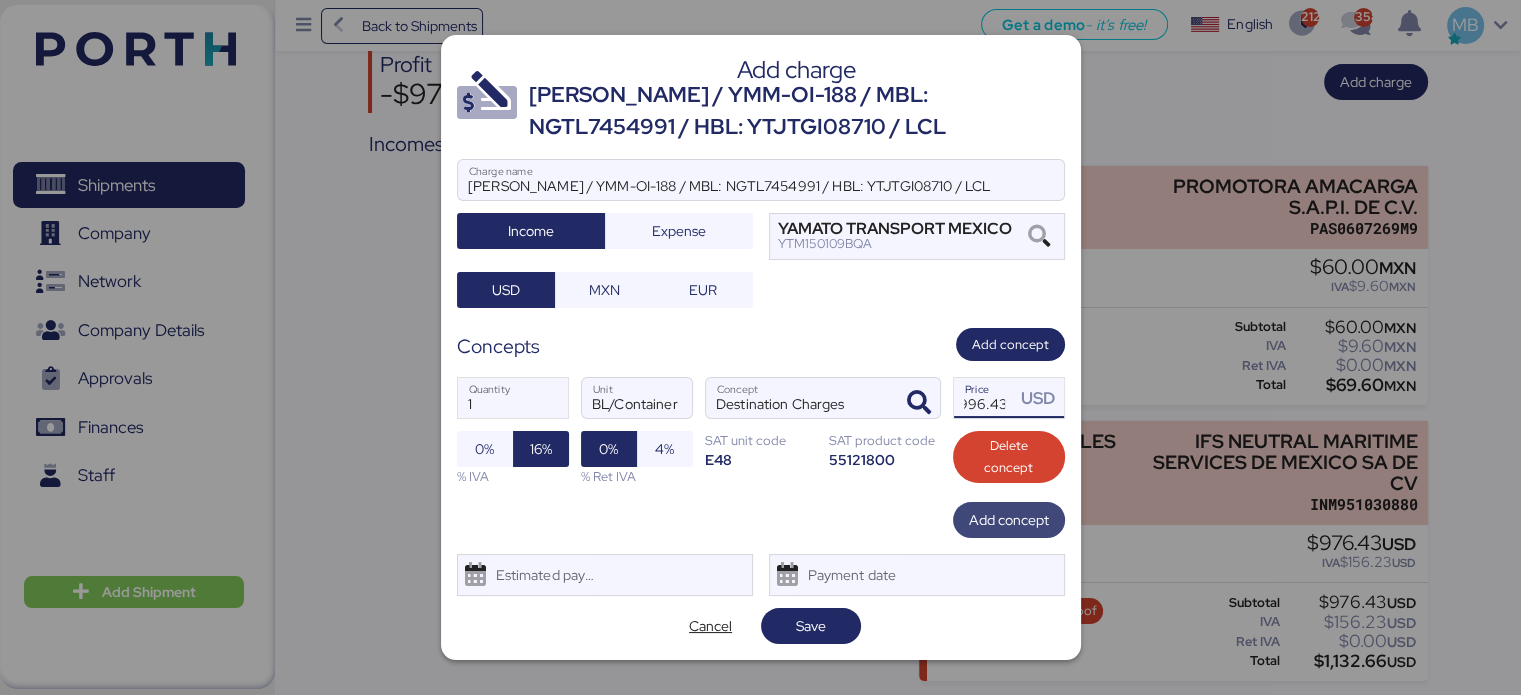 click on "Add concept" at bounding box center (1009, 520) 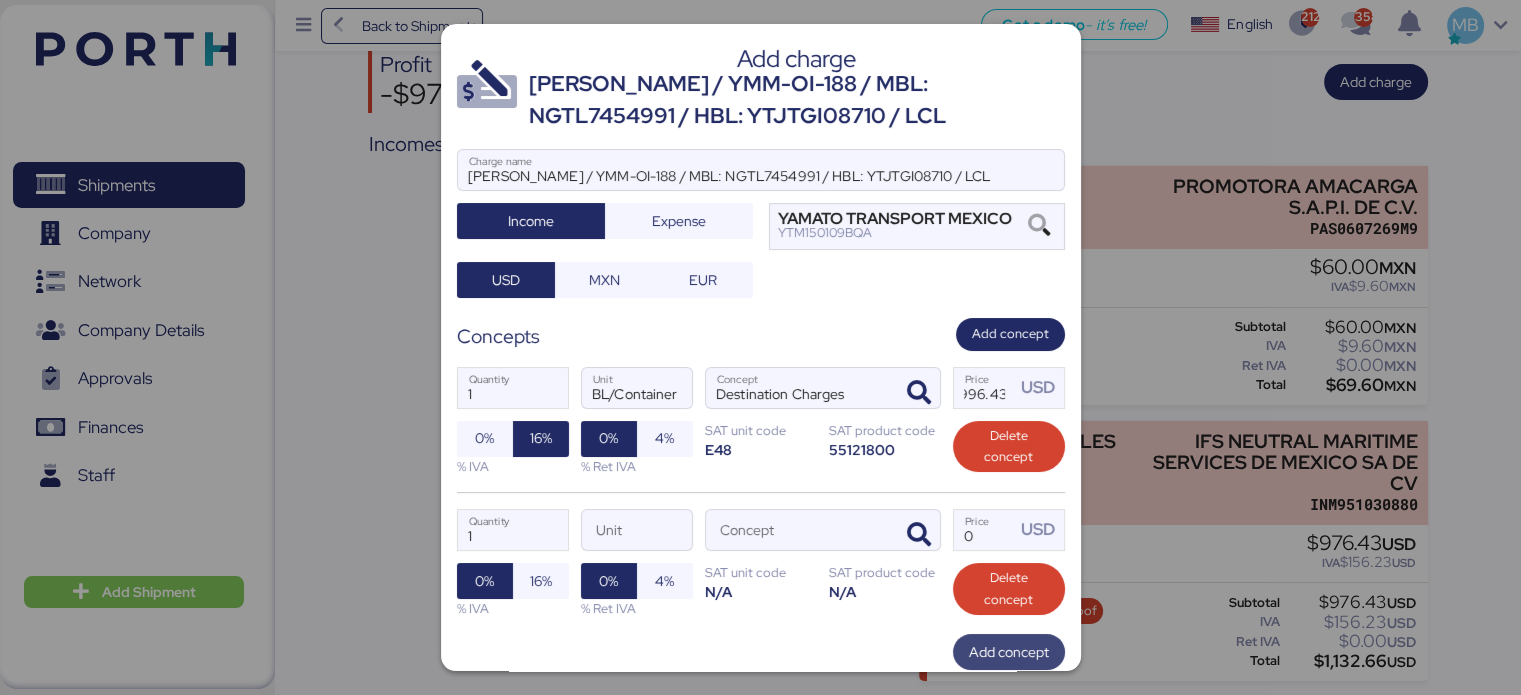 scroll, scrollTop: 0, scrollLeft: 0, axis: both 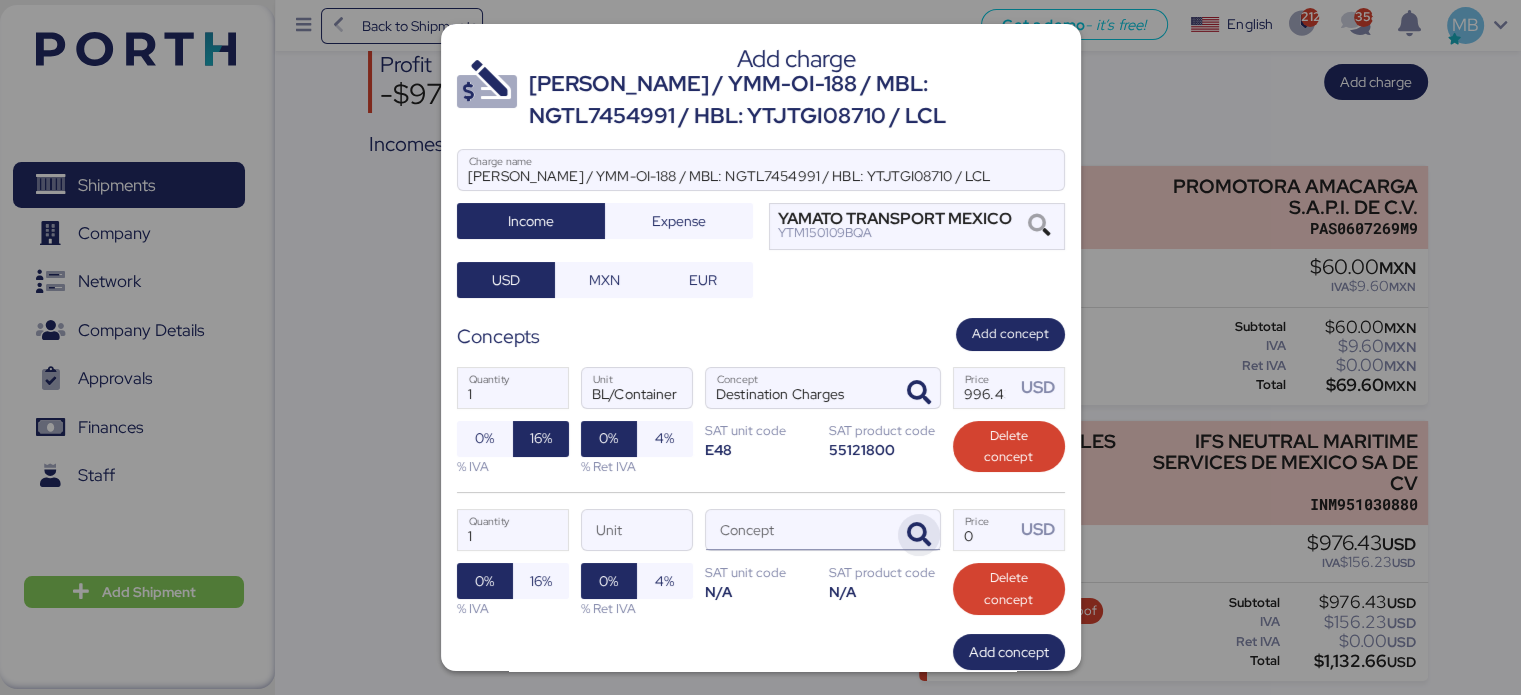 click at bounding box center [919, 535] 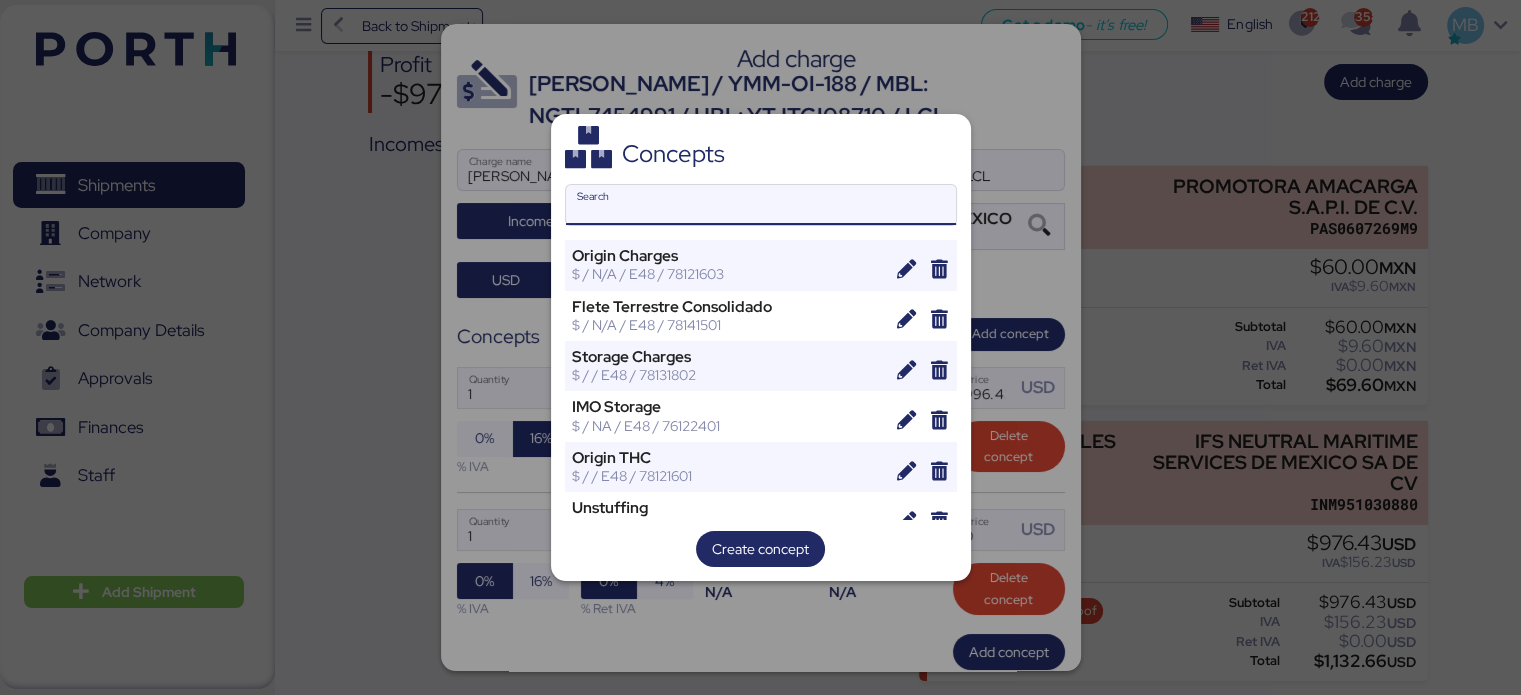 click on "Search" at bounding box center (761, 205) 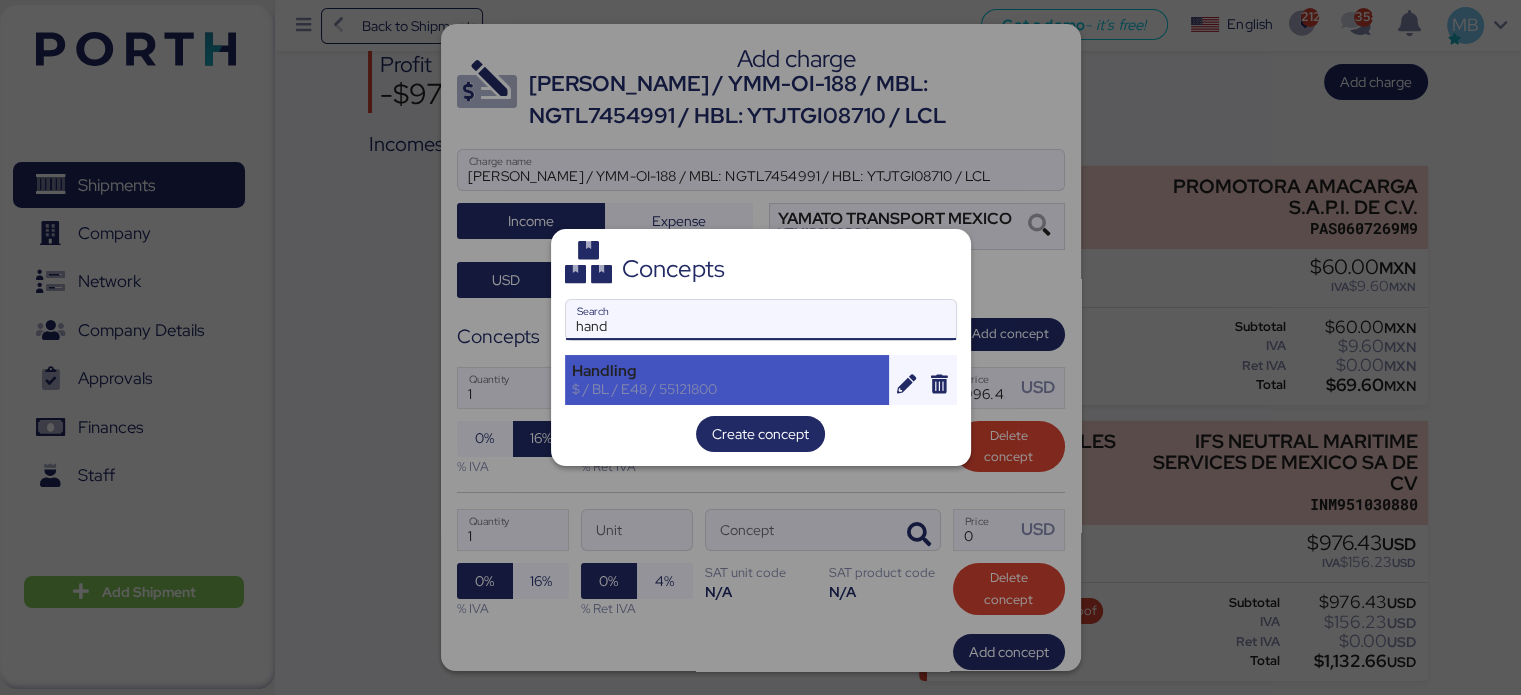 type on "hand" 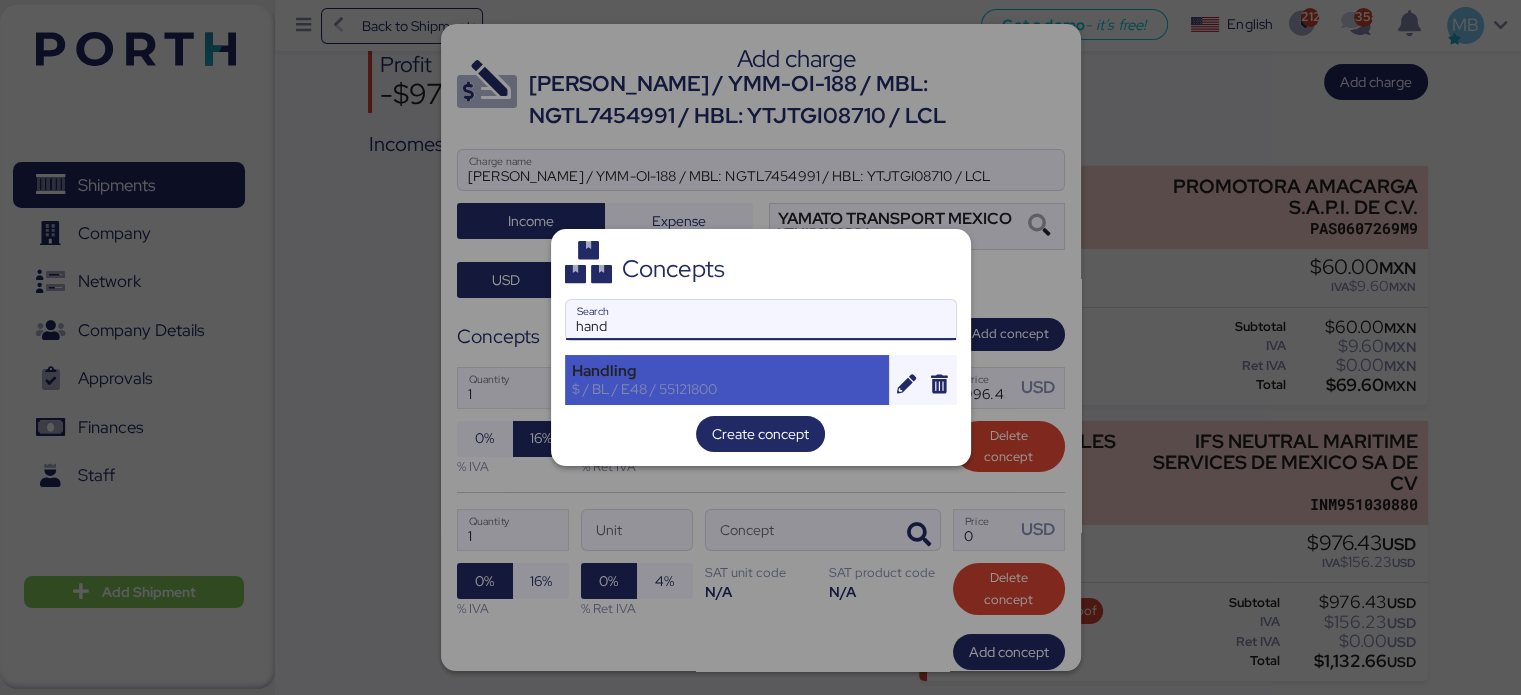 click on "Handling" at bounding box center [727, 371] 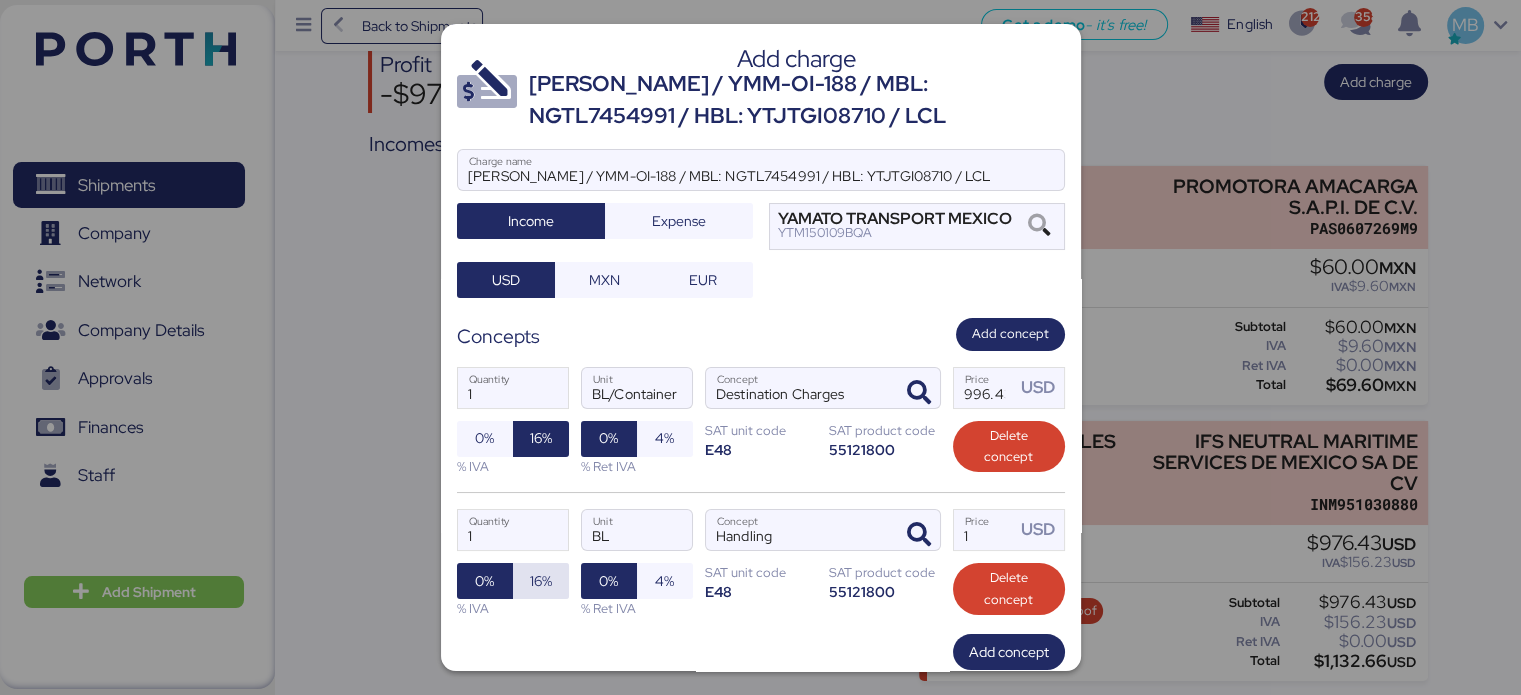 click on "16%" at bounding box center [541, 581] 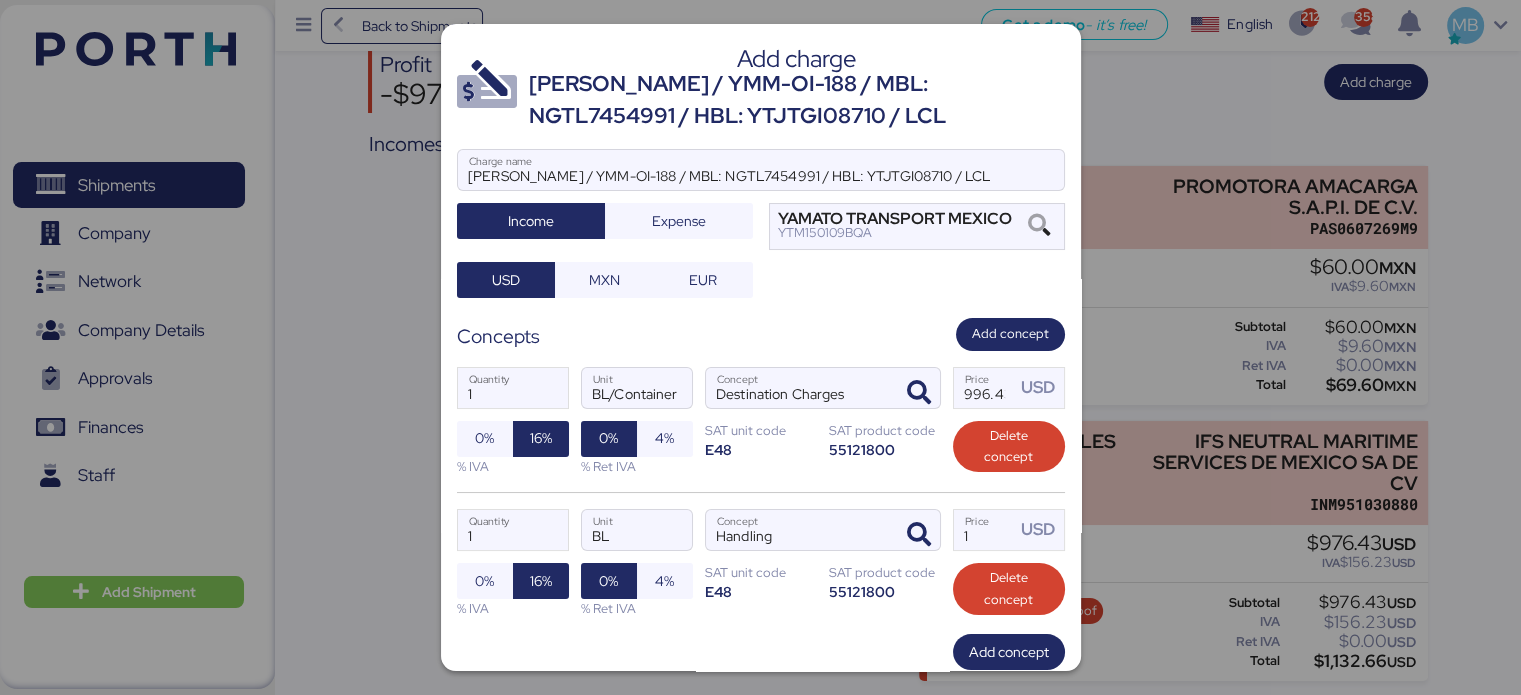 drag, startPoint x: 969, startPoint y: 537, endPoint x: 932, endPoint y: 535, distance: 37.054016 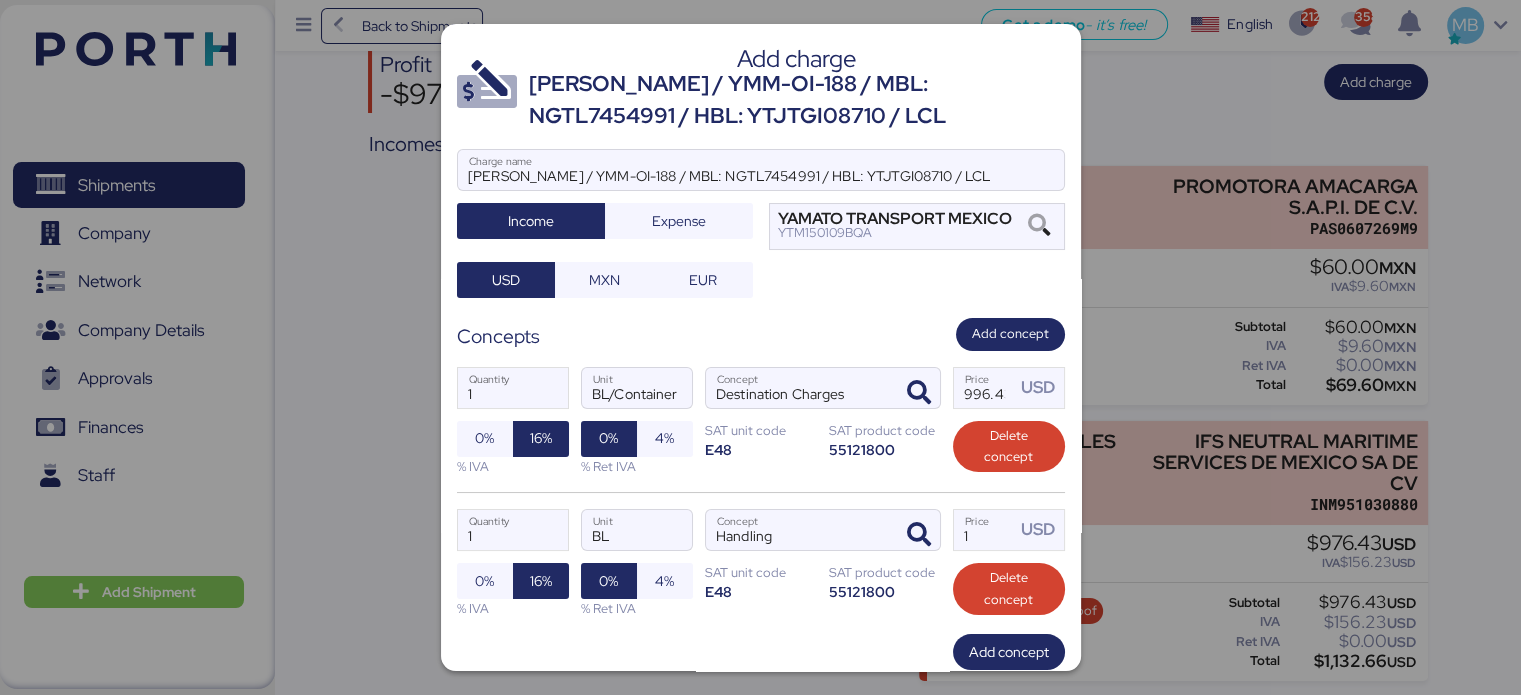 click on "1 Quantity BL Unit Handling Concept   1 Price USD 0% 16% % IVA 0% 4% % Ret IVA SAT unit code E48 SAT product code 55121800 Delete concept" at bounding box center [761, 563] 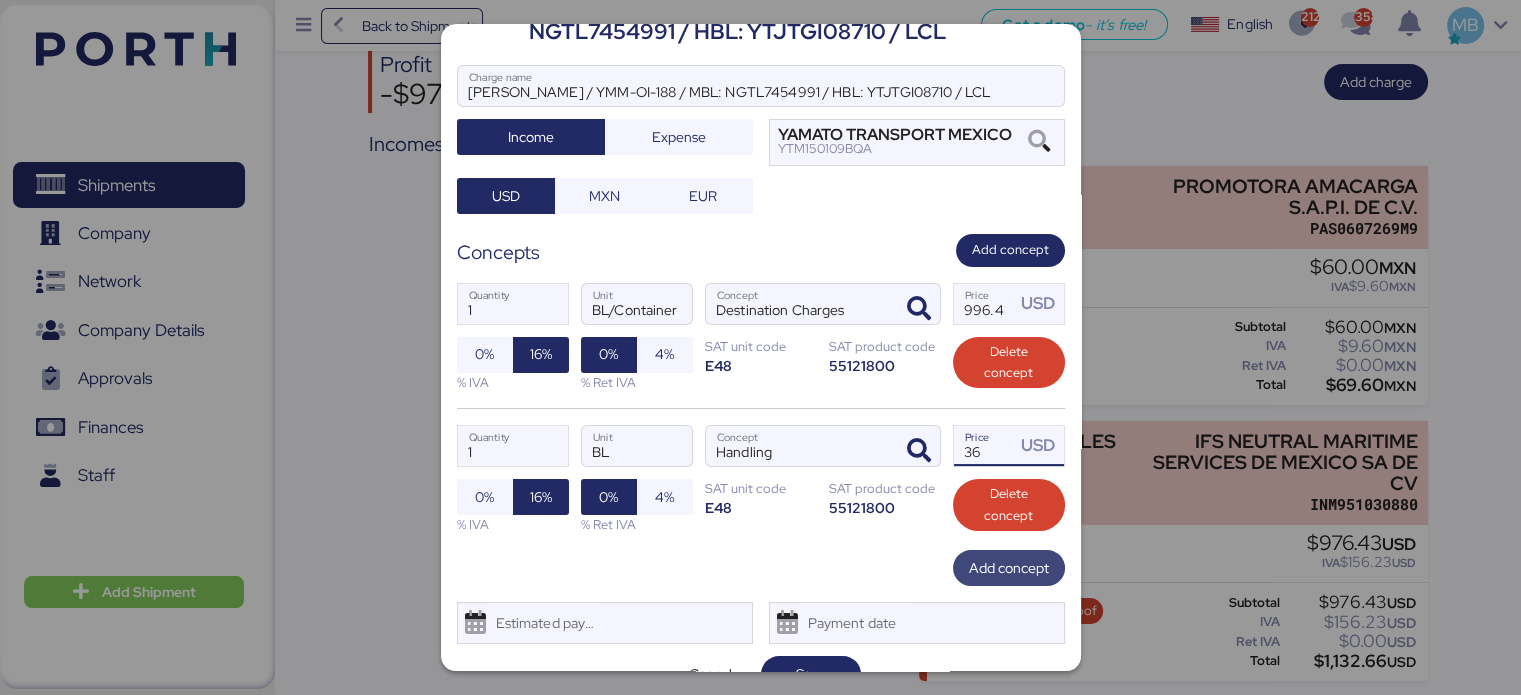 scroll, scrollTop: 118, scrollLeft: 0, axis: vertical 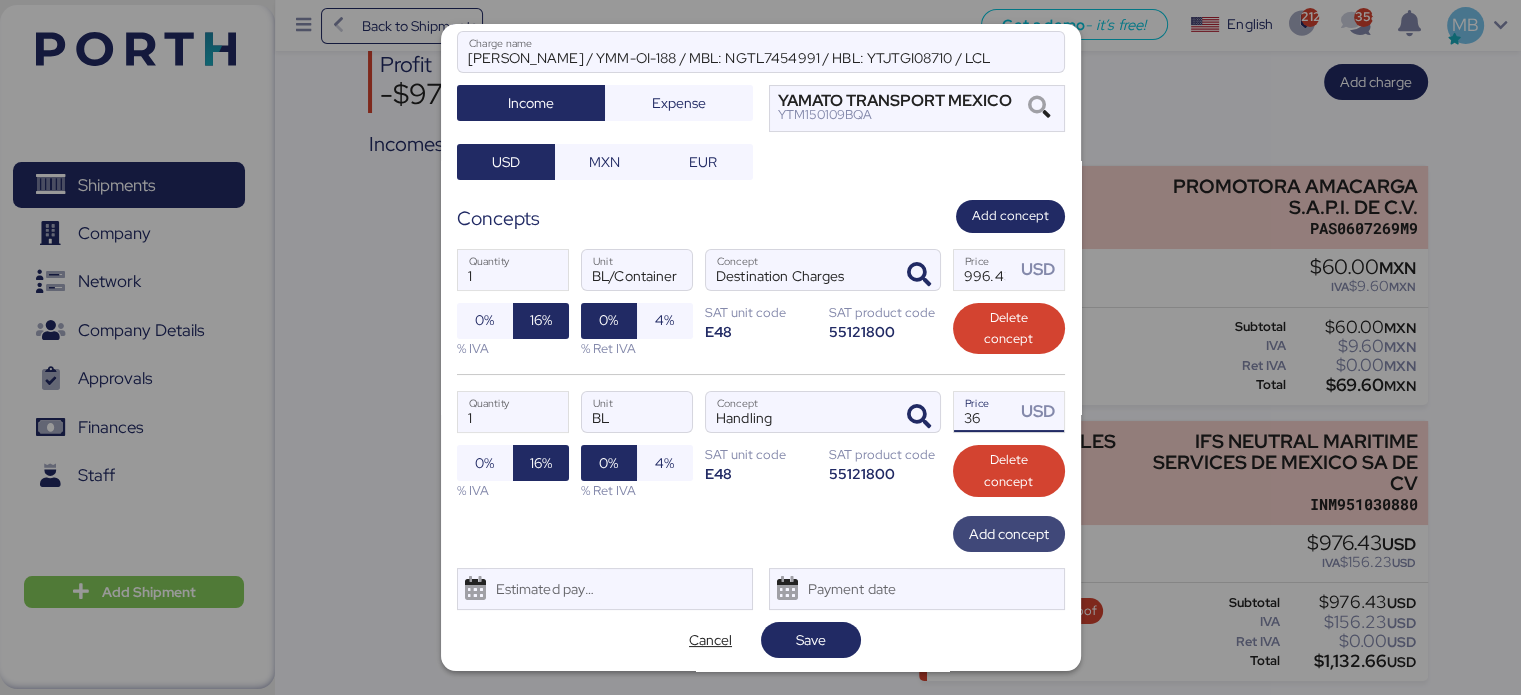 type on "36" 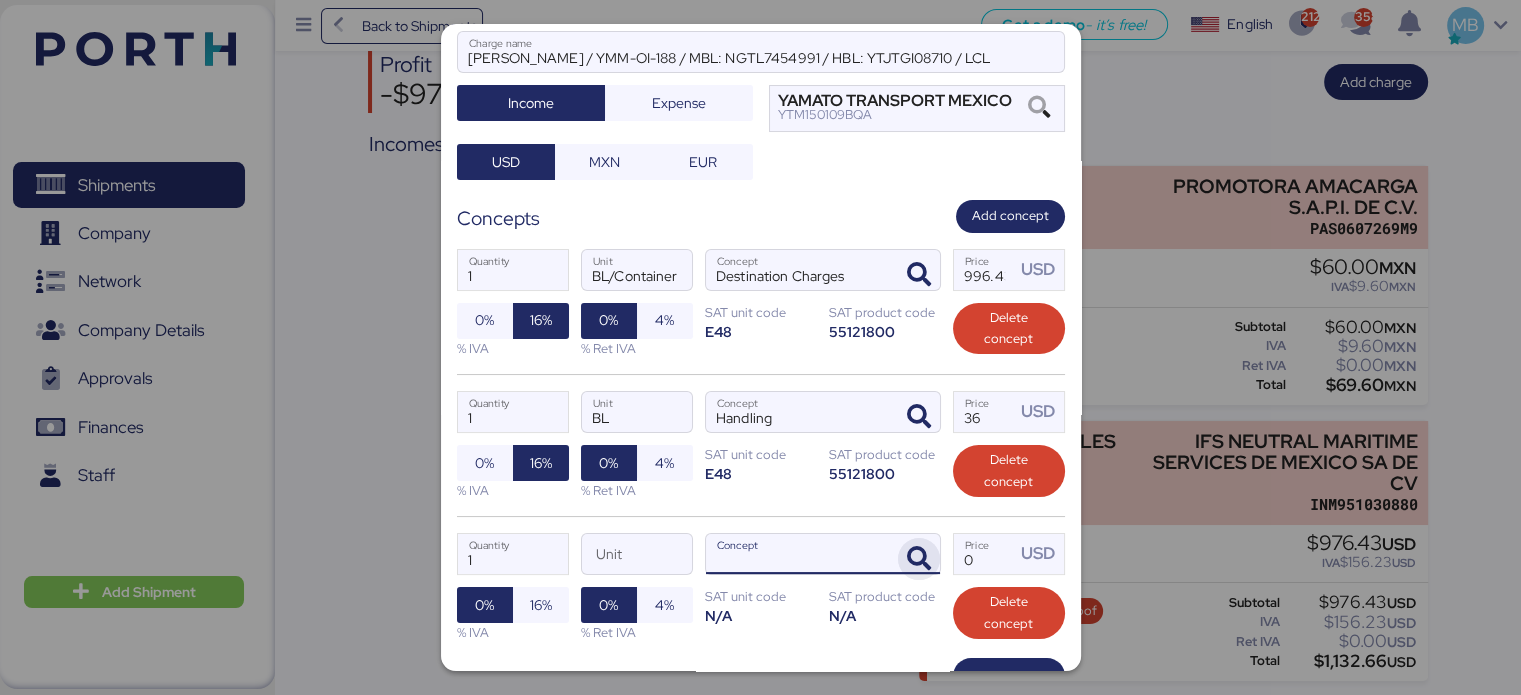 click at bounding box center [919, 559] 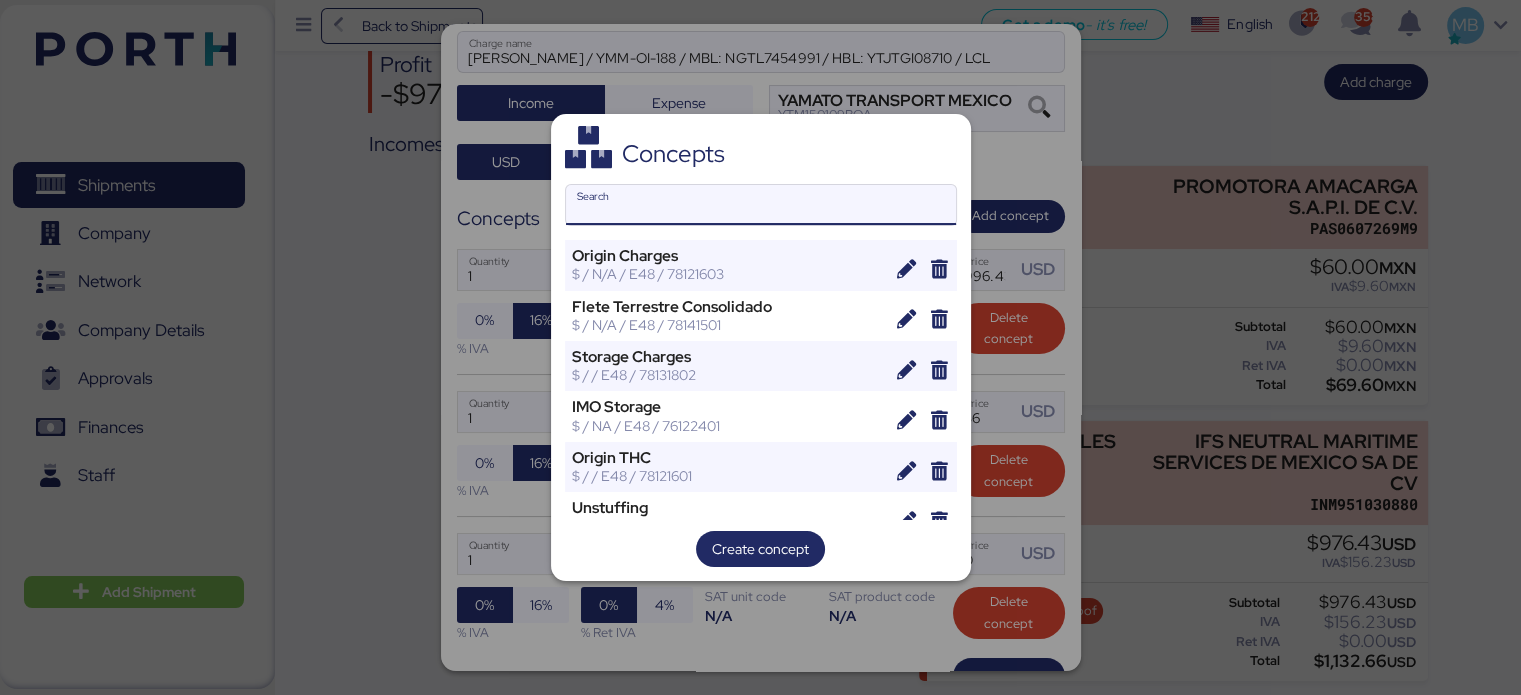 click on "Search" at bounding box center [761, 205] 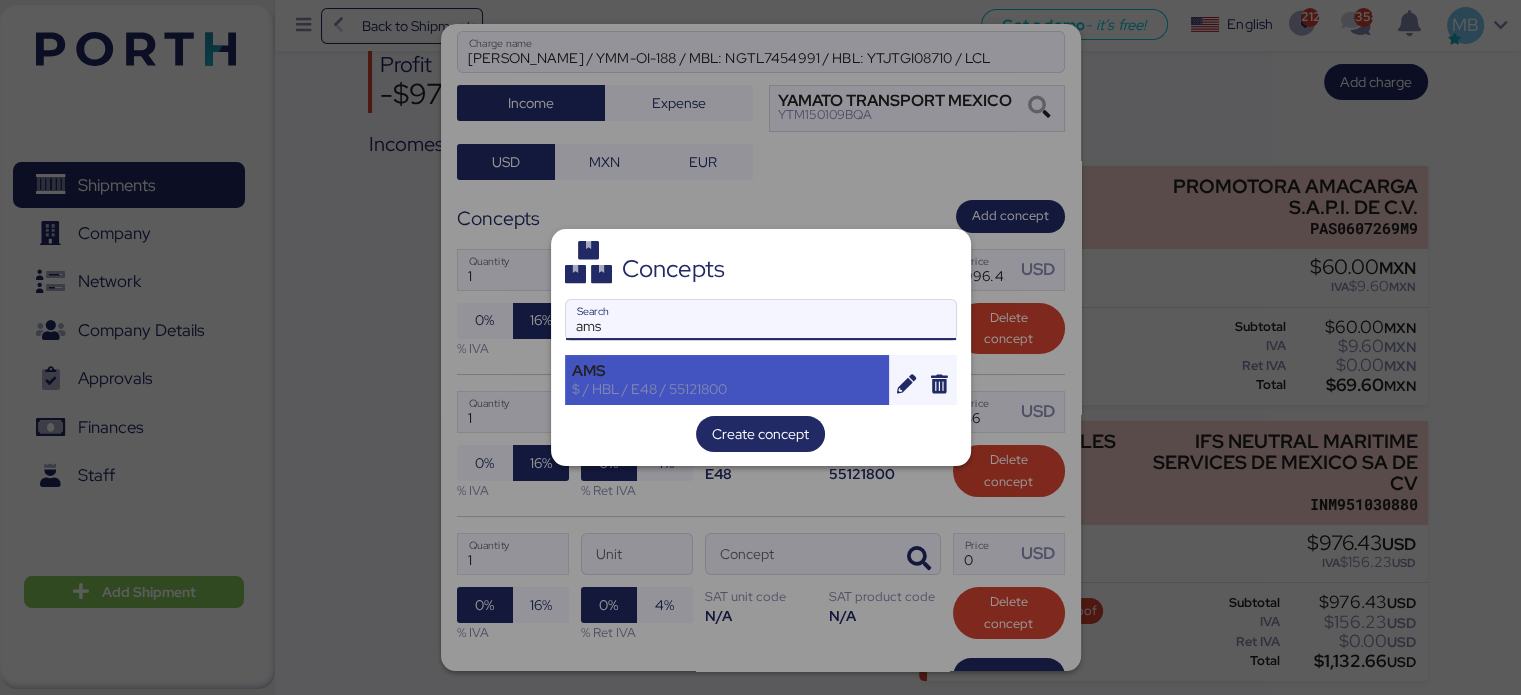 type on "ams" 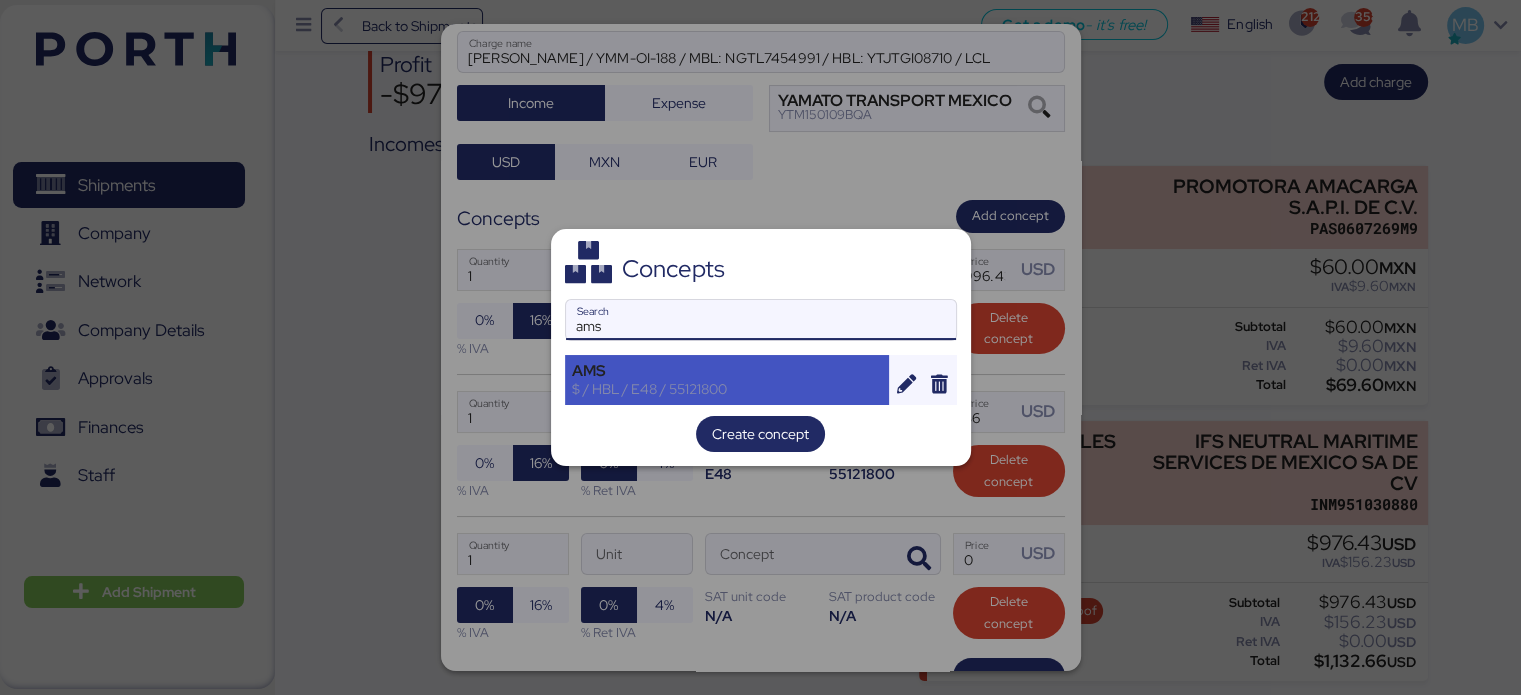 click on "AMS" at bounding box center [727, 371] 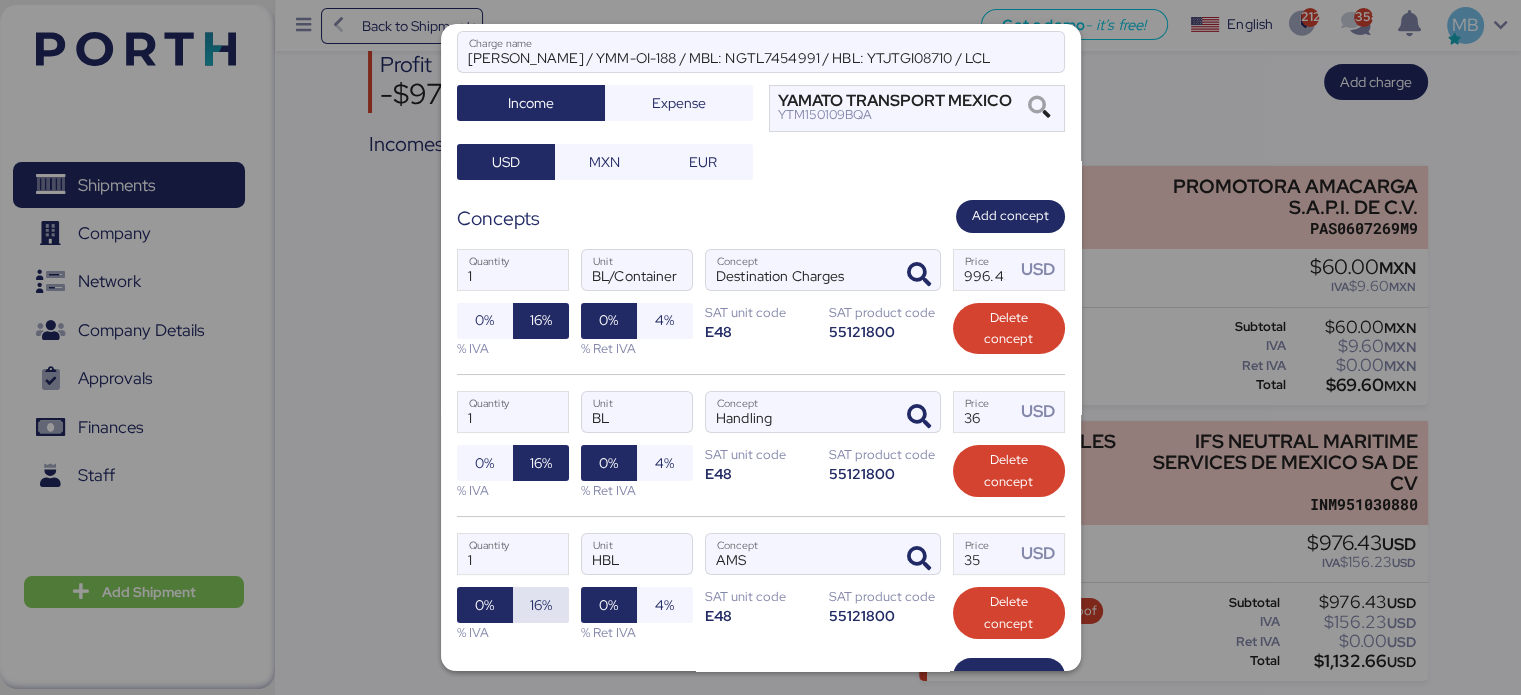 click on "16%" at bounding box center (541, 605) 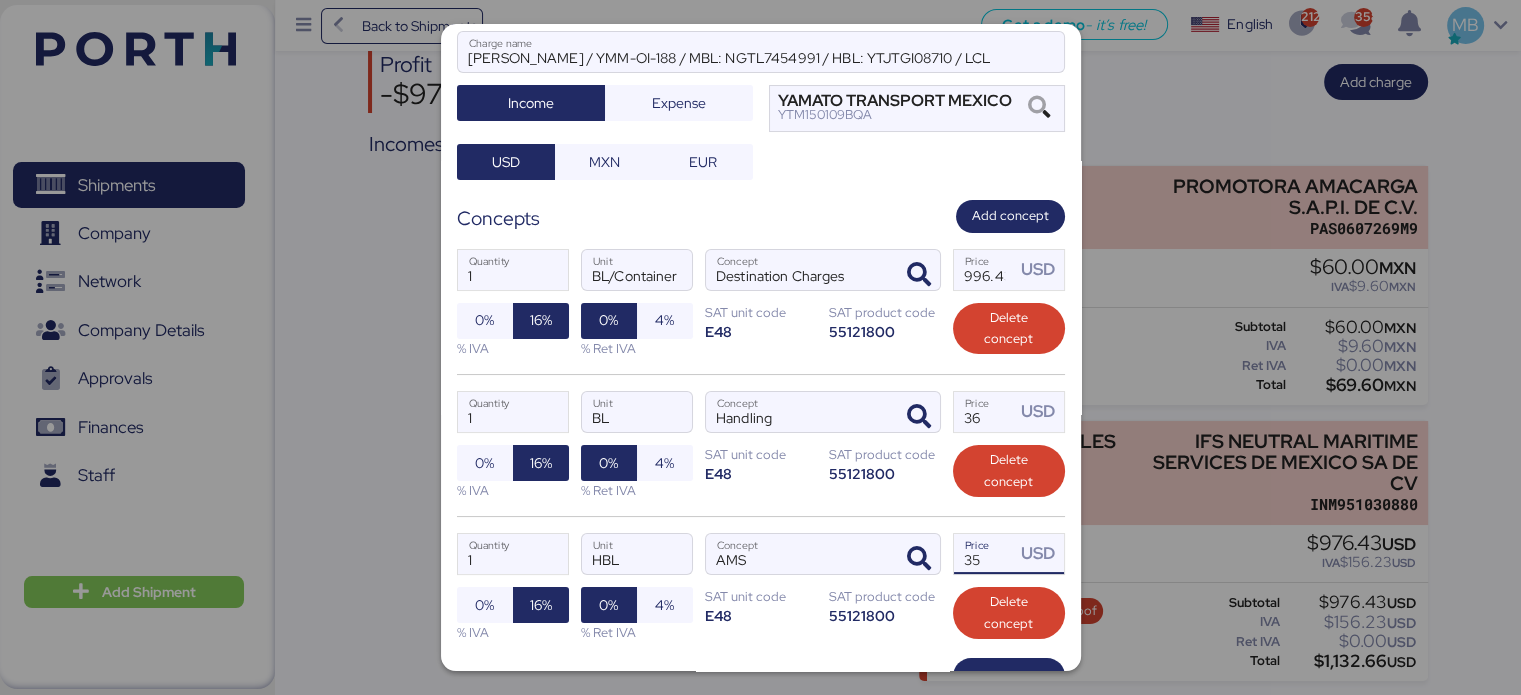 drag, startPoint x: 978, startPoint y: 549, endPoint x: 931, endPoint y: 543, distance: 47.38143 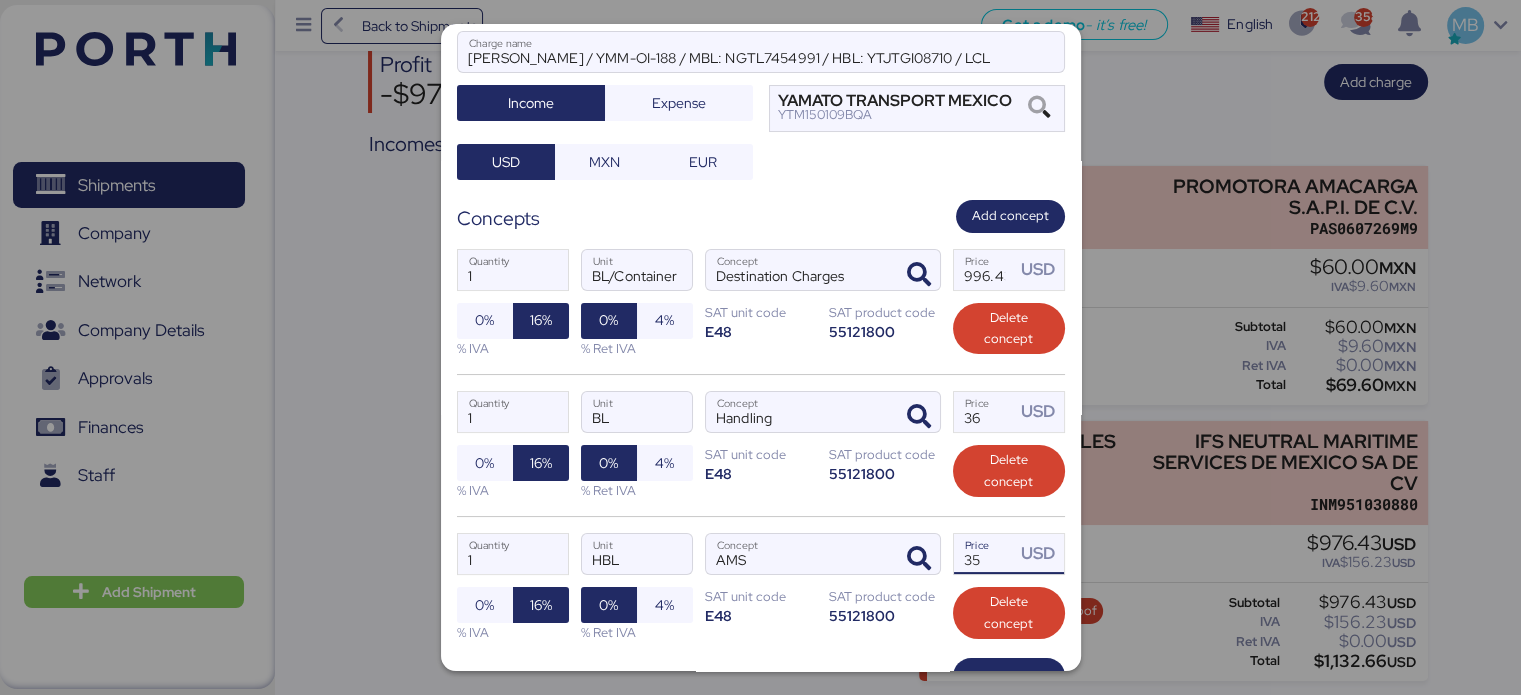 click on "1 Quantity HBL Unit AMS Concept   35 Price USD 0% 16% % IVA 0% 4% % Ret IVA SAT unit code E48 SAT product code 55121800 Delete concept" at bounding box center [761, 587] 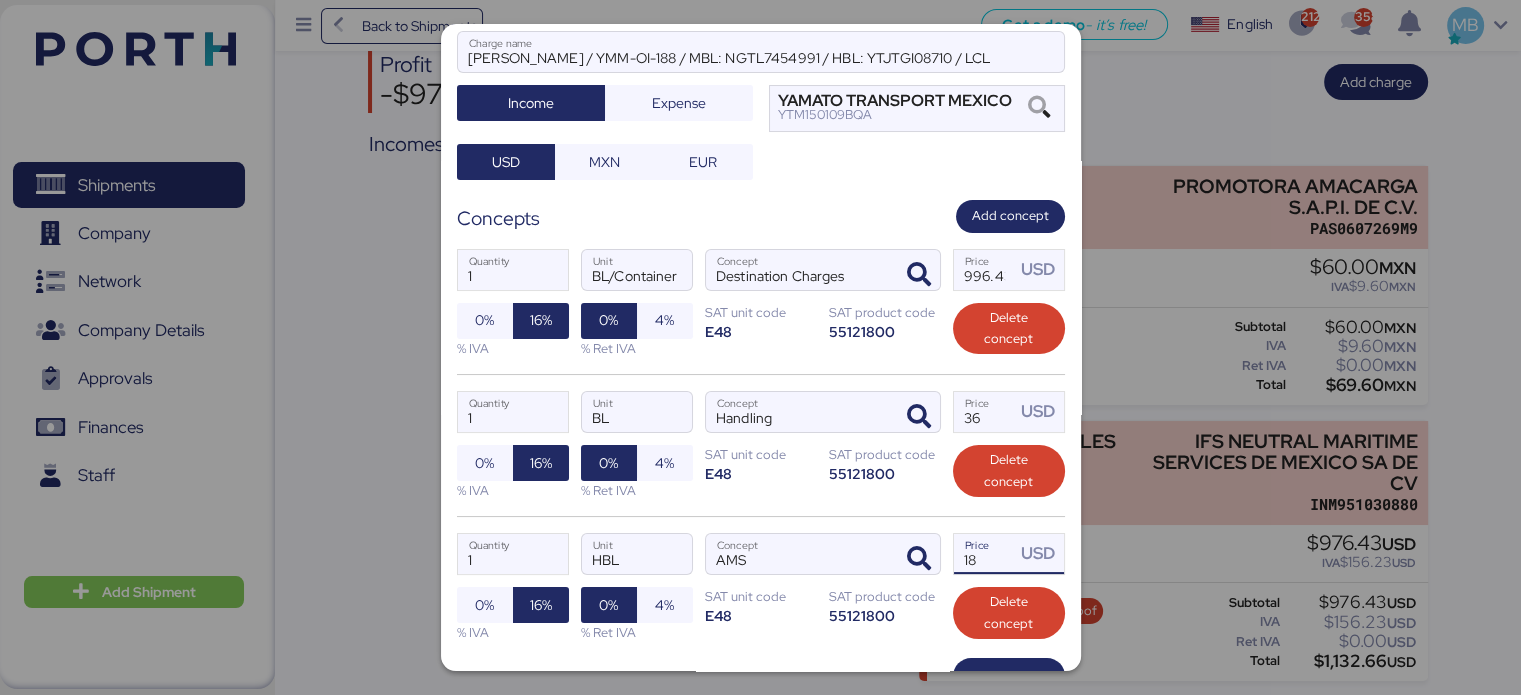 scroll, scrollTop: 260, scrollLeft: 0, axis: vertical 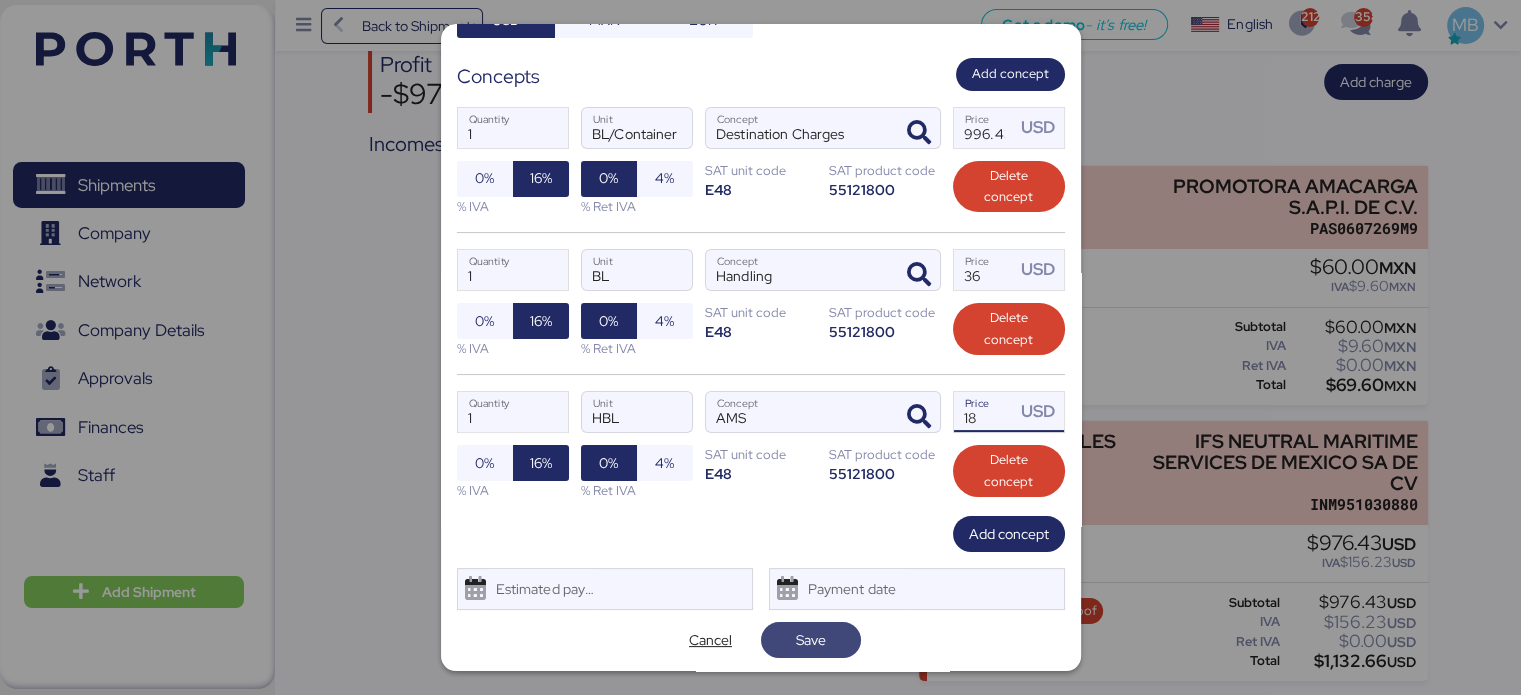 type on "18" 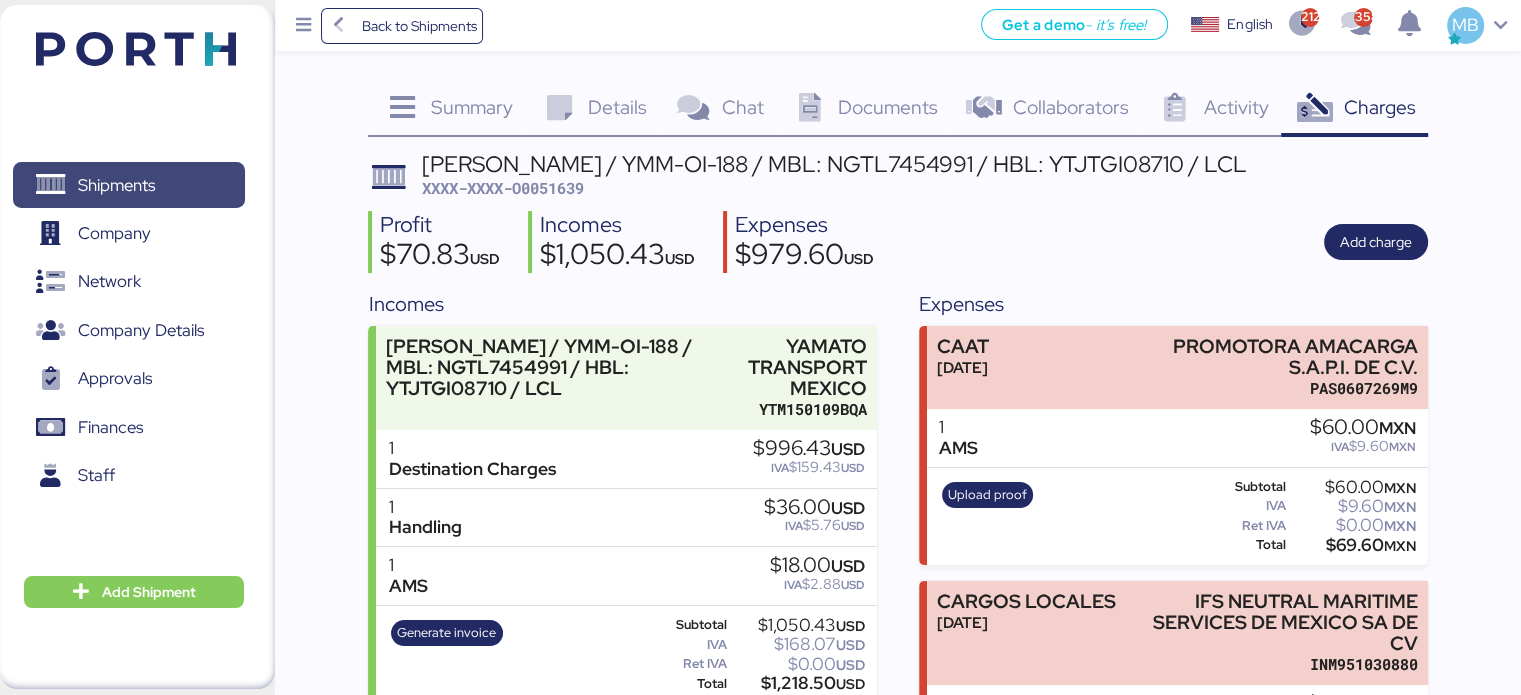 click on "Shipments" at bounding box center [128, 185] 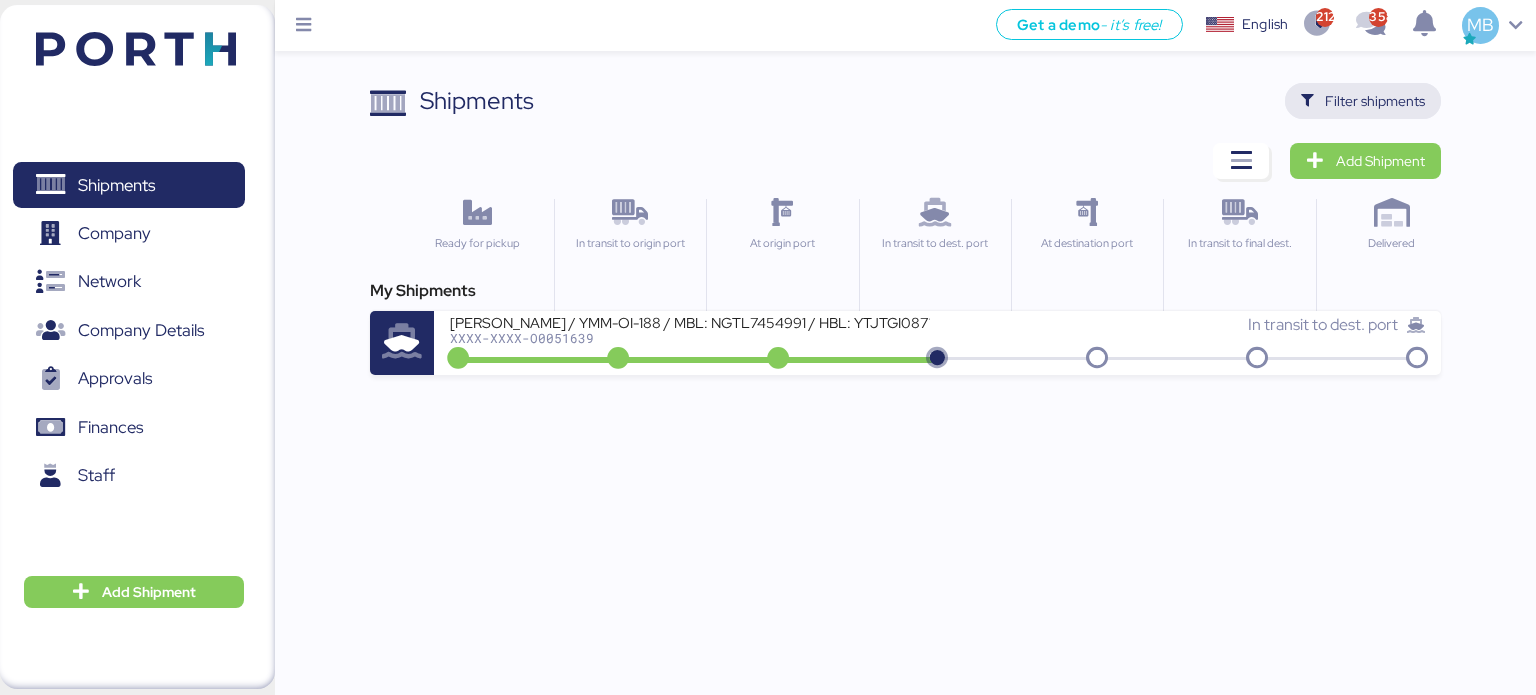 click on "Filter shipments" at bounding box center [1375, 101] 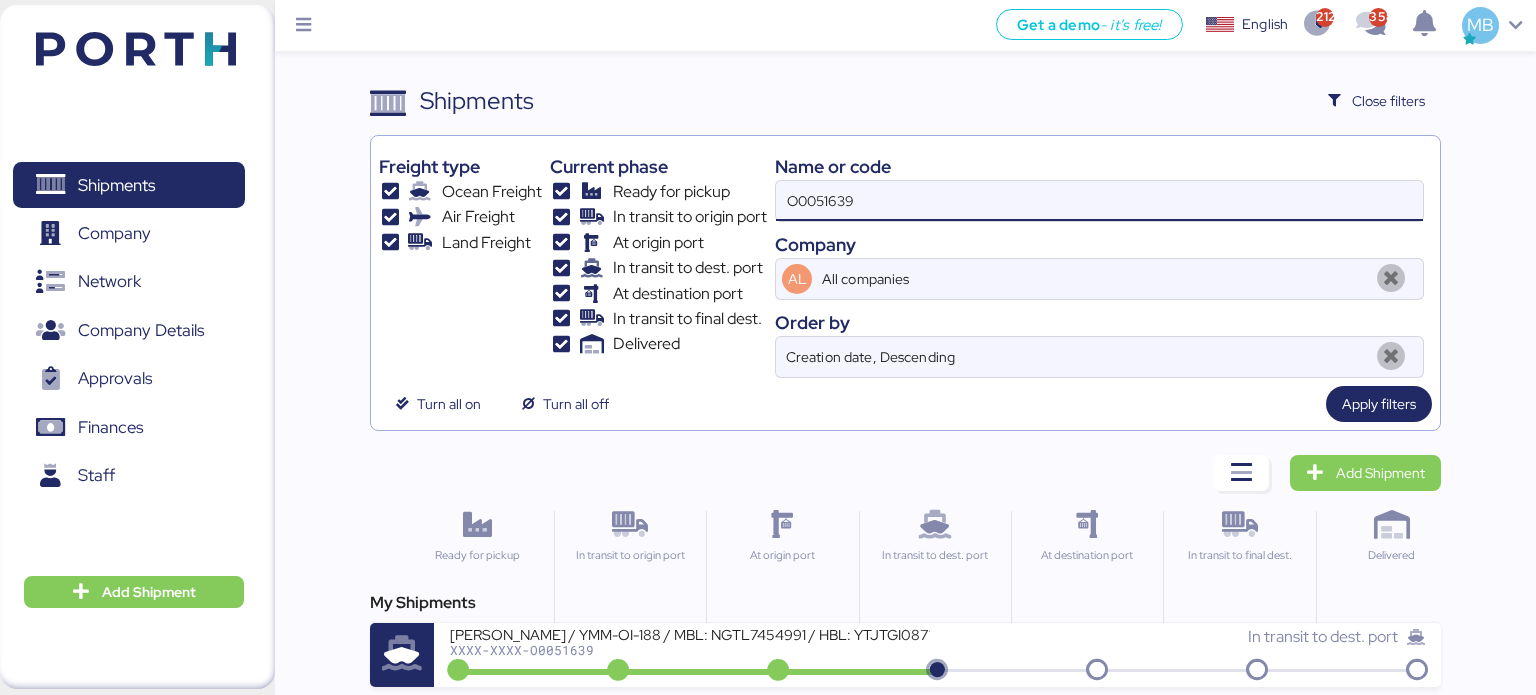 drag, startPoint x: 946, startPoint y: 197, endPoint x: 765, endPoint y: 197, distance: 181 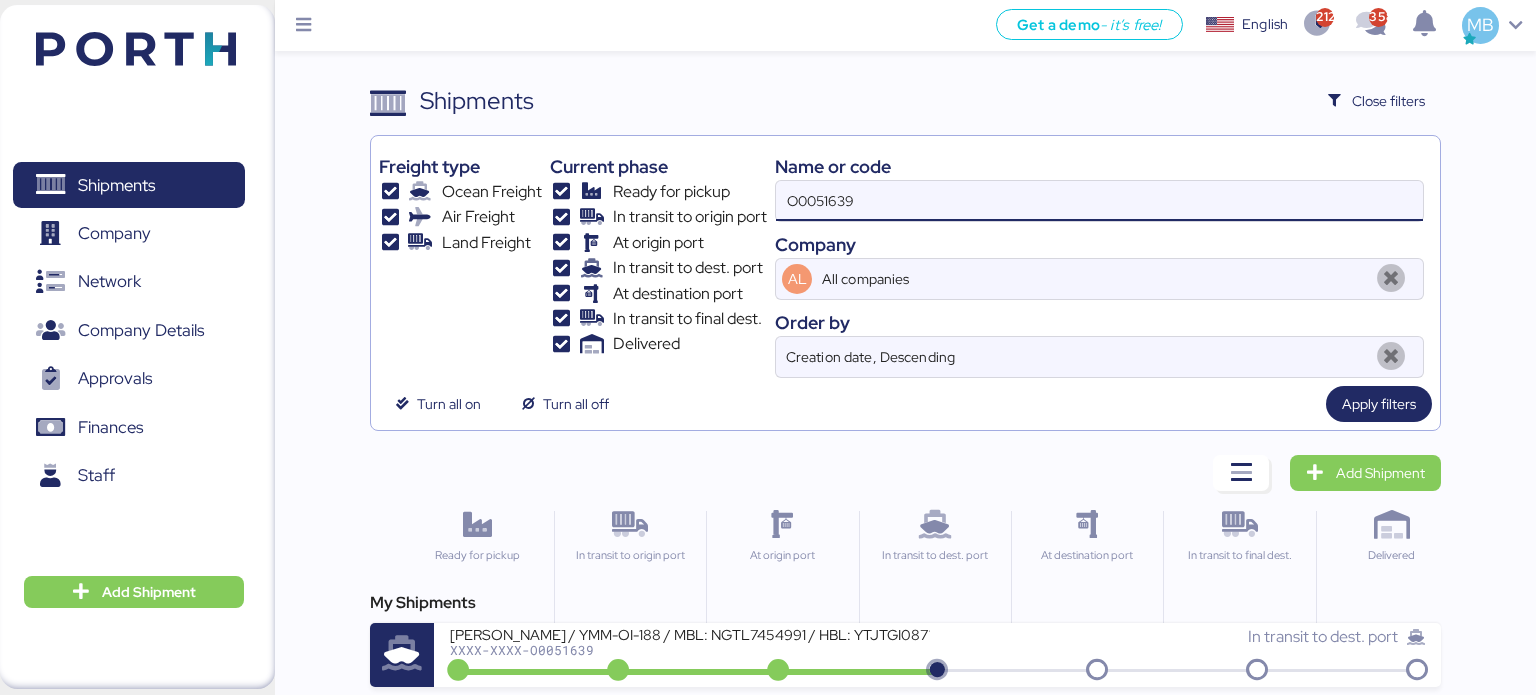 click on "Freight type   Ocean Freight   Air Freight   Land Freight Current phase   Ready for pickup   In transit to origin port   At origin port   In transit to dest. port   At destination port   In transit to final dest.   Delivered Name or code O0051639 Company AL All companies   Order by Creation date, Descending" at bounding box center [906, 261] 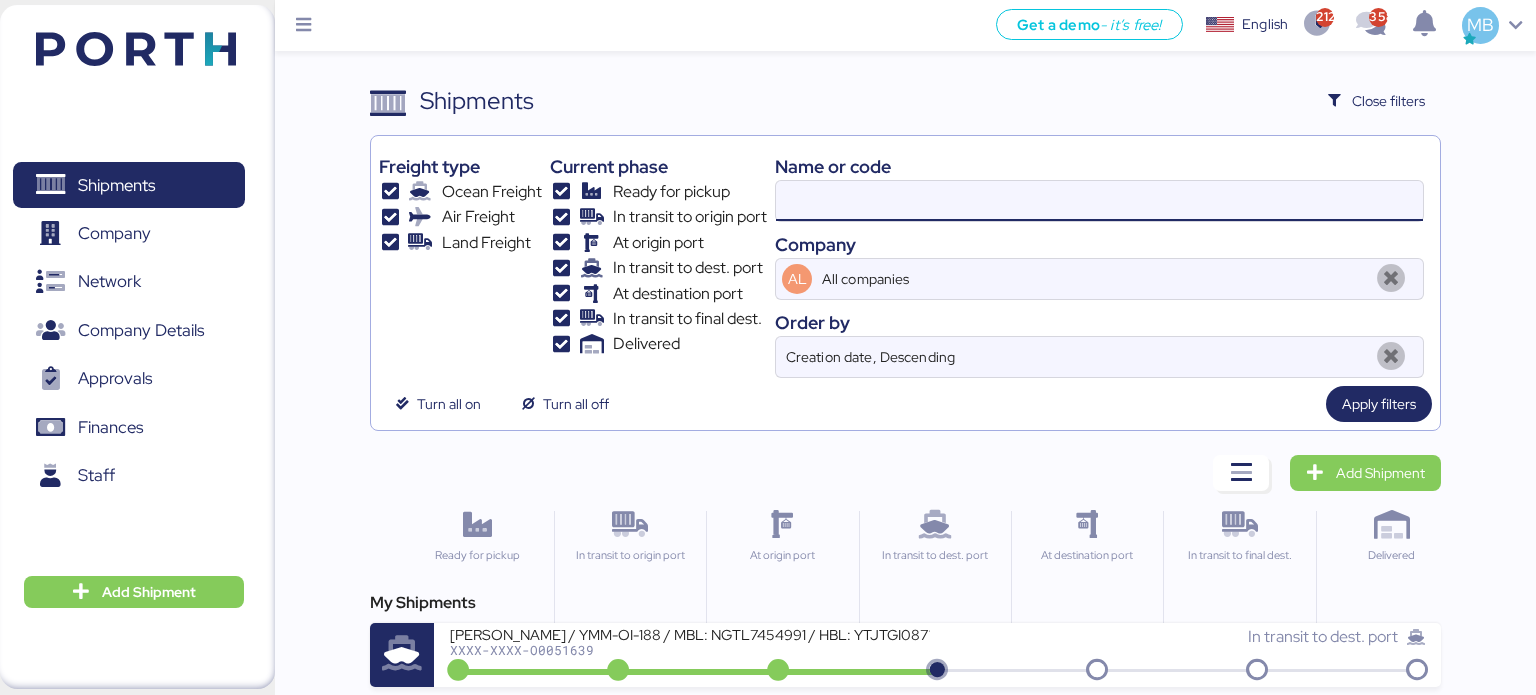 paste on "O0051144" 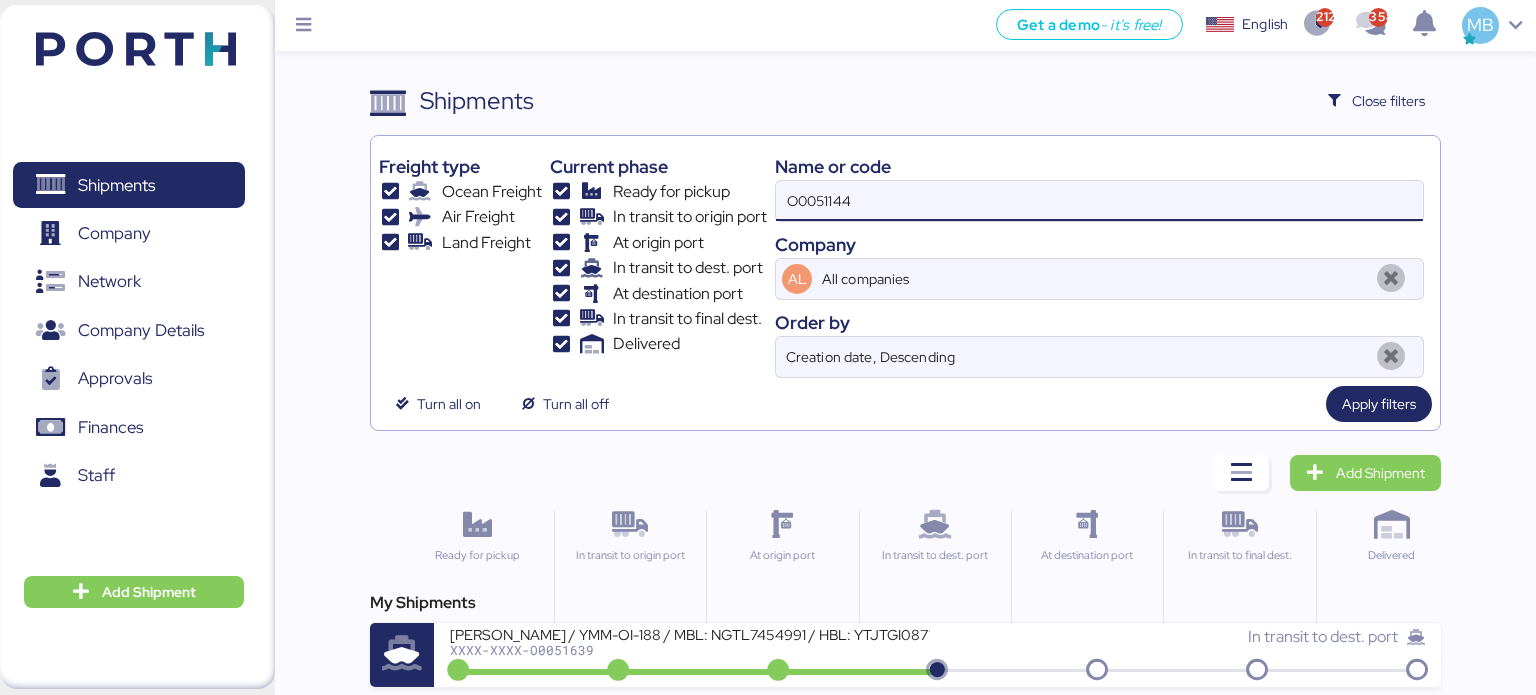type on "O0051144" 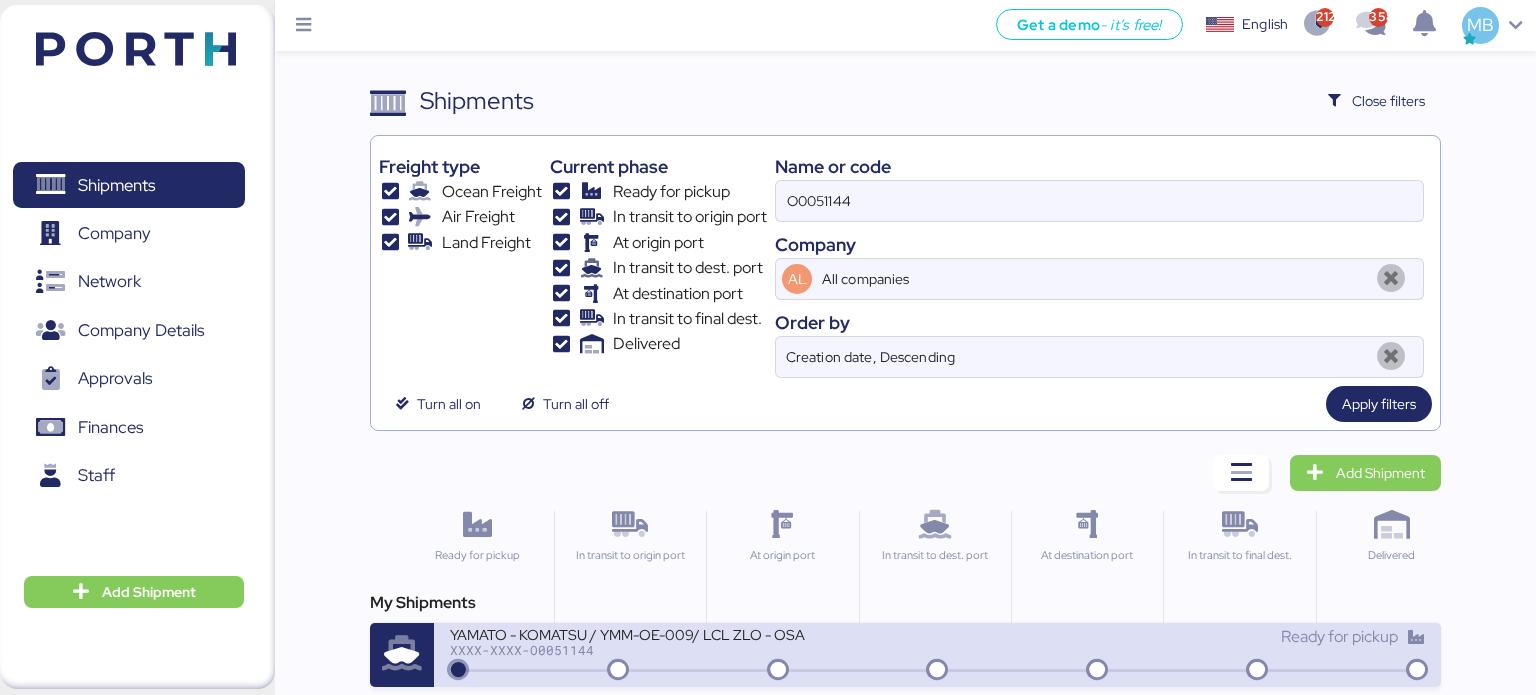click on "XXXX-XXXX-O0051144" at bounding box center (690, 650) 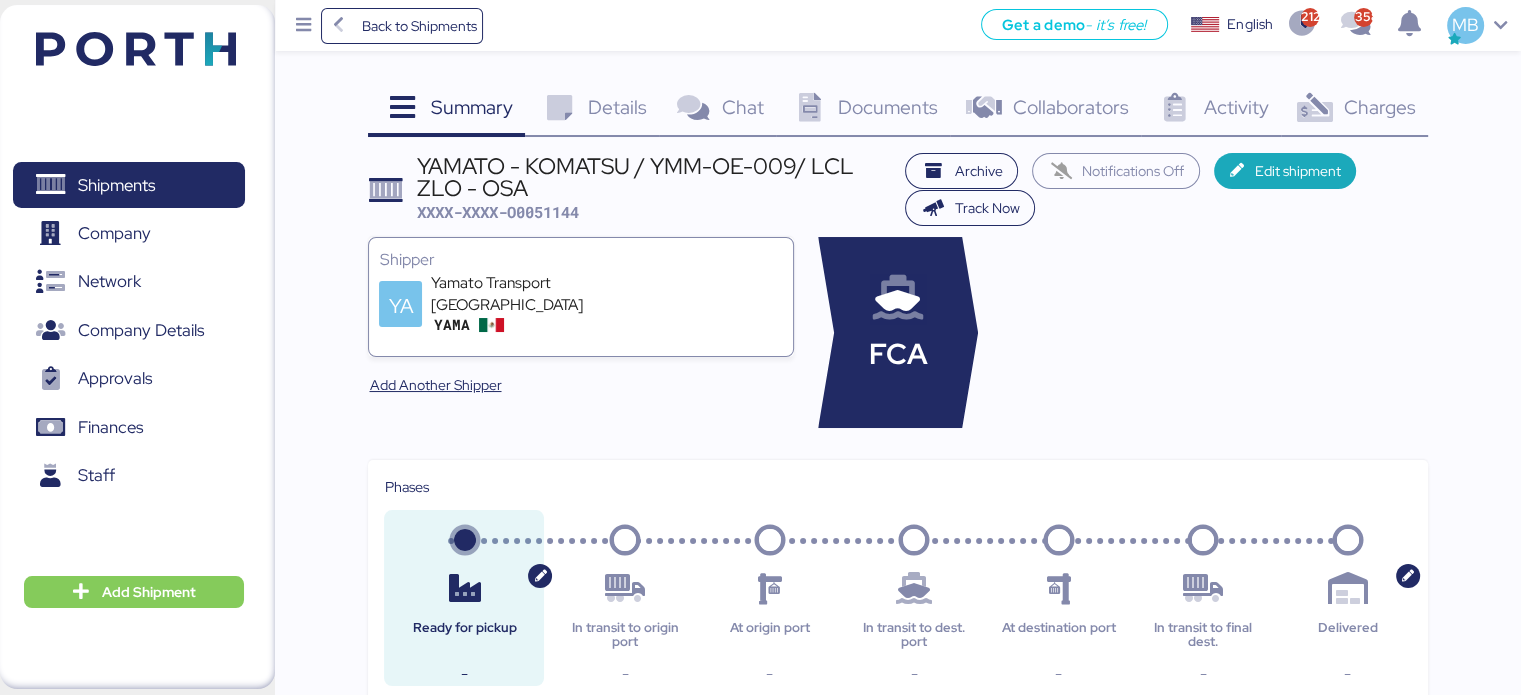 click on "Charges" at bounding box center [1379, 107] 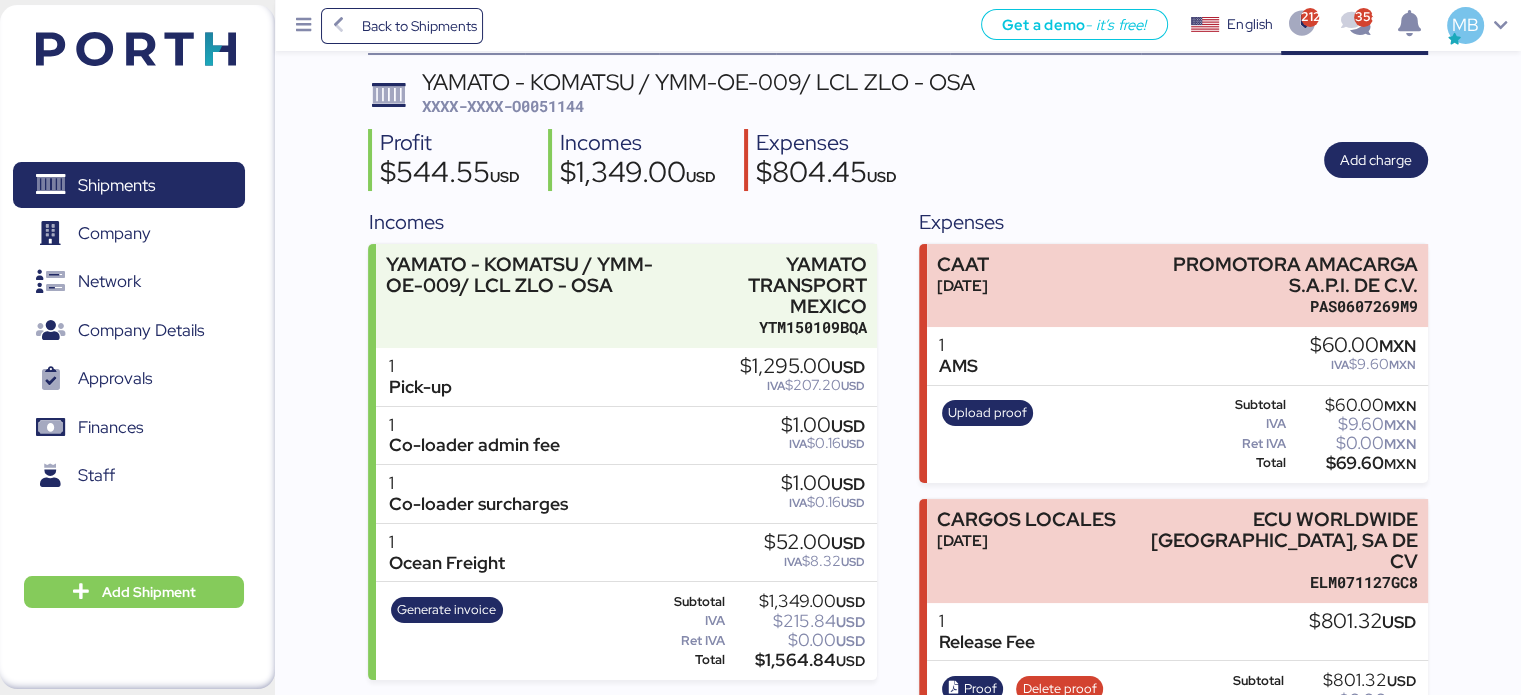 scroll, scrollTop: 138, scrollLeft: 0, axis: vertical 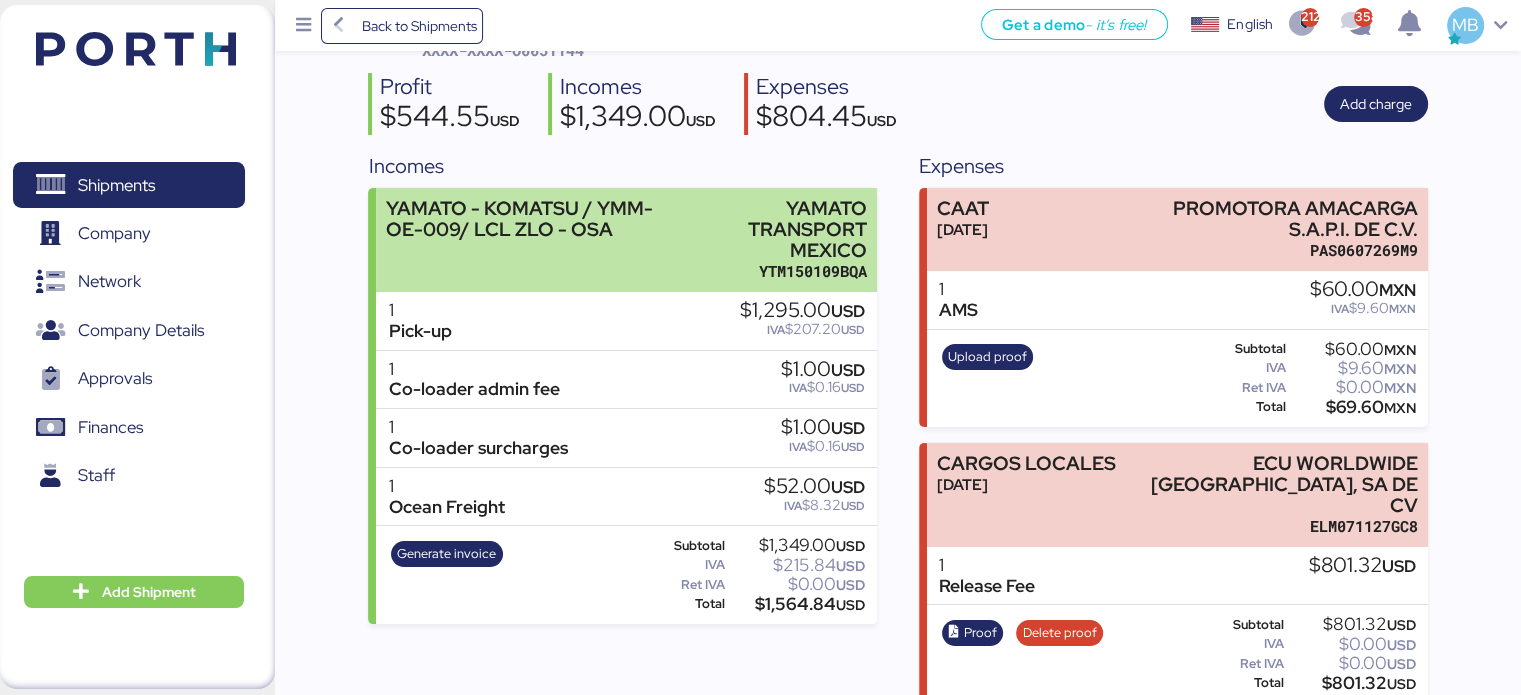 click on "YAMATO - KOMATSU / YMM-OE-009/ LCL ZLO - OSA YAMATO TRANSPORT MEXICO YTM150109BQA" at bounding box center [626, 240] 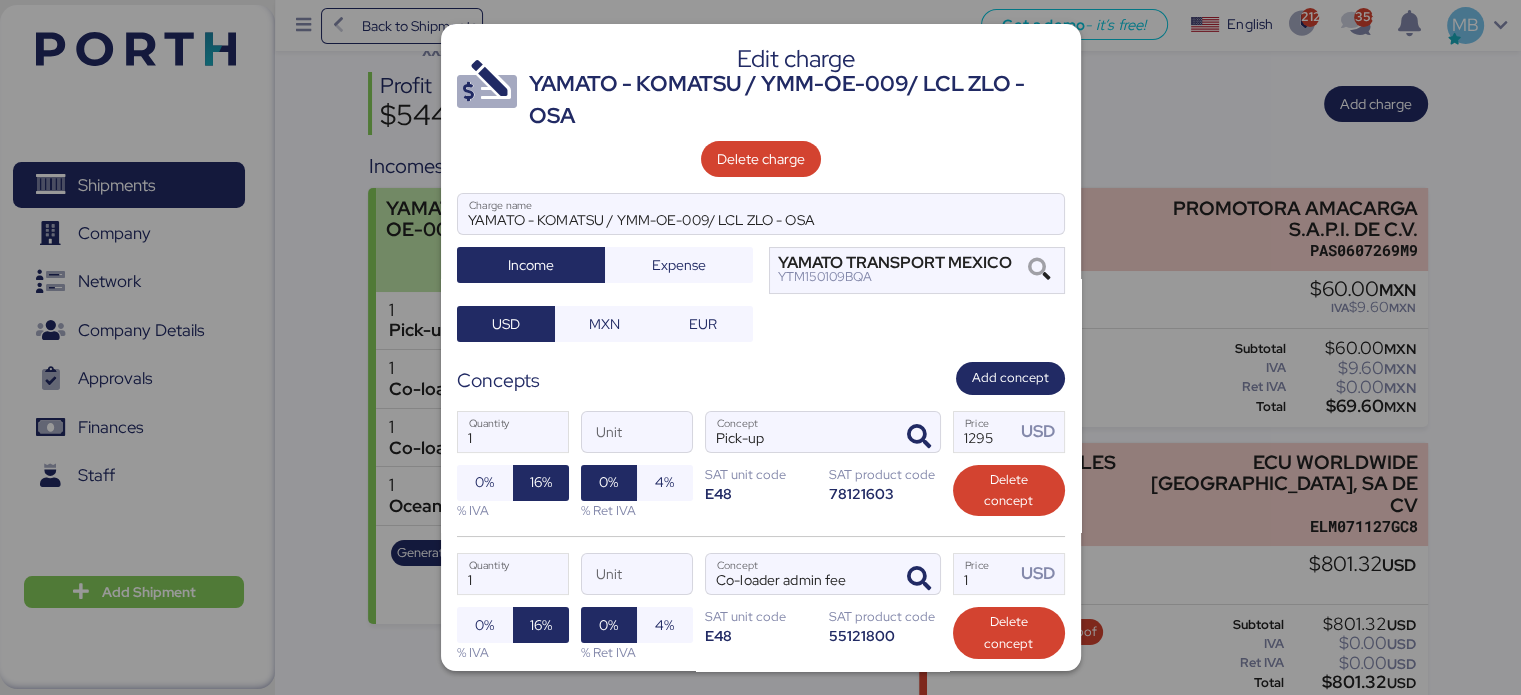scroll, scrollTop: 0, scrollLeft: 0, axis: both 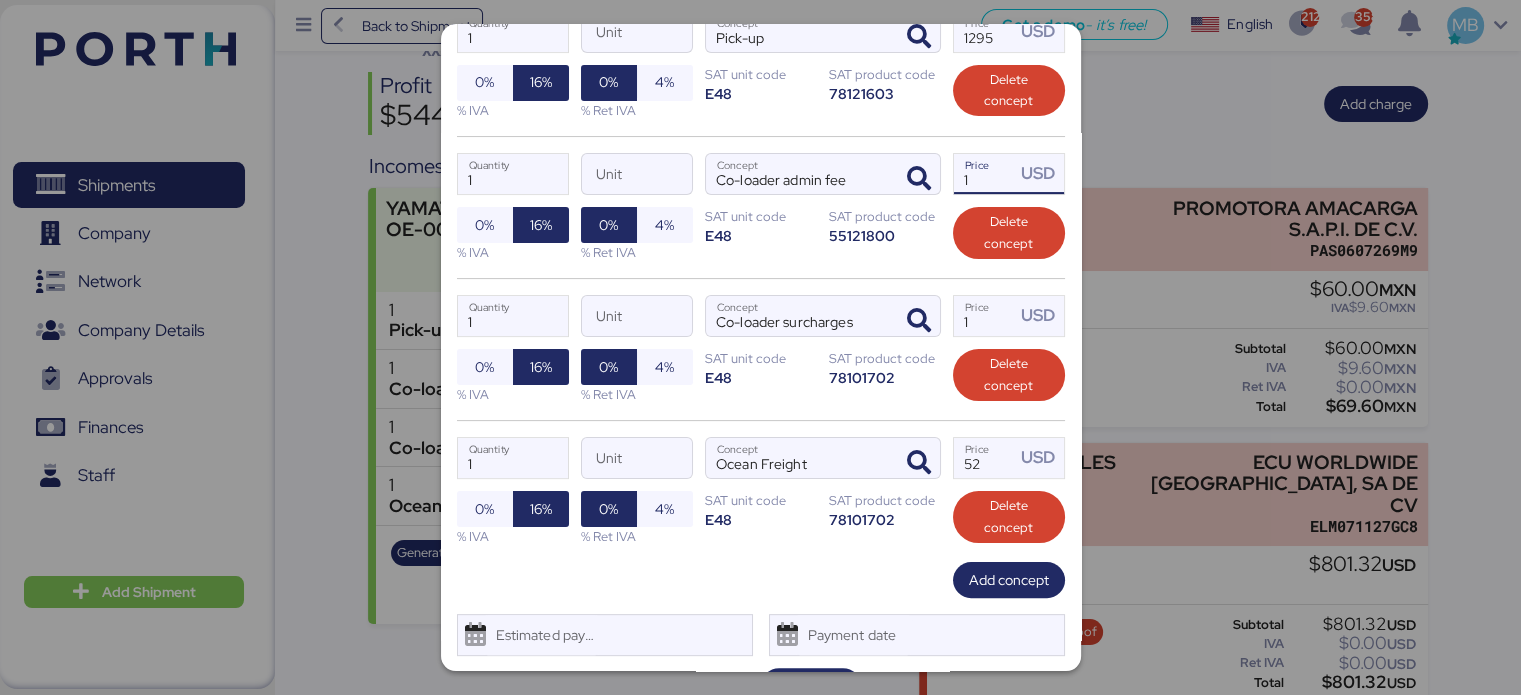 drag, startPoint x: 965, startPoint y: 175, endPoint x: 940, endPoint y: 175, distance: 25 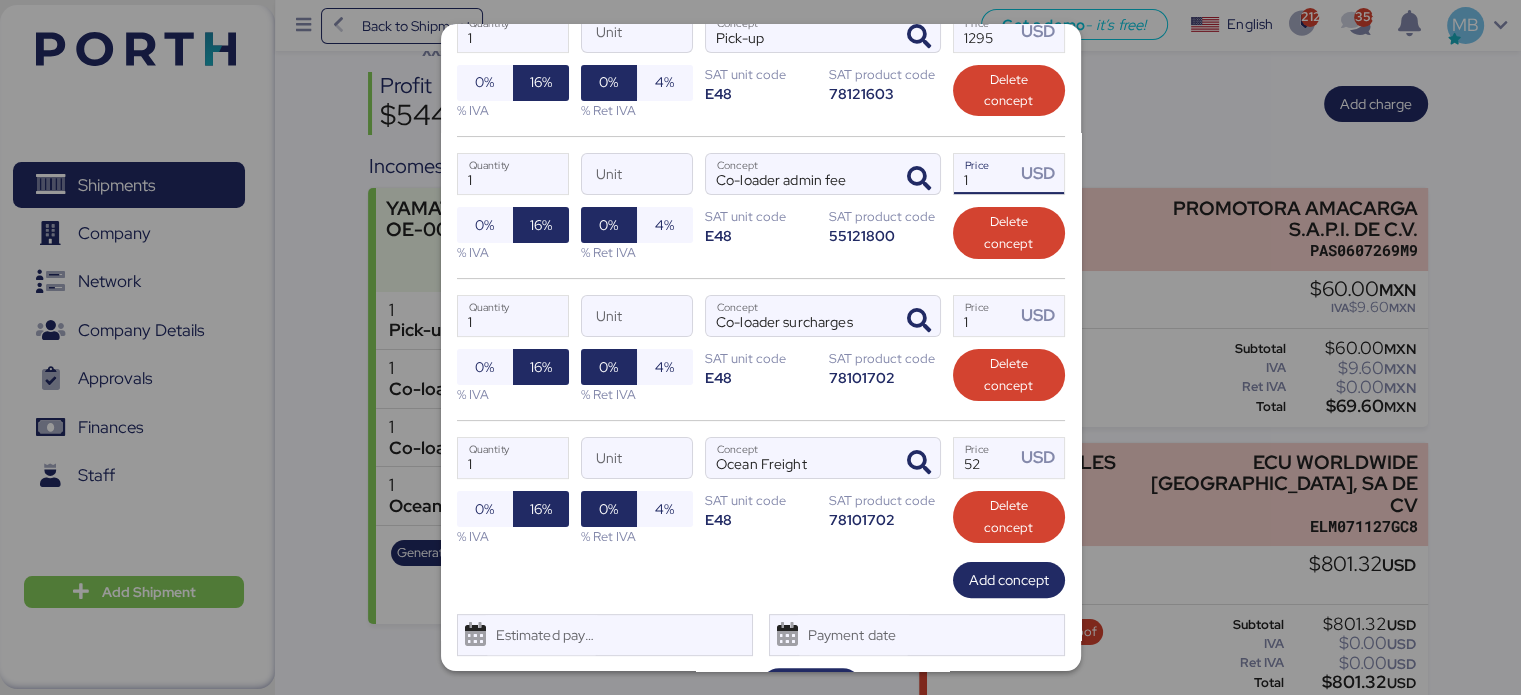 click on "1" at bounding box center [985, 174] 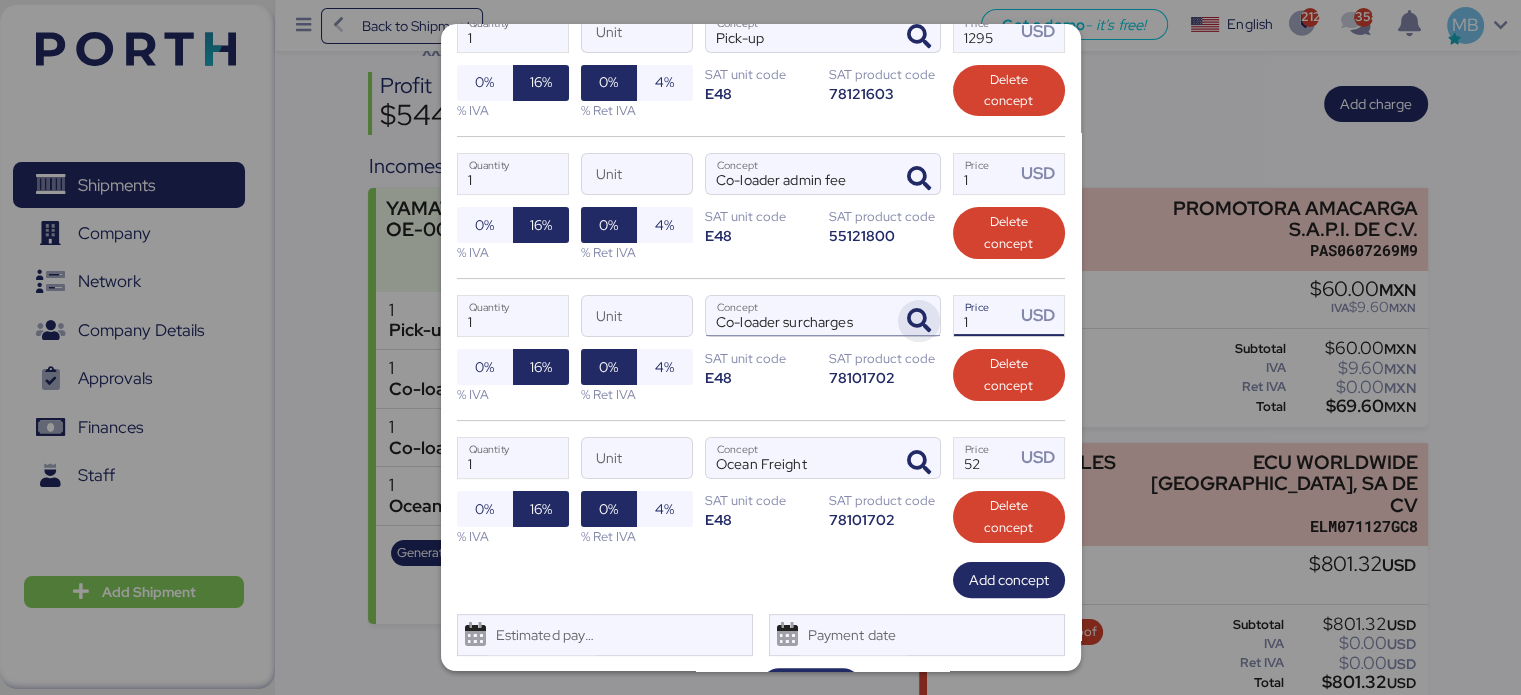 drag, startPoint x: 976, startPoint y: 320, endPoint x: 910, endPoint y: 321, distance: 66.007576 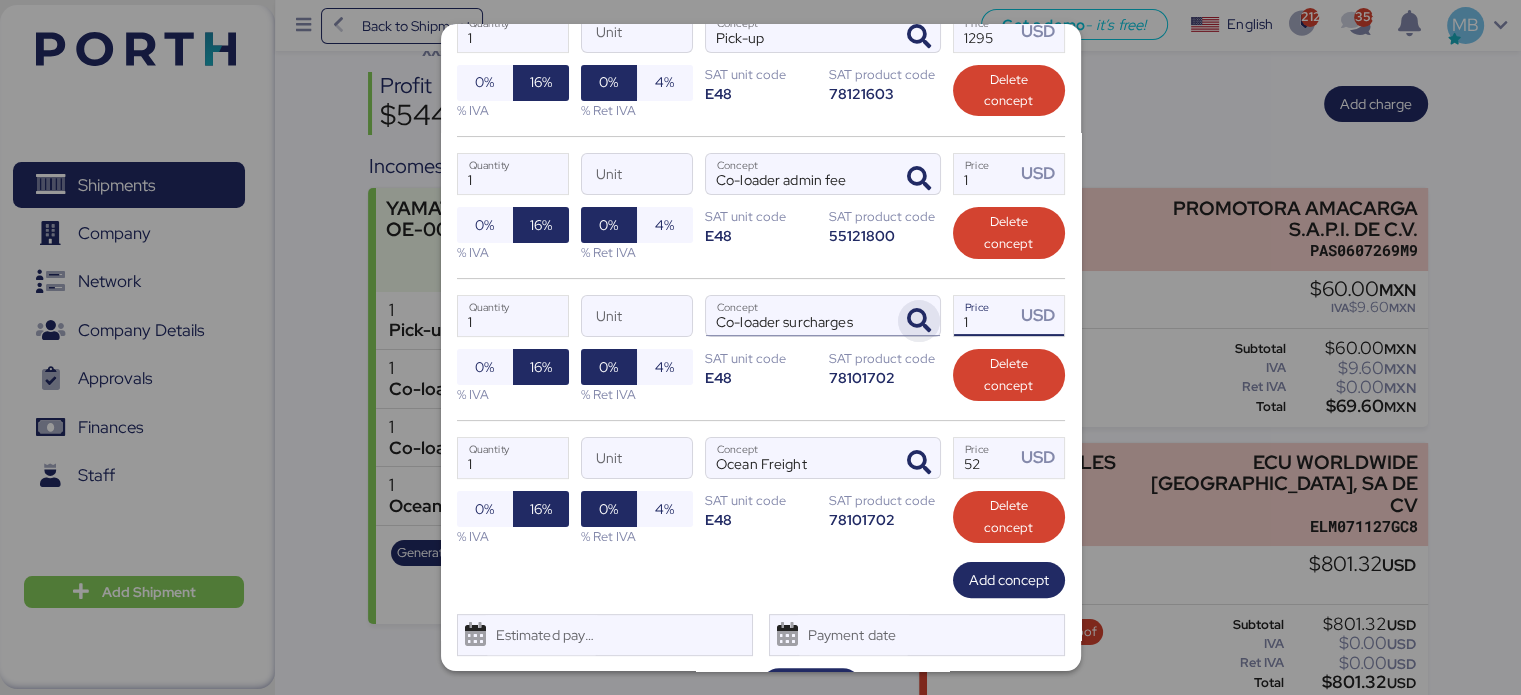 click on "1 Quantity Unit Co-loader surcharges Concept   1 Price USD 0% 16% % IVA 0% 4% % Ret IVA SAT unit code E48 SAT product code 78101702 Delete concept" at bounding box center (761, 349) 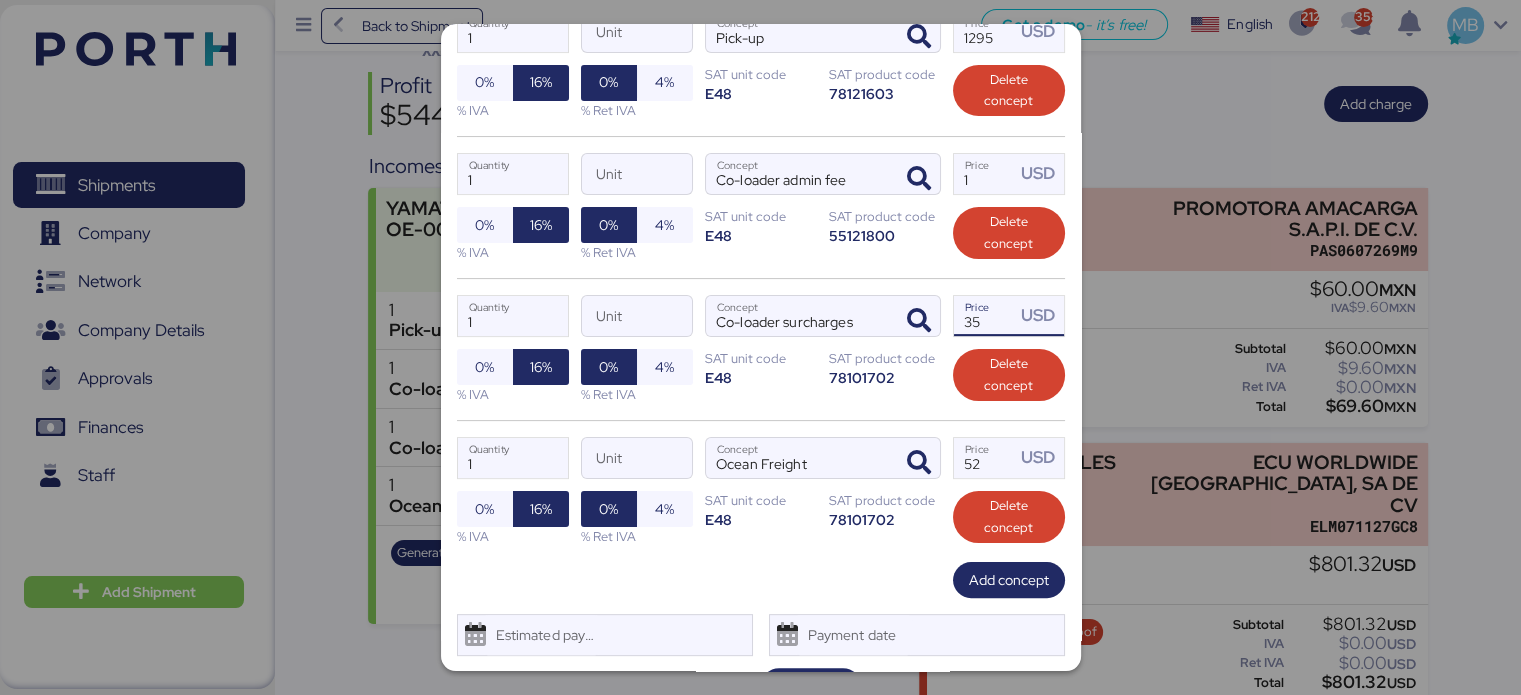 drag, startPoint x: 976, startPoint y: 308, endPoint x: 942, endPoint y: 308, distance: 34 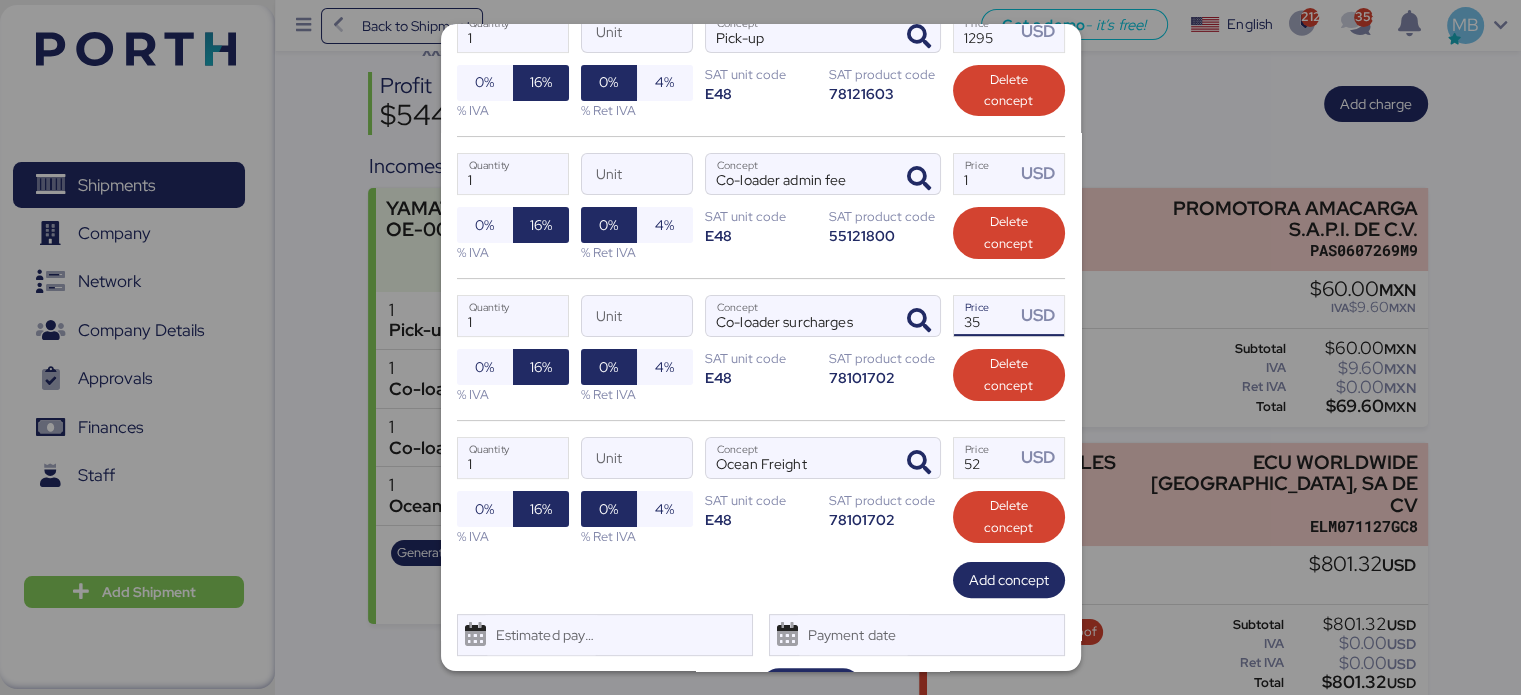 click on "35" at bounding box center [985, 316] 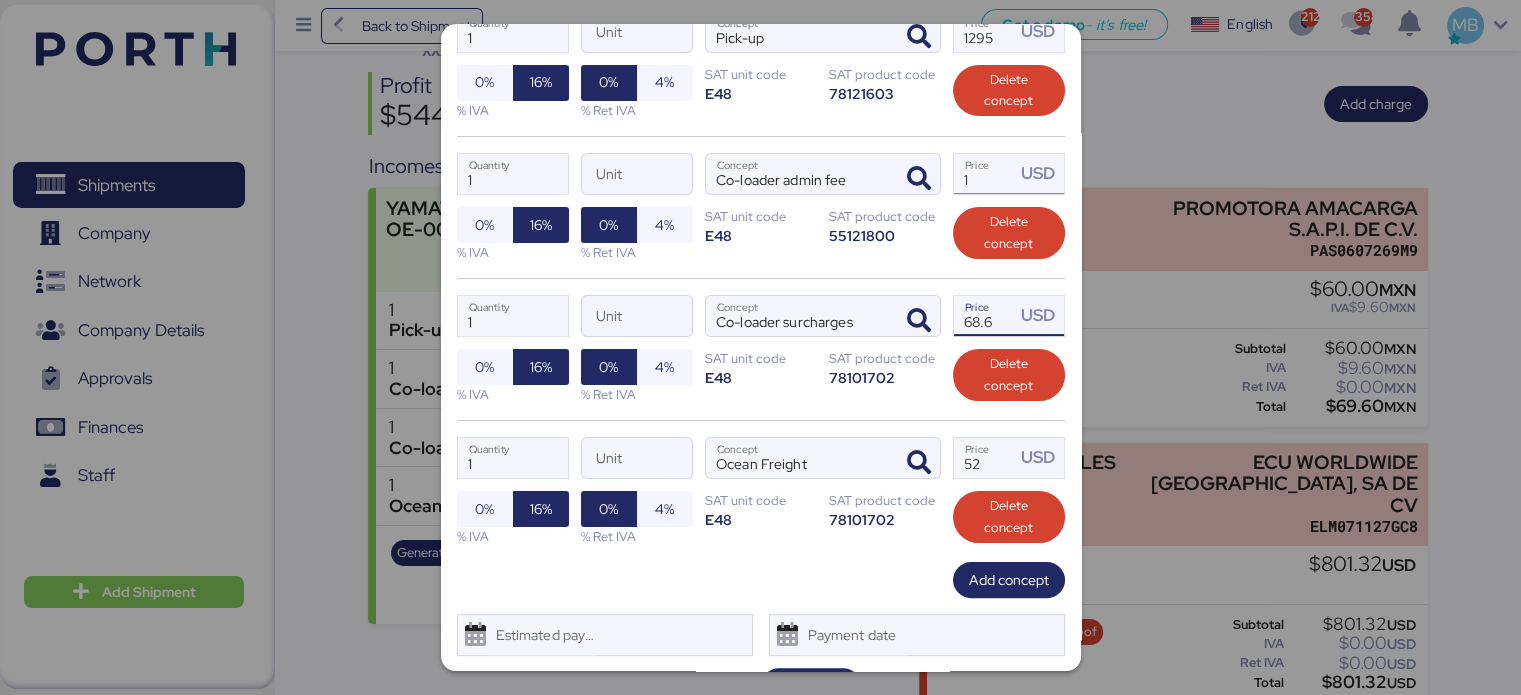 type on "68.6" 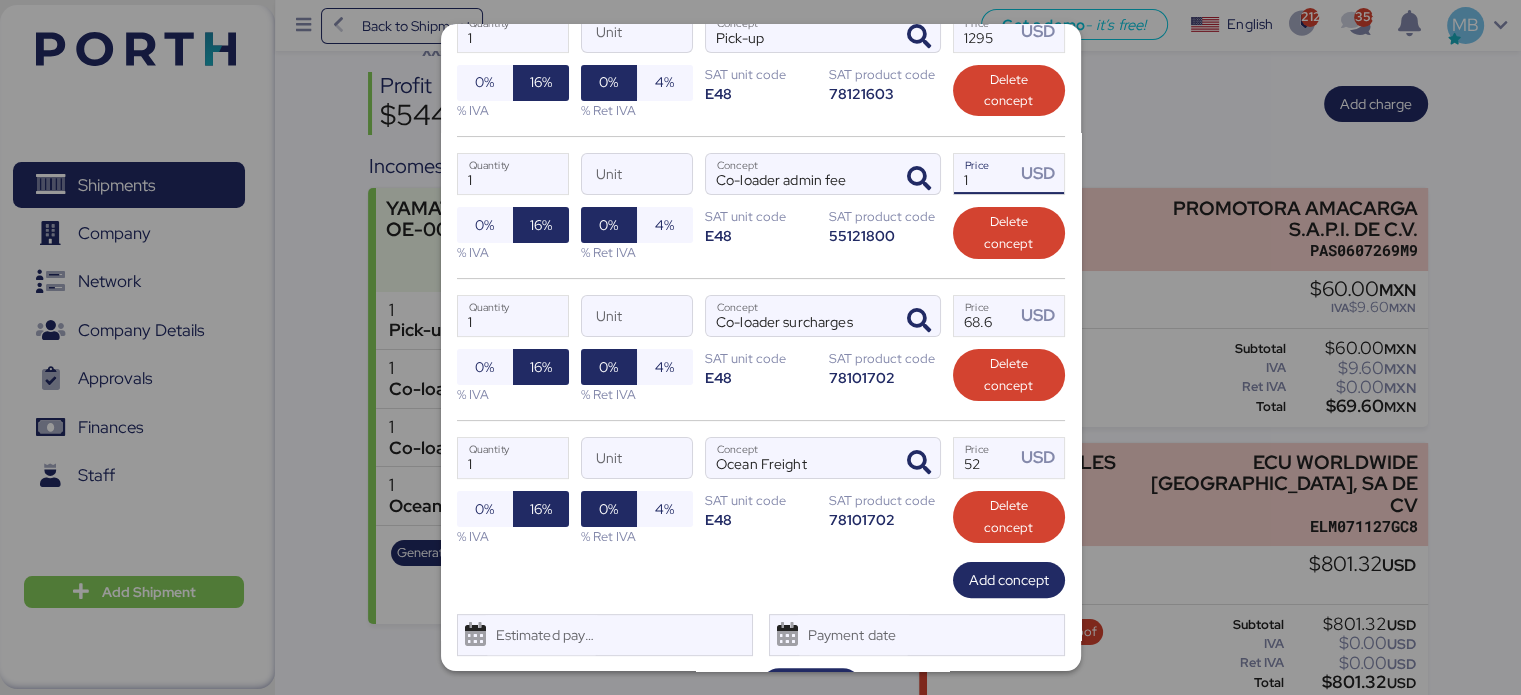 drag, startPoint x: 976, startPoint y: 178, endPoint x: 931, endPoint y: 177, distance: 45.01111 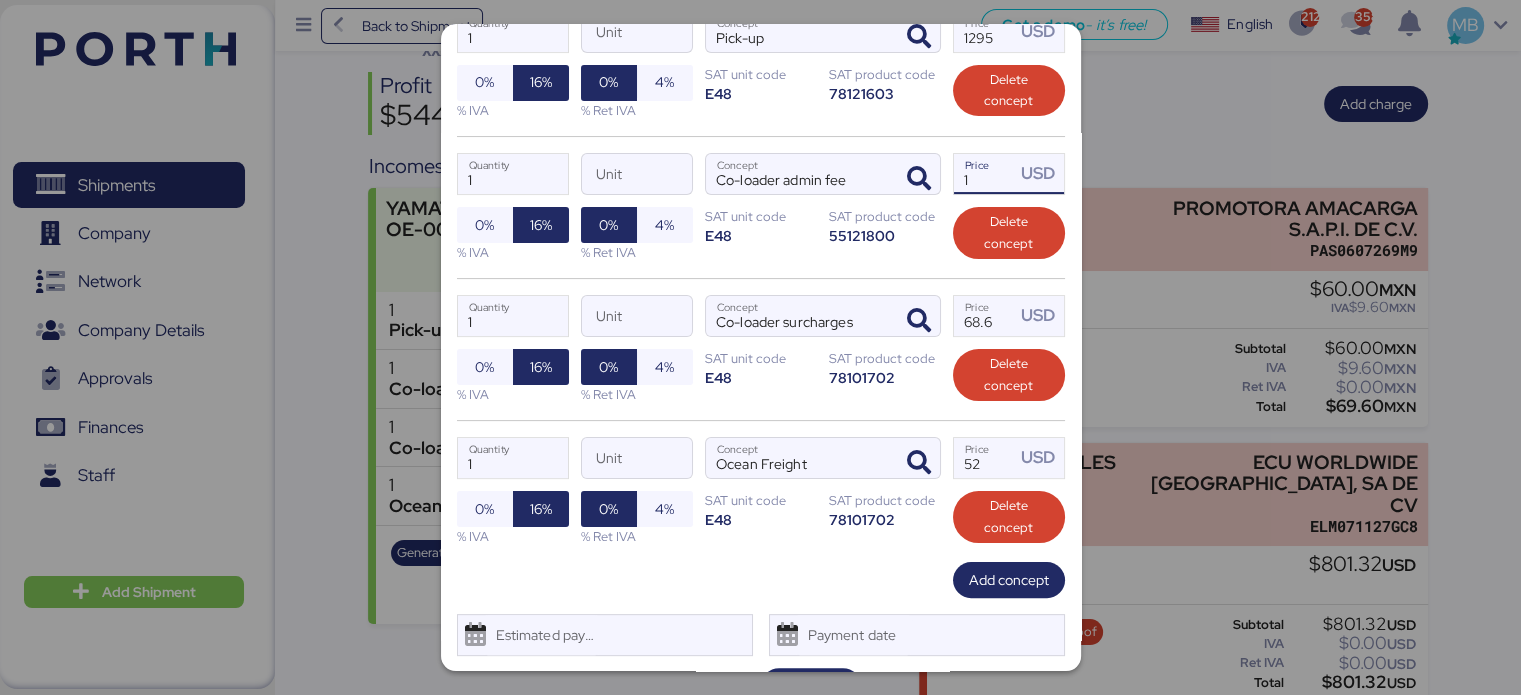 click on "1 Quantity Unit Co-loader admin fee Concept   1 Price USD 0% 16% % IVA 0% 4% % Ret IVA SAT unit code E48 SAT product code 55121800 Delete concept" at bounding box center (761, 207) 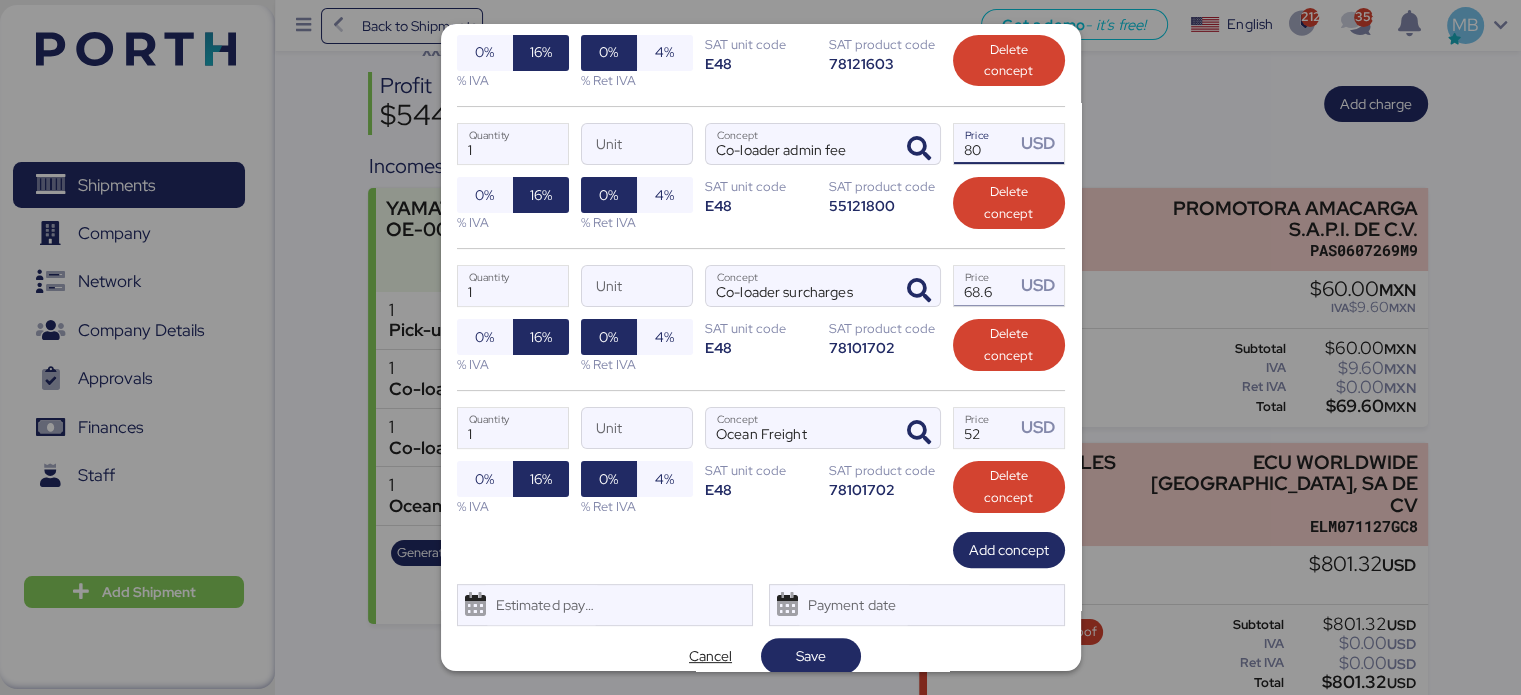 scroll, scrollTop: 445, scrollLeft: 0, axis: vertical 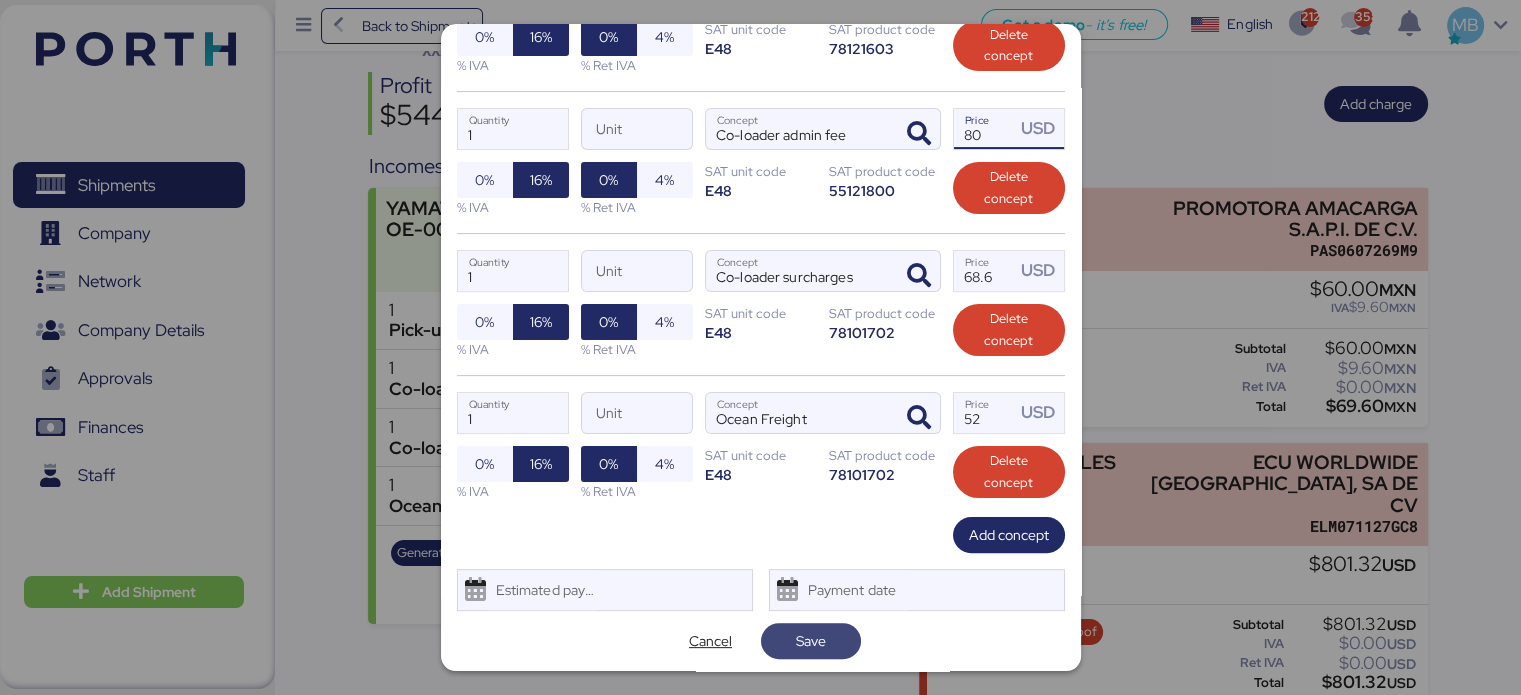 type on "80" 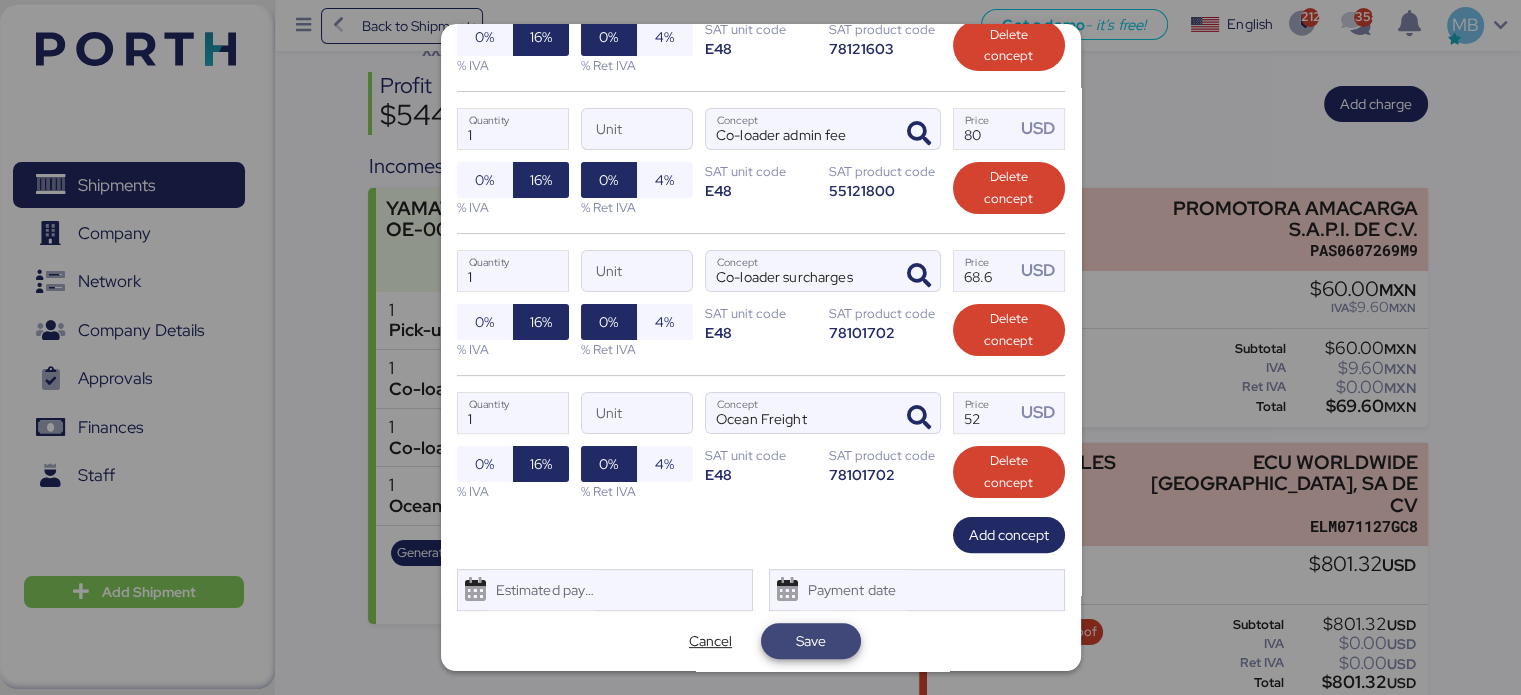 click on "Save" at bounding box center (811, 641) 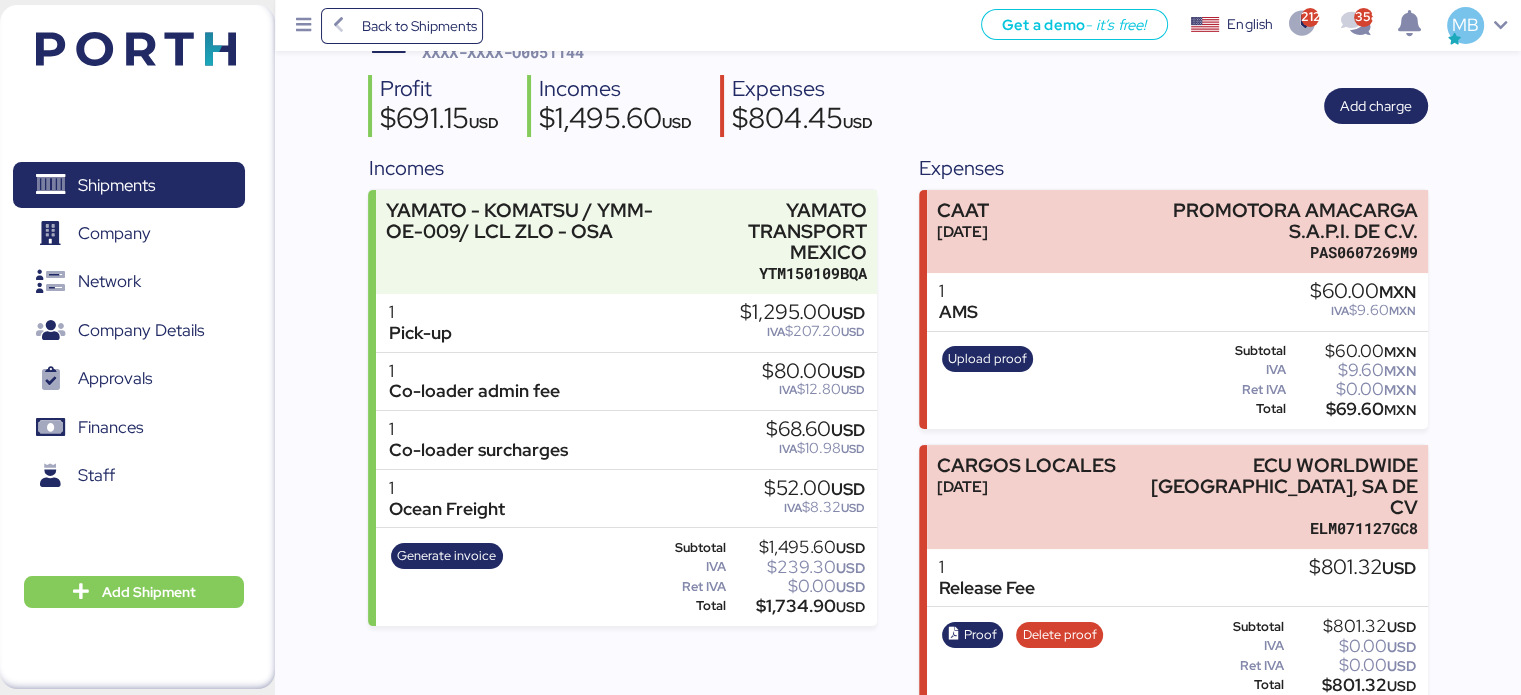scroll, scrollTop: 138, scrollLeft: 0, axis: vertical 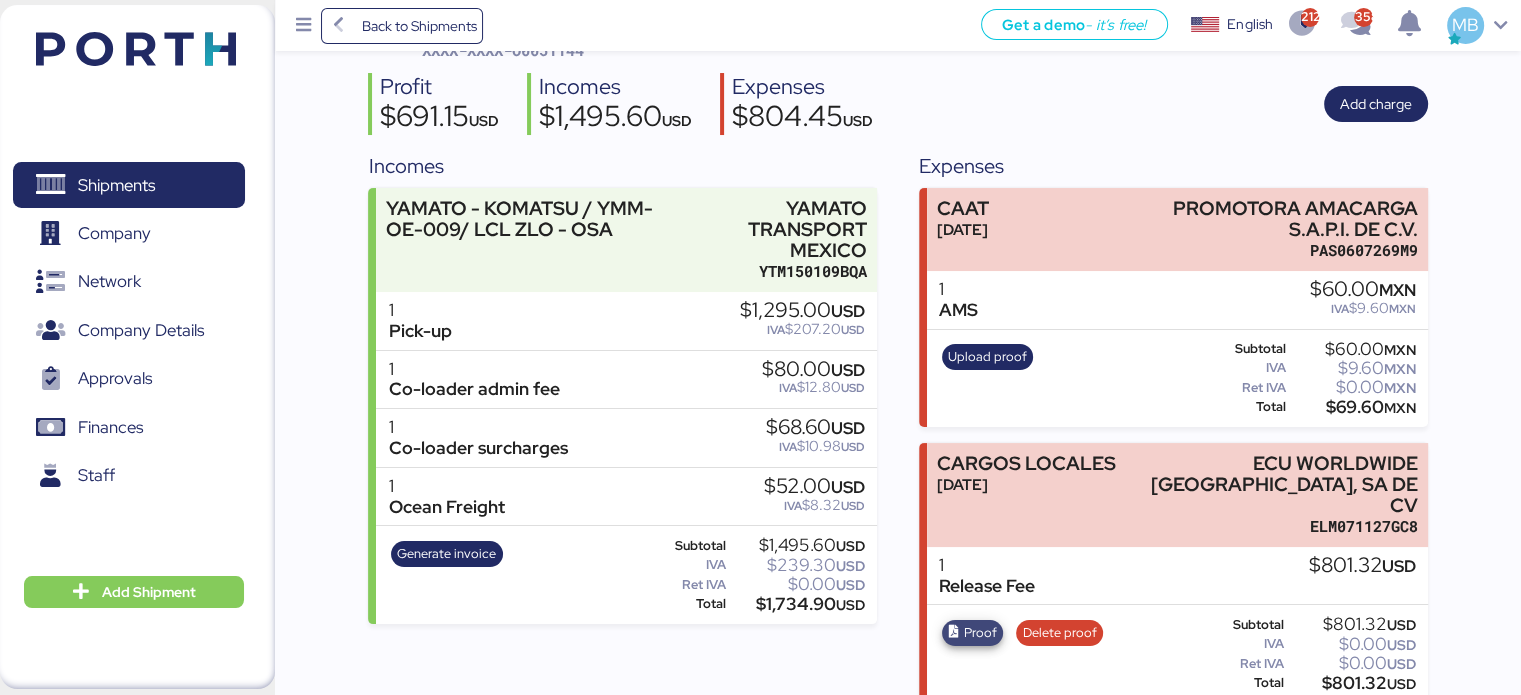 click at bounding box center (954, 632) 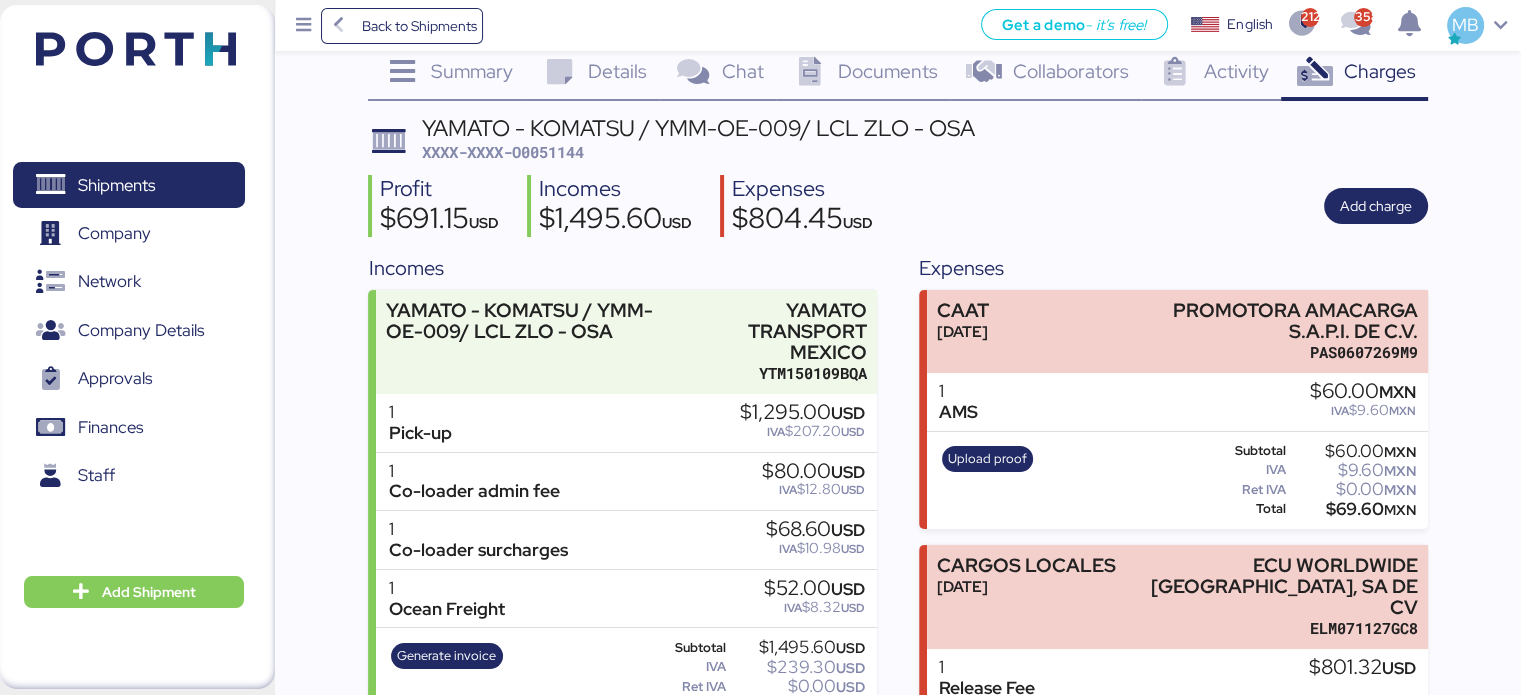 scroll, scrollTop: 0, scrollLeft: 0, axis: both 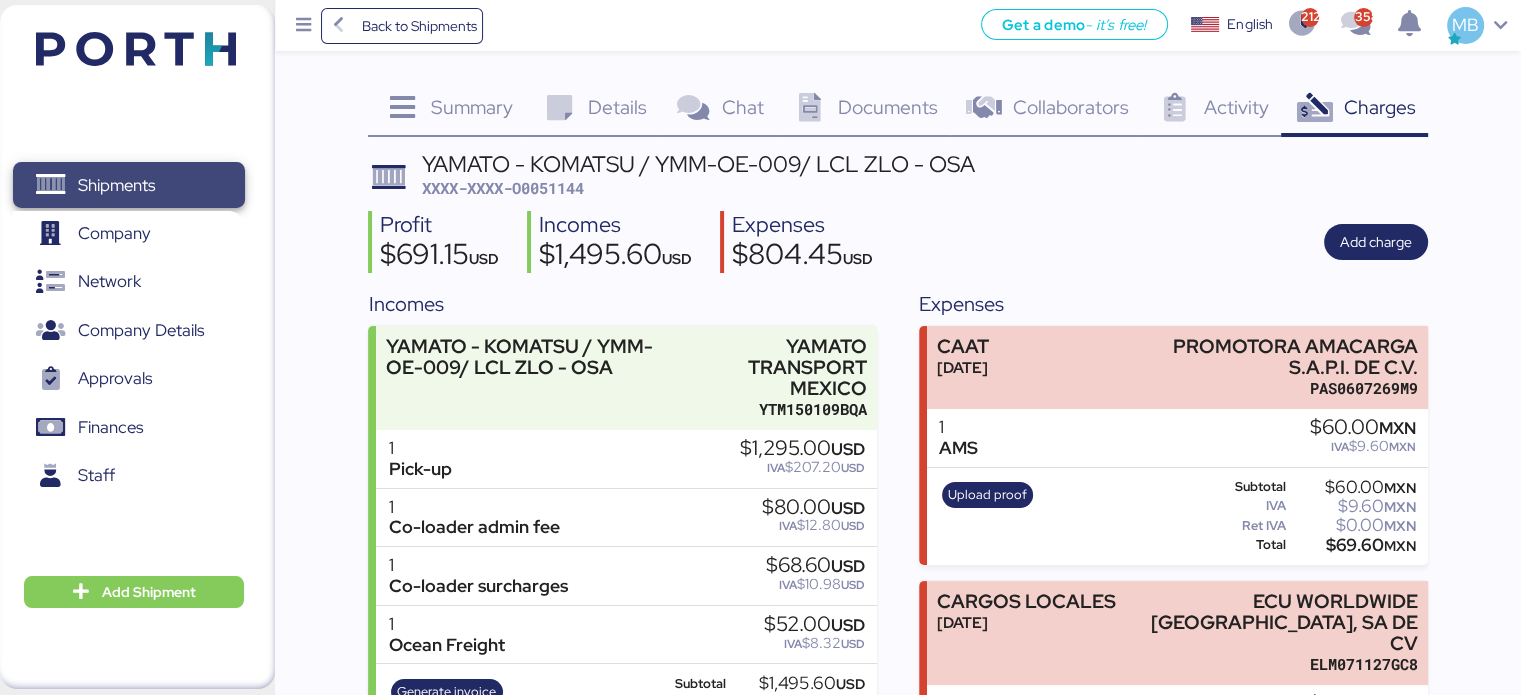 click on "Shipments" at bounding box center (116, 185) 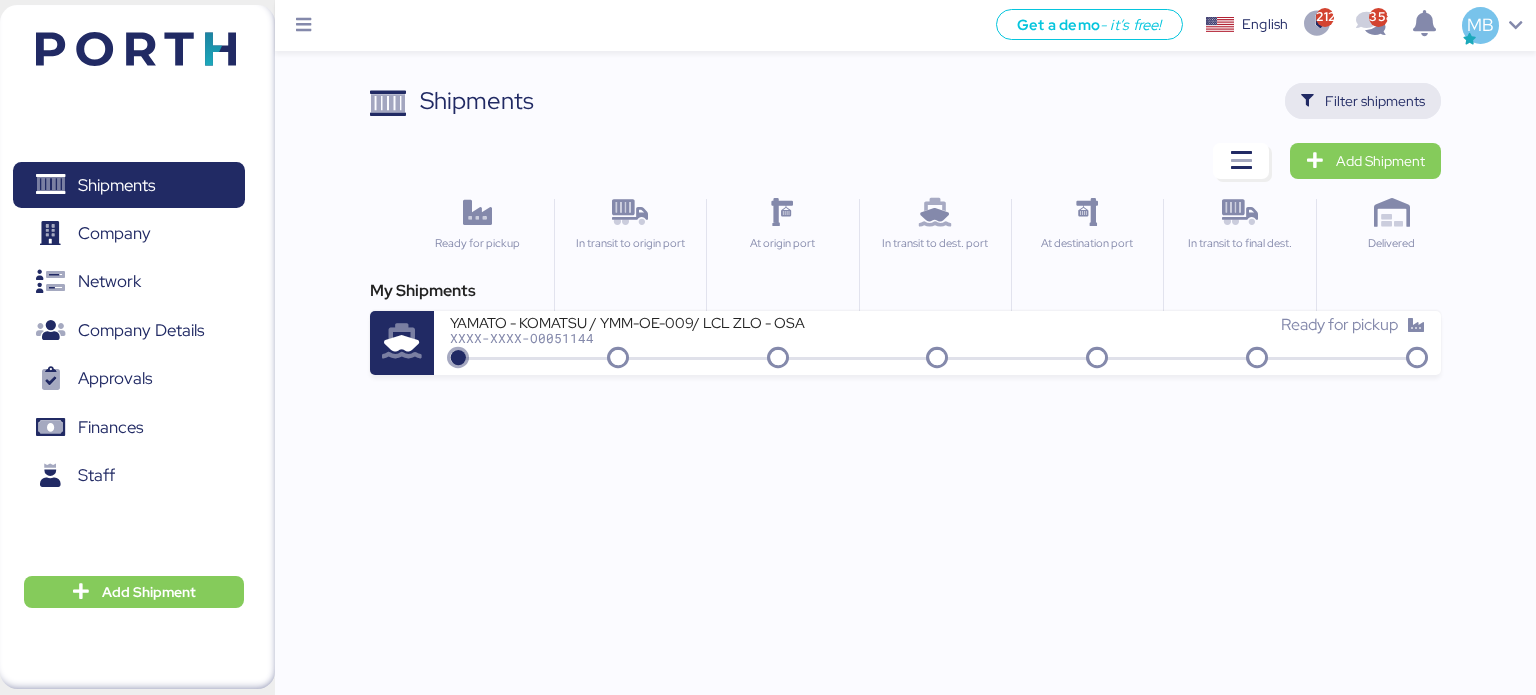 click on "Filter shipments" at bounding box center [1375, 101] 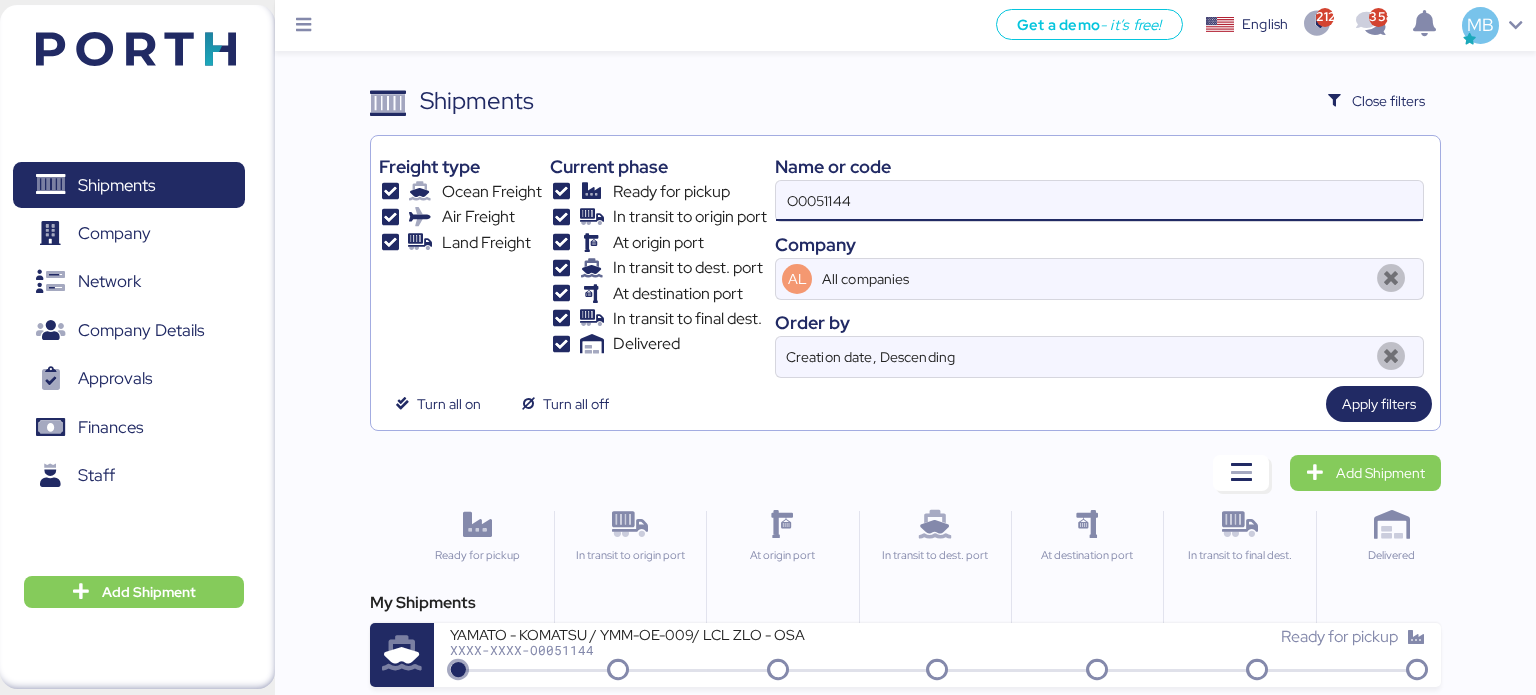 drag, startPoint x: 969, startPoint y: 205, endPoint x: 705, endPoint y: 195, distance: 264.18933 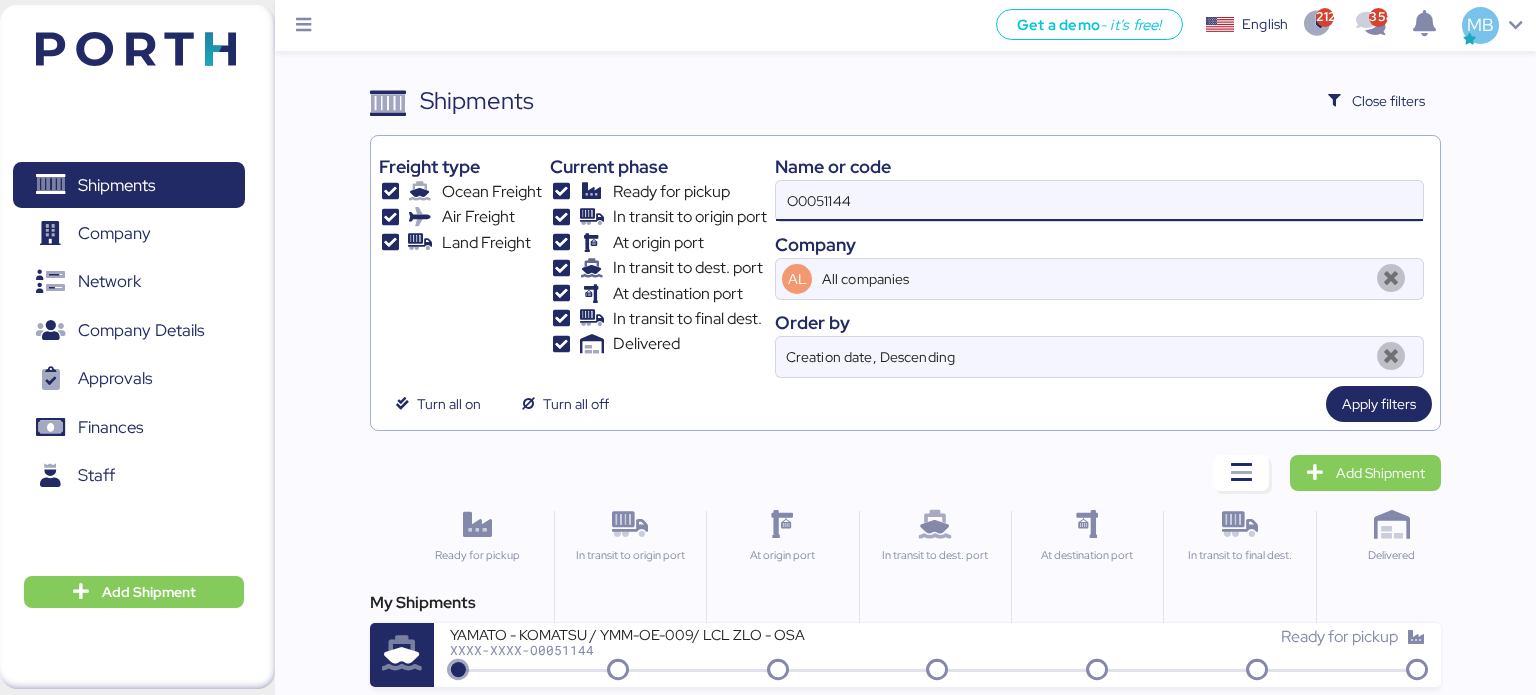 click on "Freight type   Ocean Freight   Air Freight   Land Freight Current phase   Ready for pickup   In transit to origin port   At origin port   In transit to dest. port   At destination port   In transit to final dest.   Delivered Name or code O0051144 Company AL All companies   Order by Creation date, Descending" at bounding box center (906, 261) 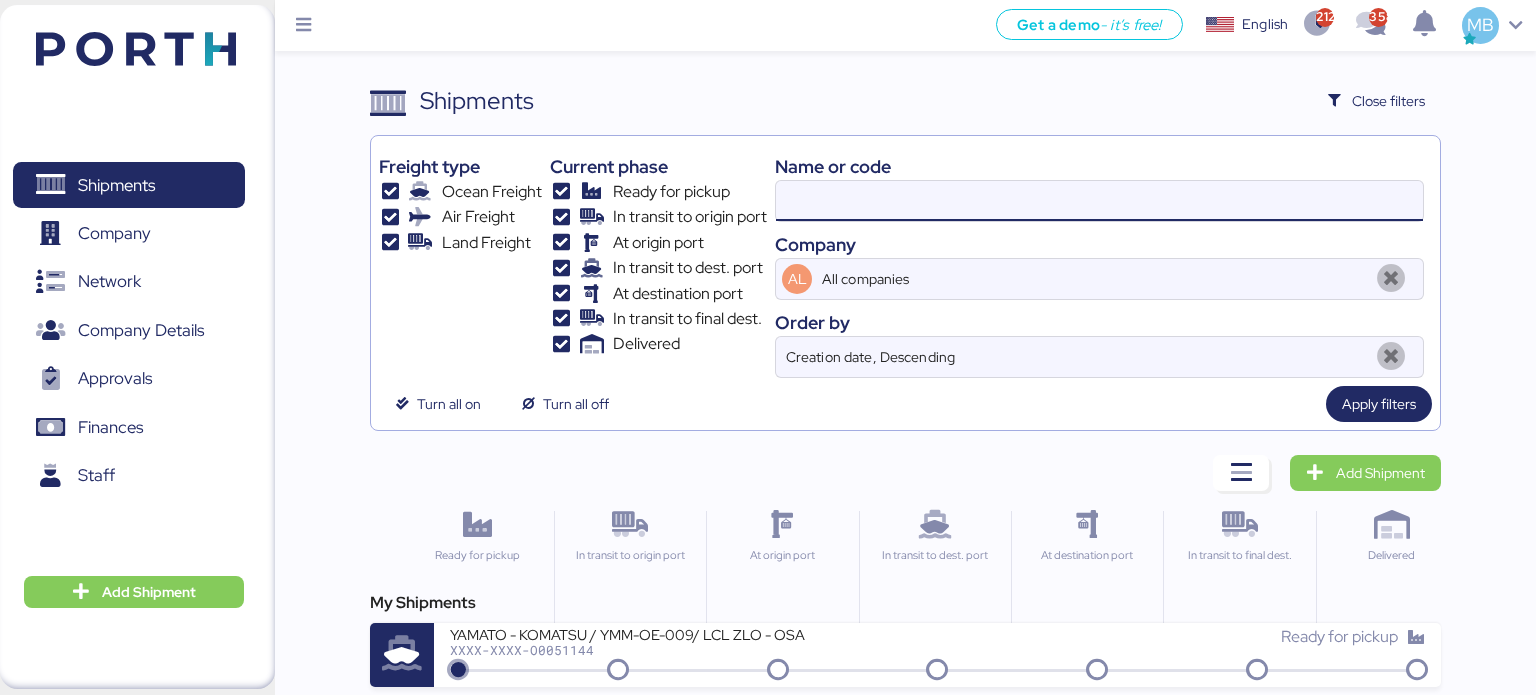 paste on "O0051198" 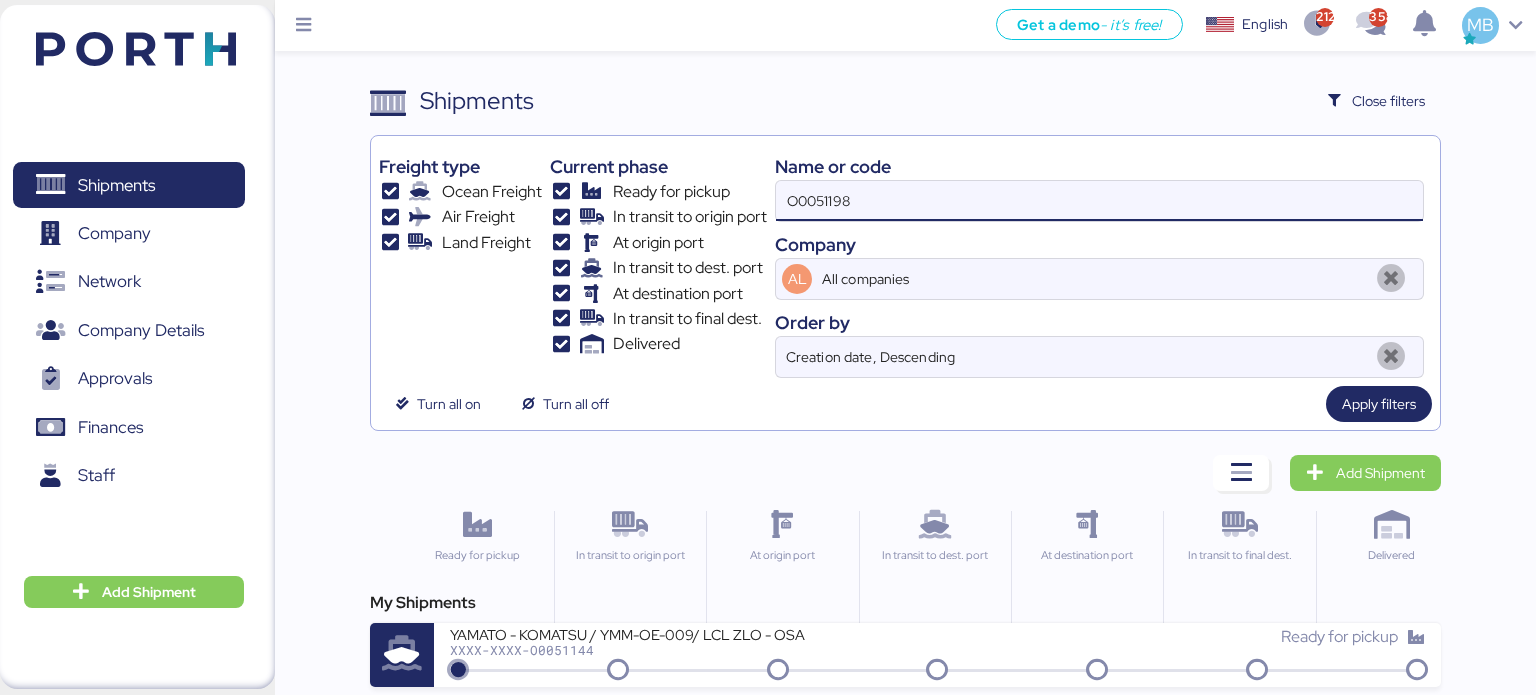 type on "O0051198" 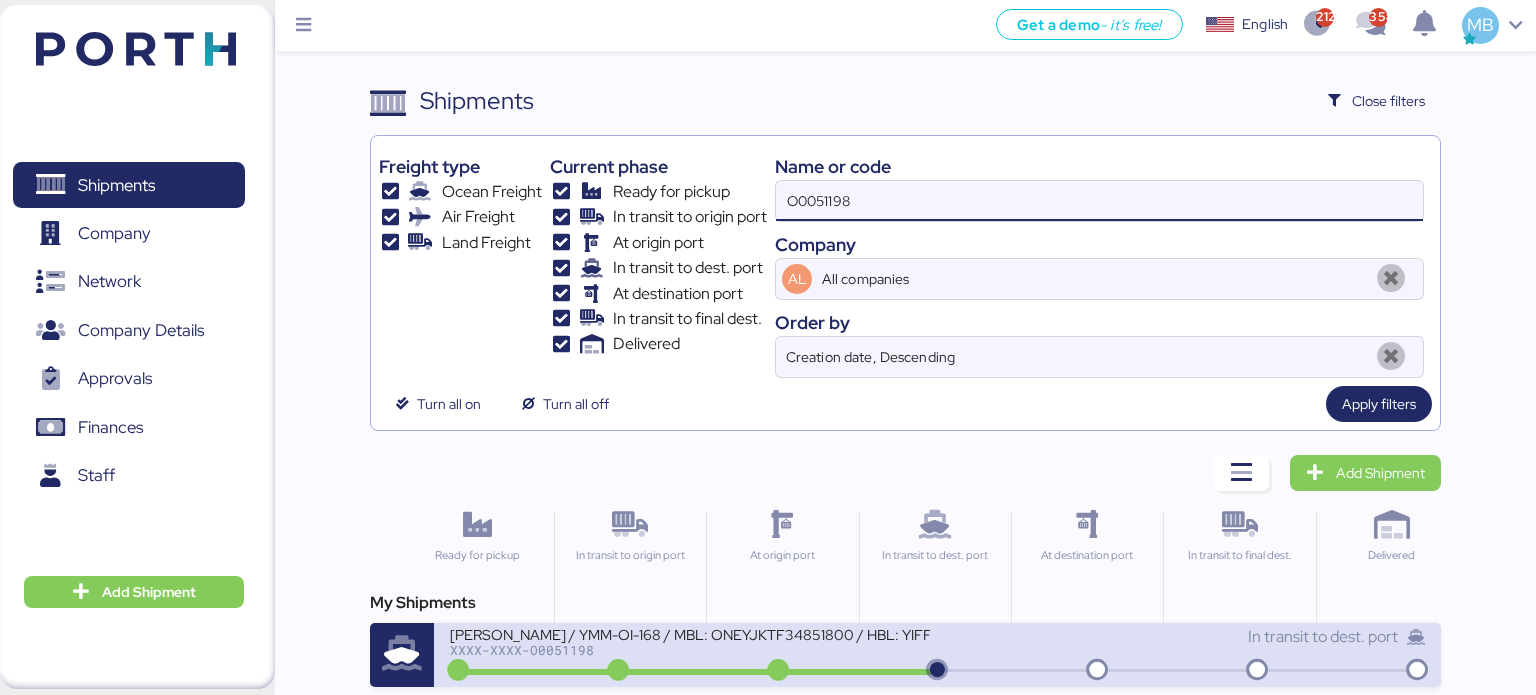 click on "YAMATO - SUZUKI / YMM-OI-168 / MBL: ONEYJKTF34851800 / HBL: YIFFW0040615 / FCL XXXX-XXXX-O0051198" at bounding box center (694, 646) 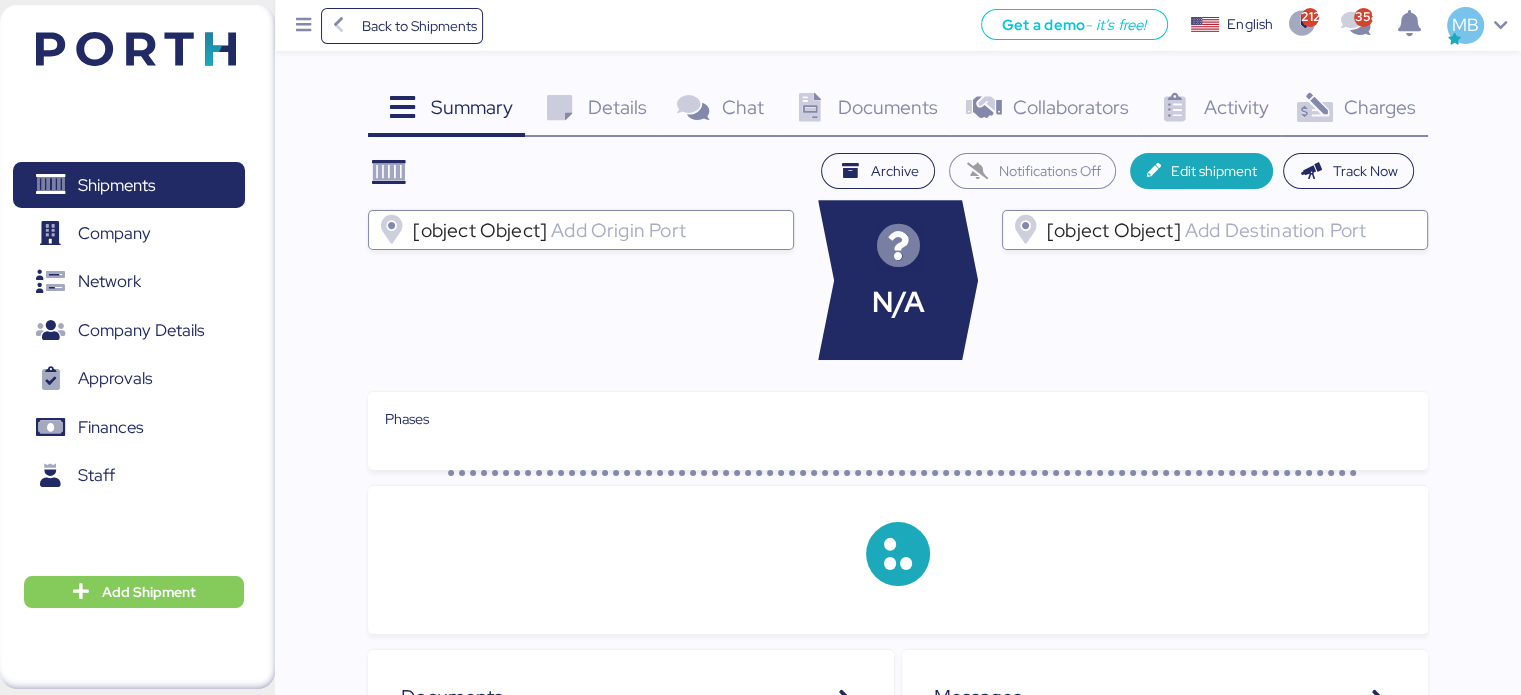 click on "Charges" at bounding box center [1379, 107] 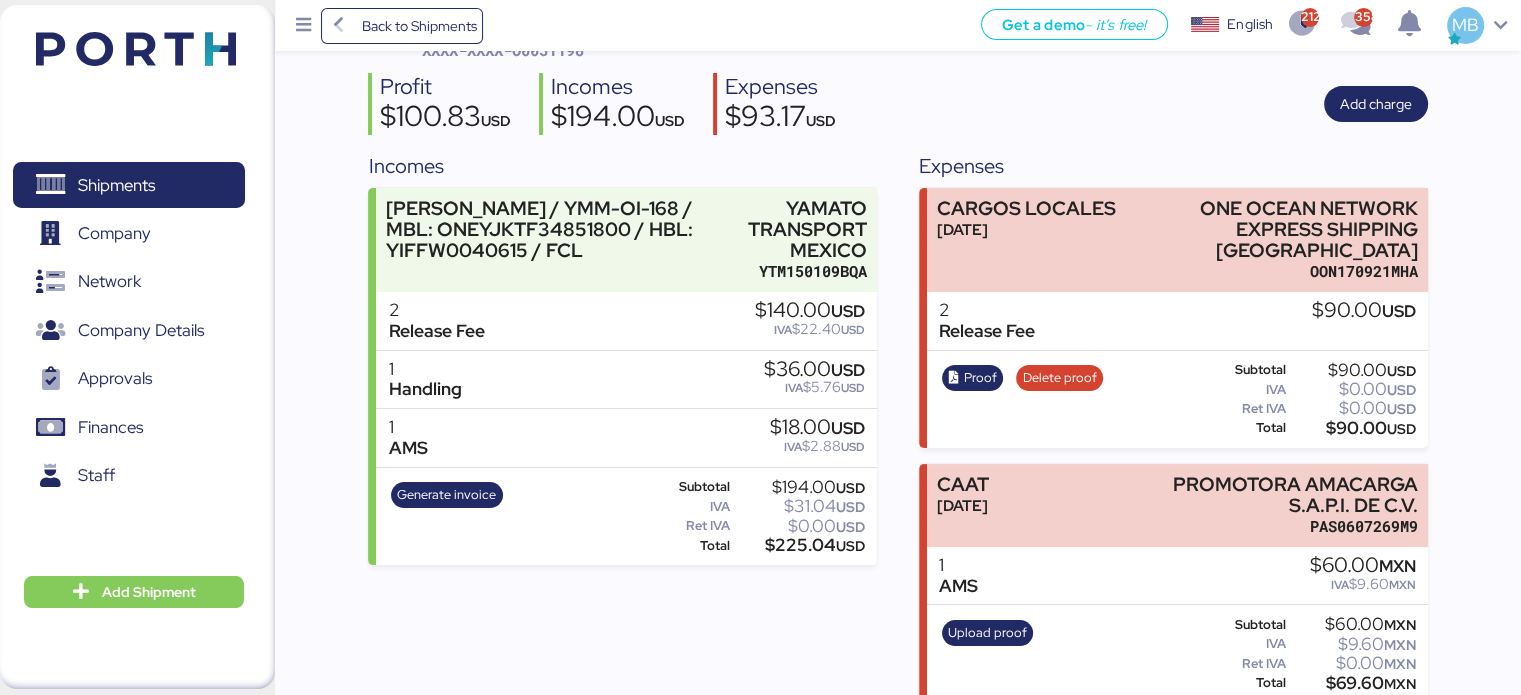 scroll, scrollTop: 0, scrollLeft: 0, axis: both 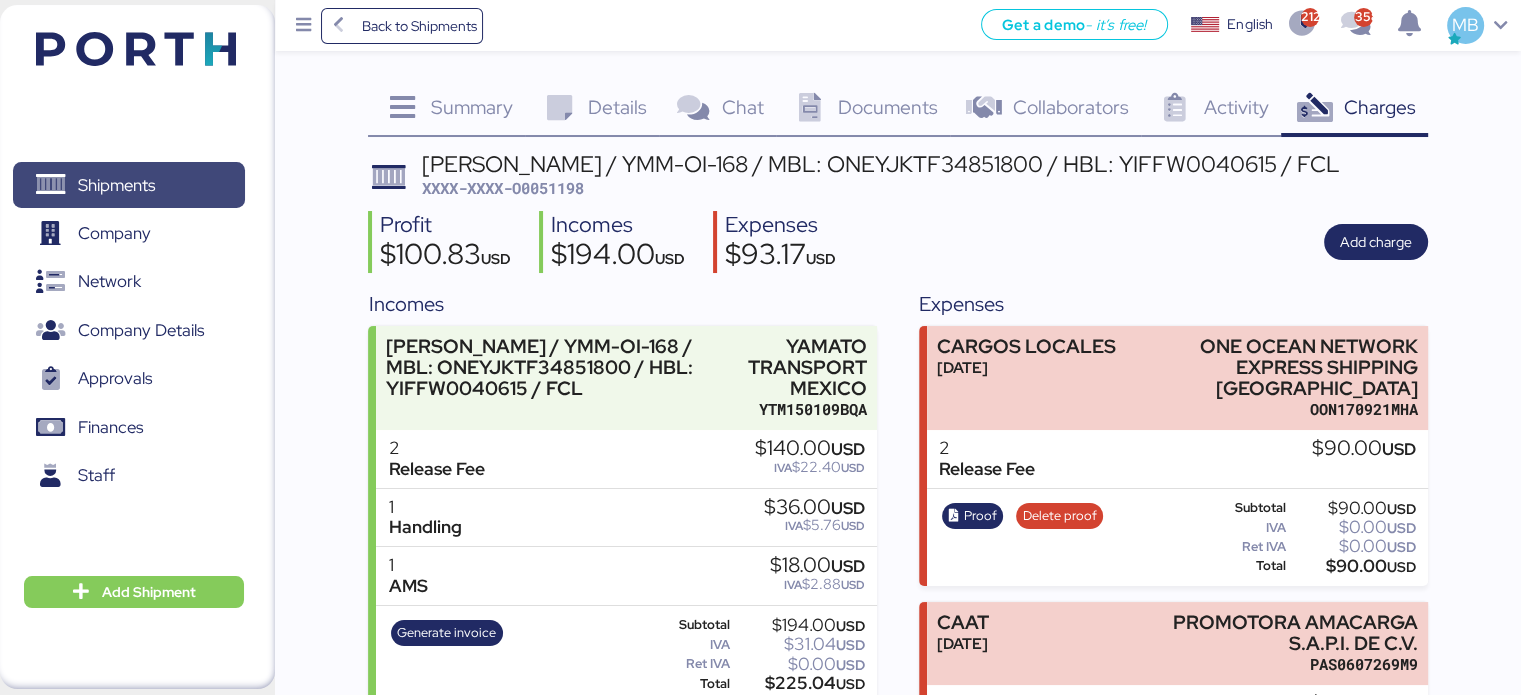 click on "Shipments" at bounding box center (116, 185) 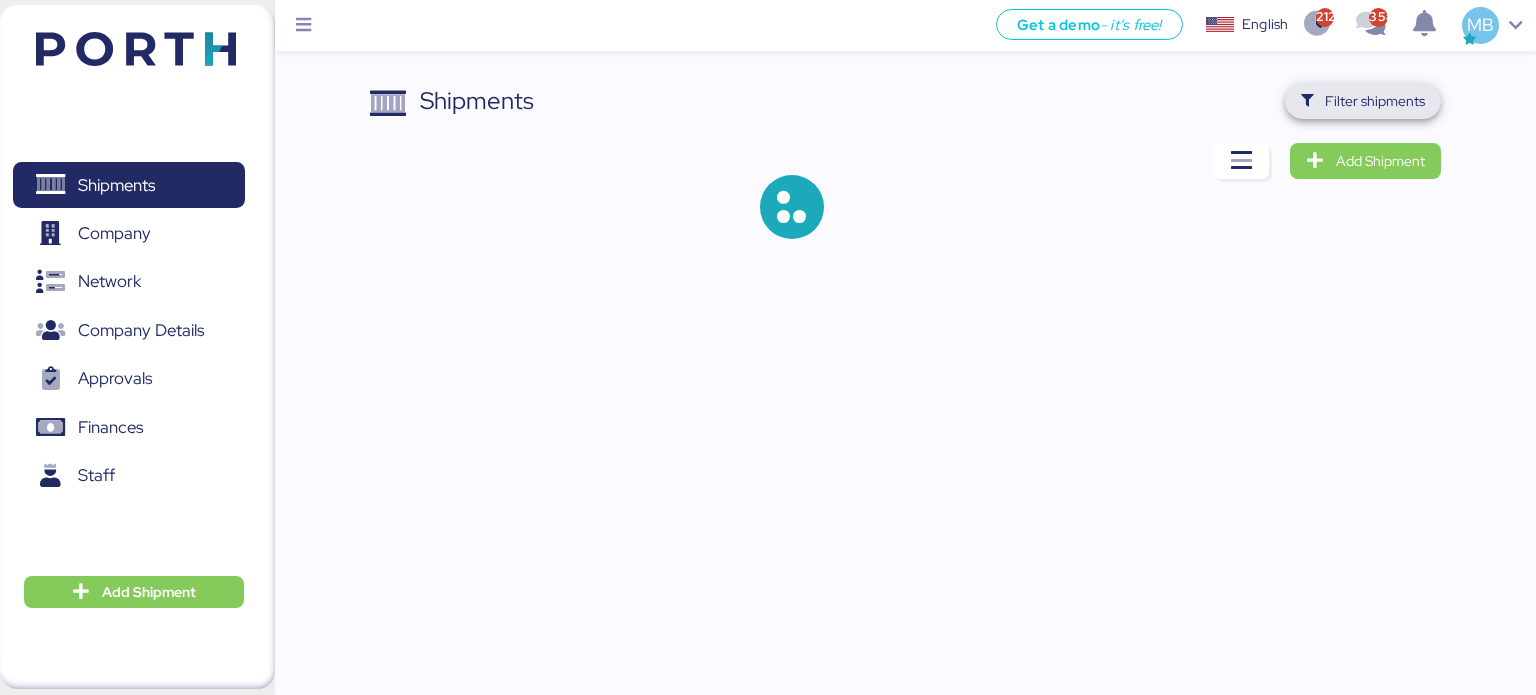 click on "Filter shipments" at bounding box center (1375, 101) 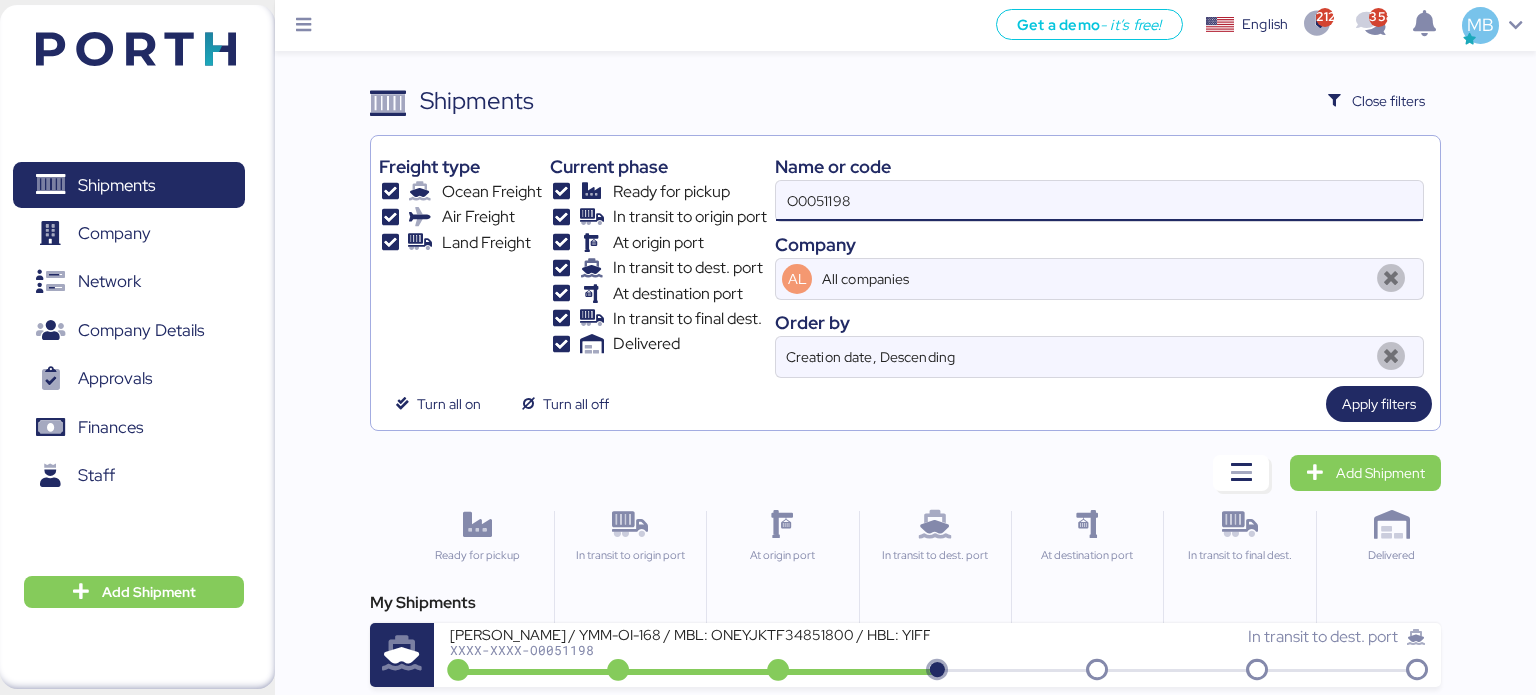 drag, startPoint x: 931, startPoint y: 199, endPoint x: 710, endPoint y: 189, distance: 221.22614 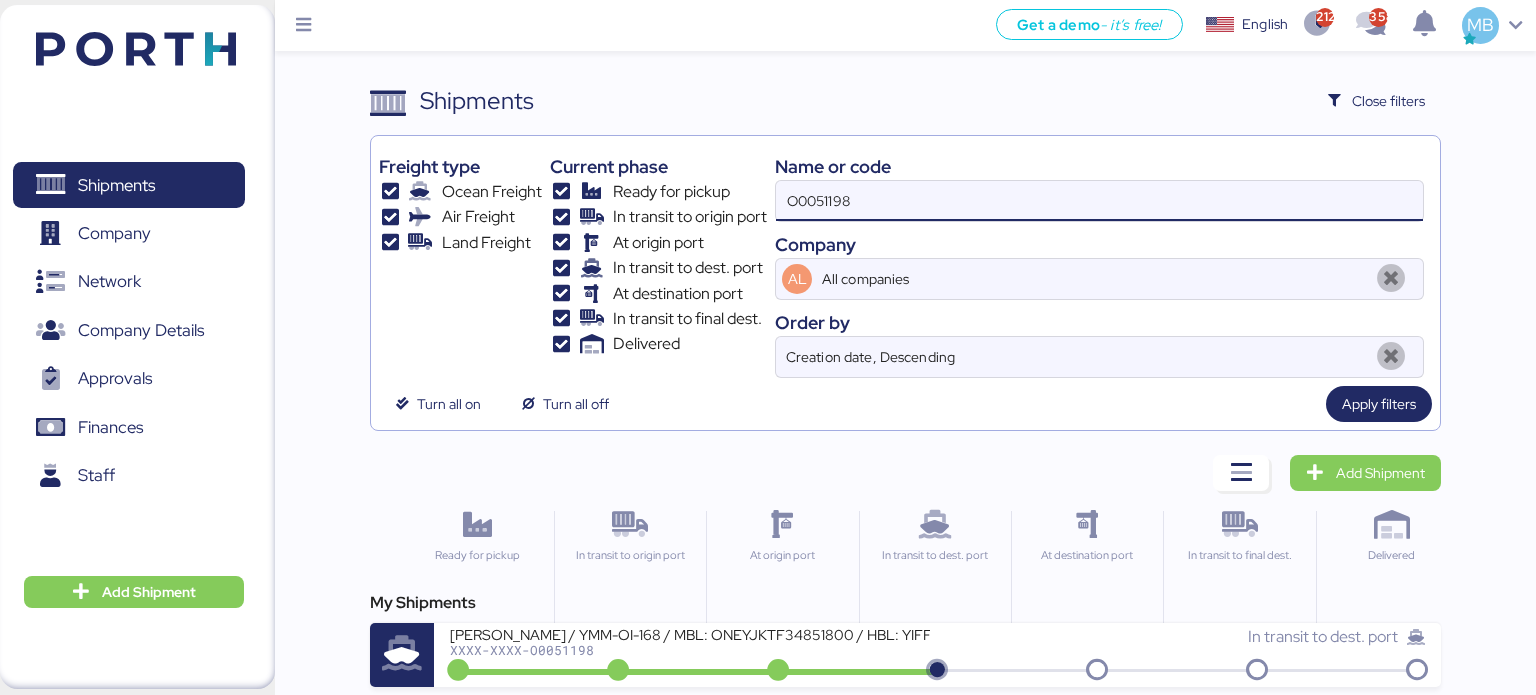 click on "Freight type   Ocean Freight   Air Freight   Land Freight Current phase   Ready for pickup   In transit to origin port   At origin port   In transit to dest. port   At destination port   In transit to final dest.   Delivered Name or code O0051198 Company AL All companies   Order by Creation date, Descending" at bounding box center [906, 261] 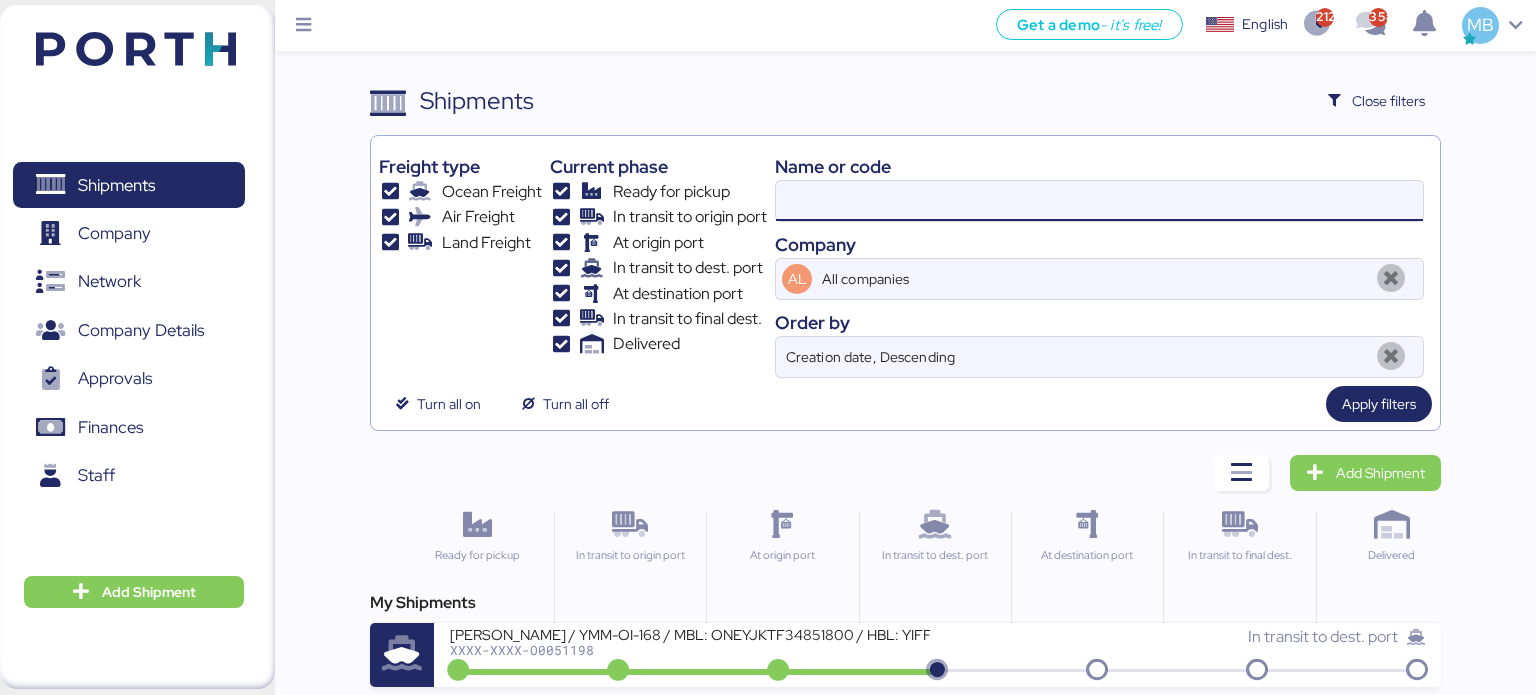 paste on "O0051821" 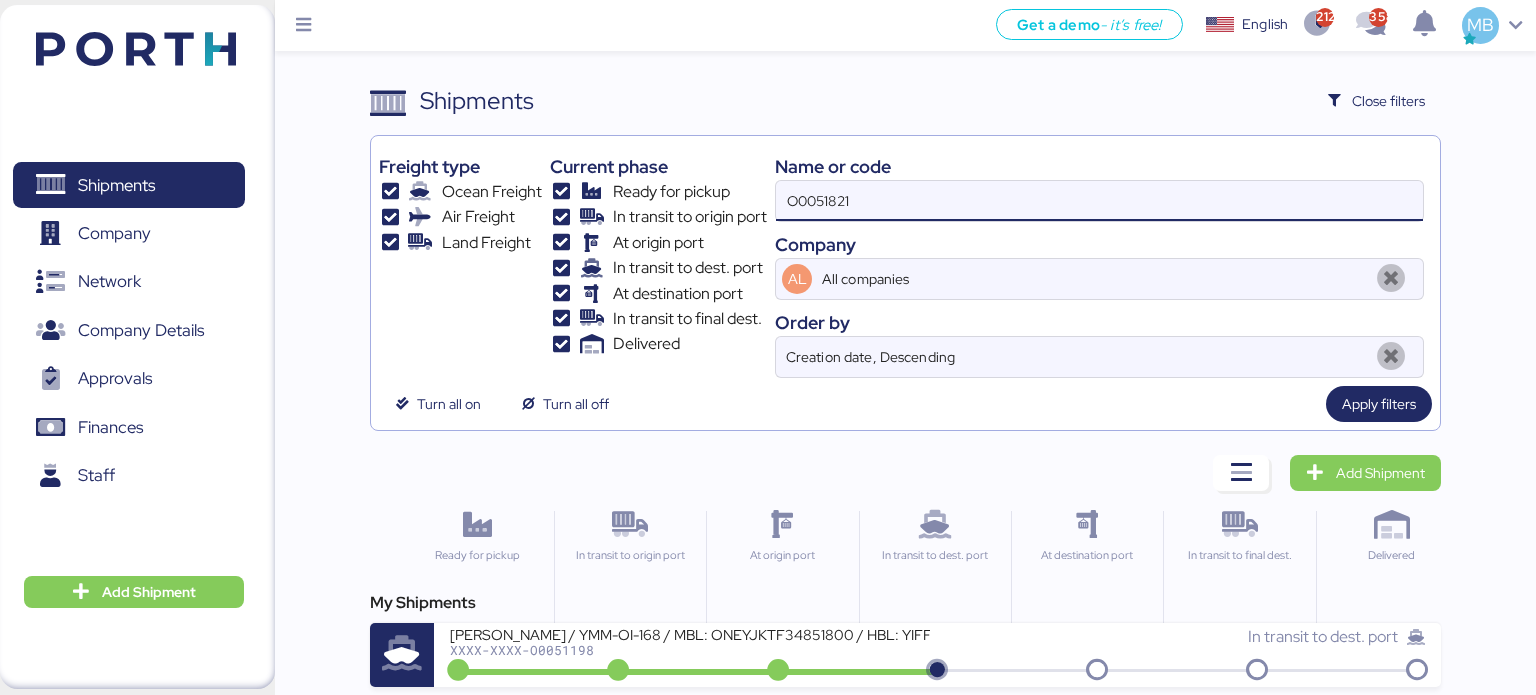 type on "O0051821" 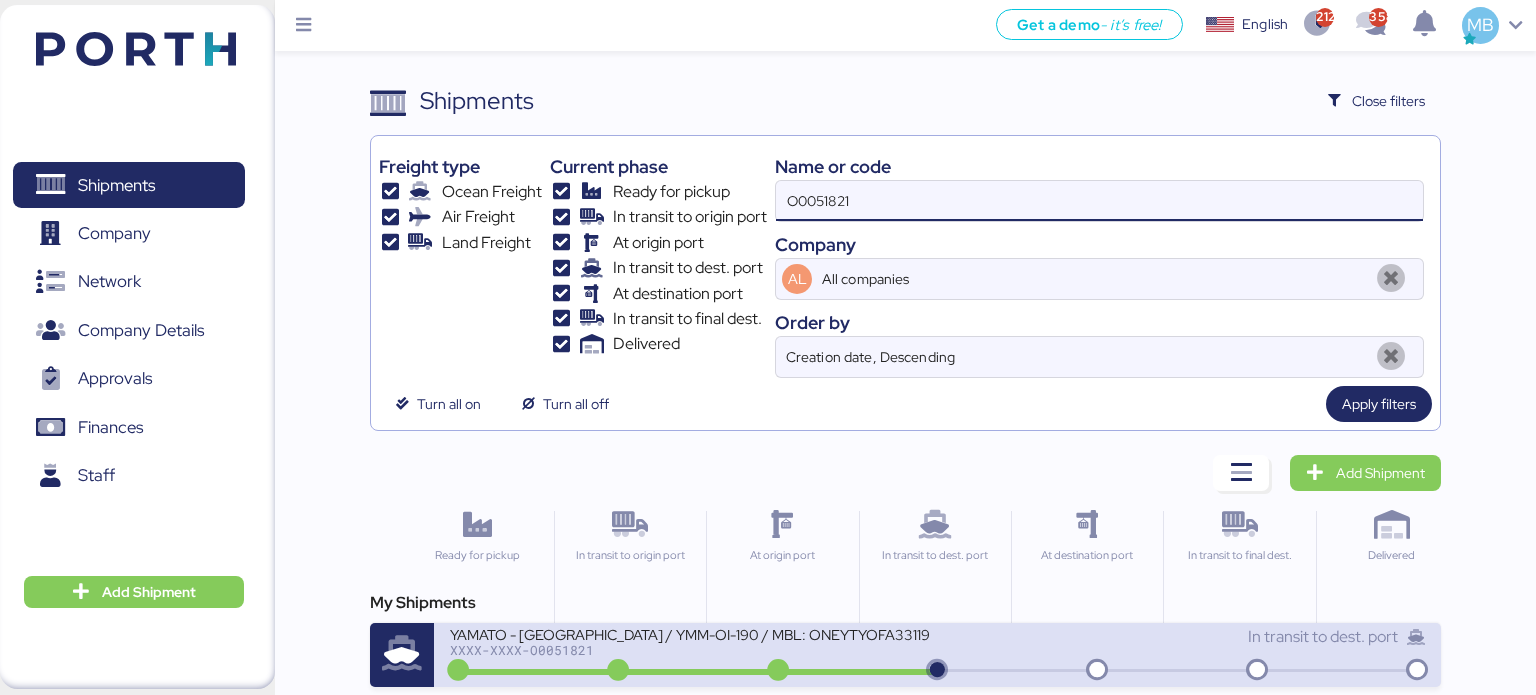 click on "XXXX-XXXX-O0051821" at bounding box center [690, 650] 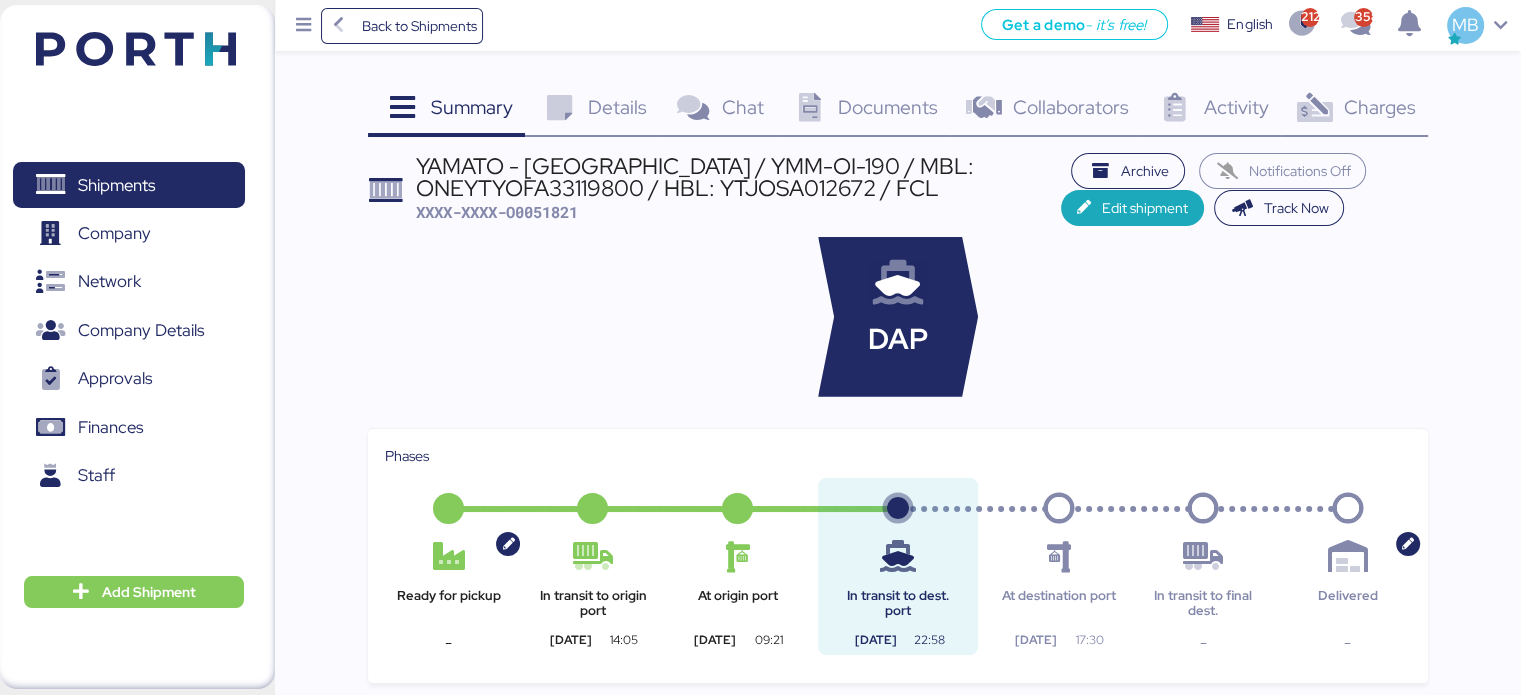 click on "Charges" at bounding box center [1379, 107] 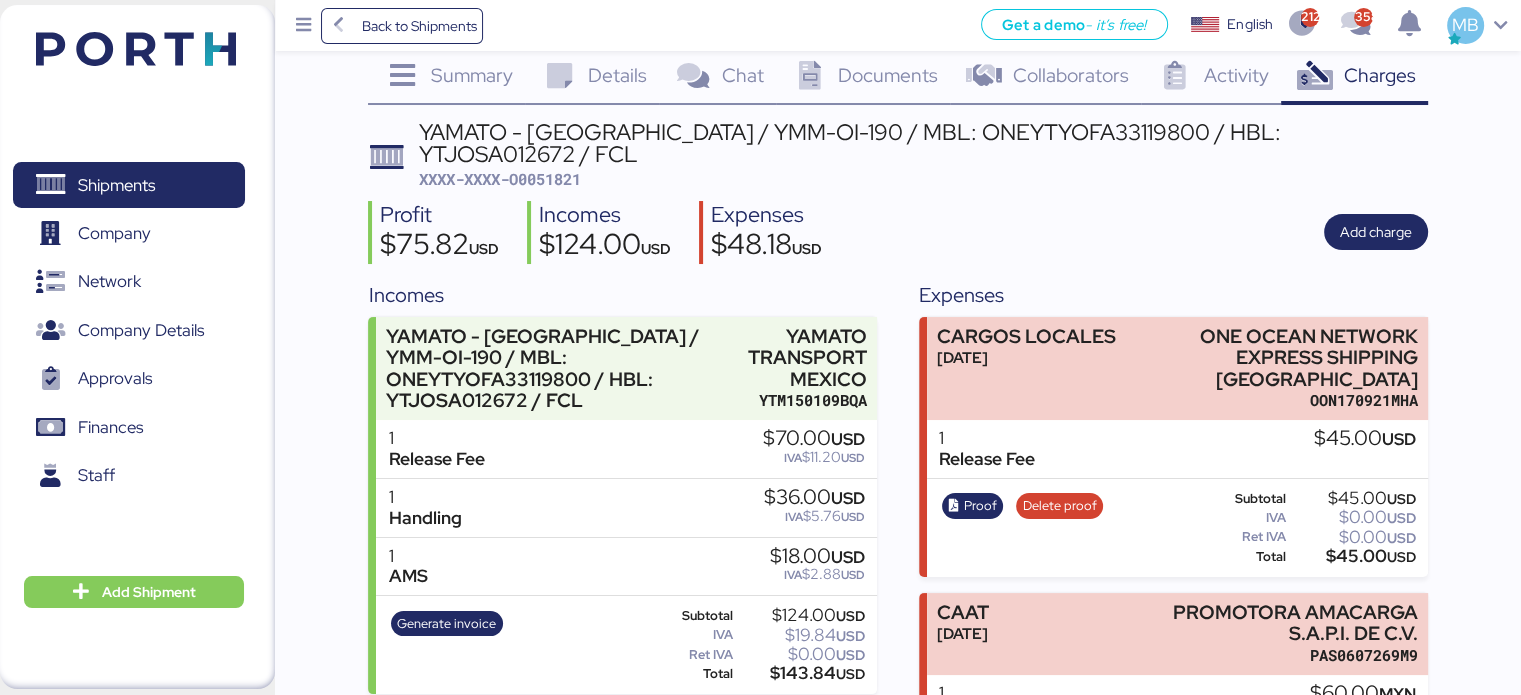 scroll, scrollTop: 0, scrollLeft: 0, axis: both 